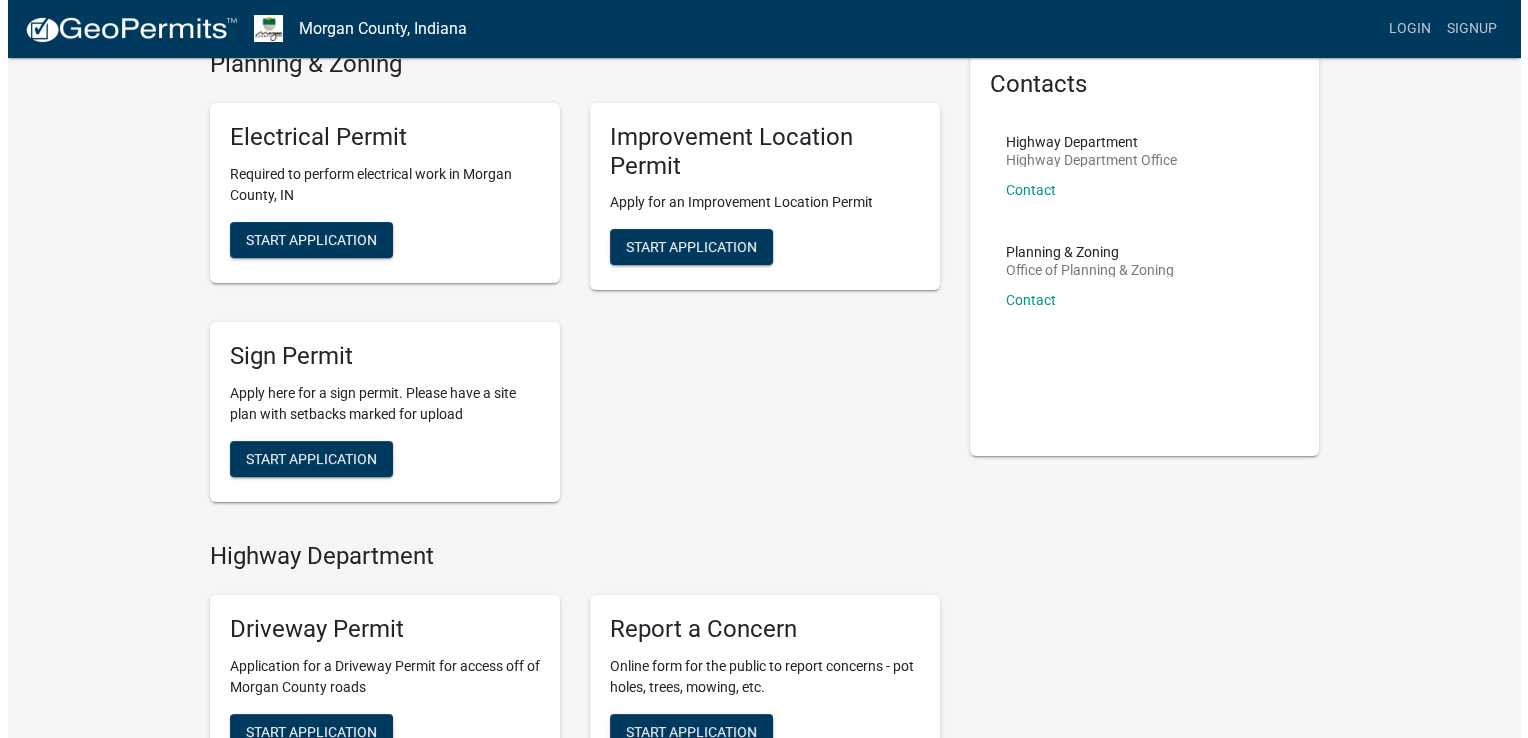 scroll, scrollTop: 0, scrollLeft: 0, axis: both 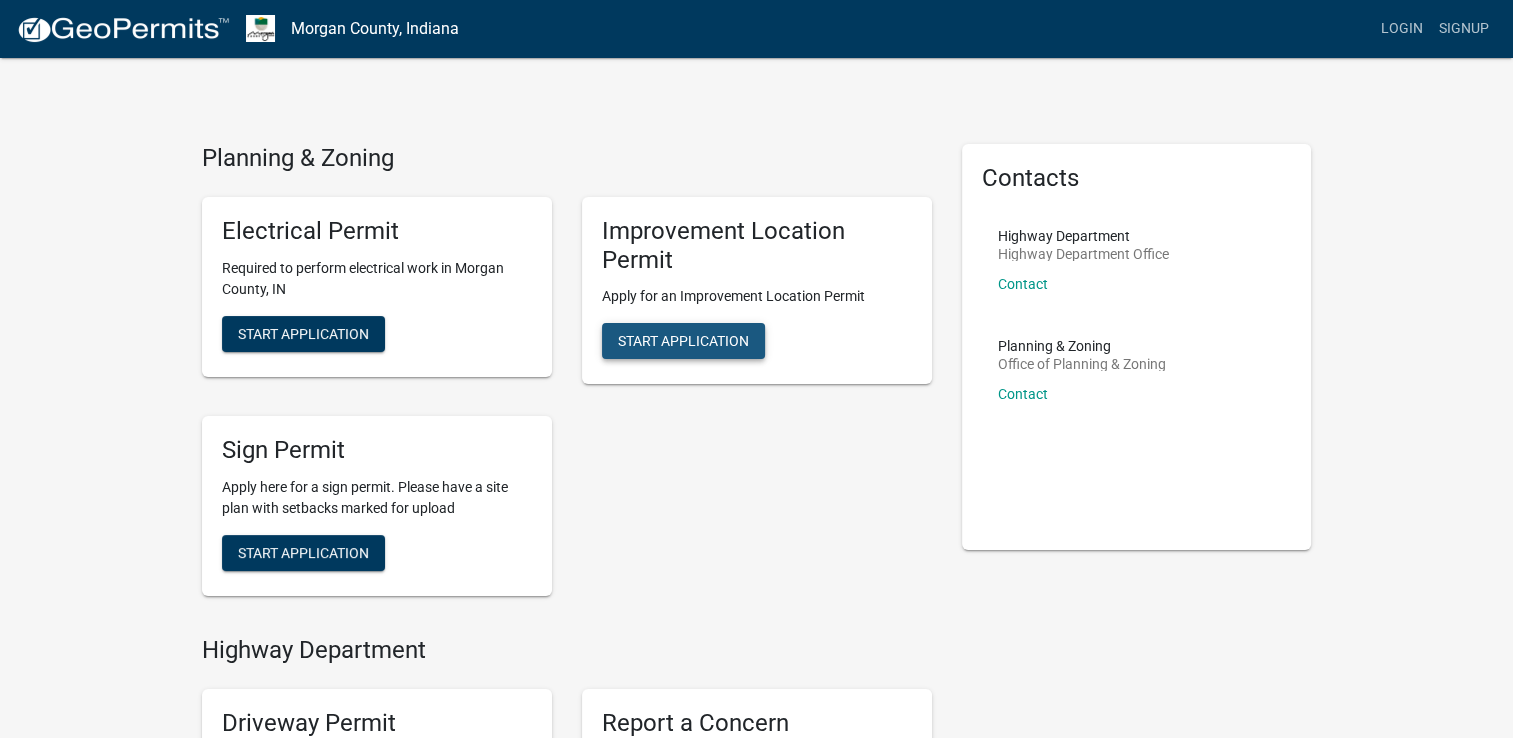 click on "Start Application" at bounding box center (683, 341) 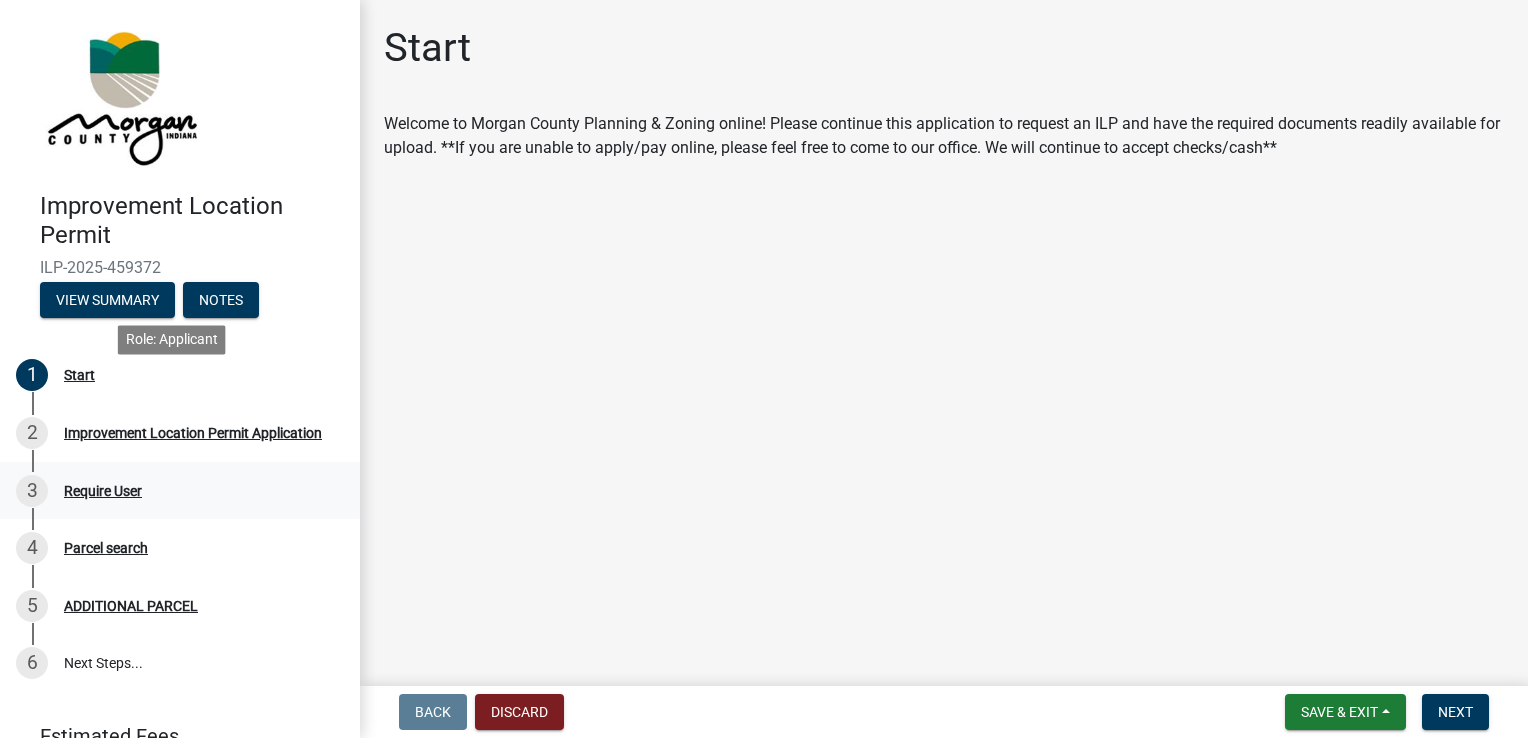 scroll, scrollTop: 95, scrollLeft: 0, axis: vertical 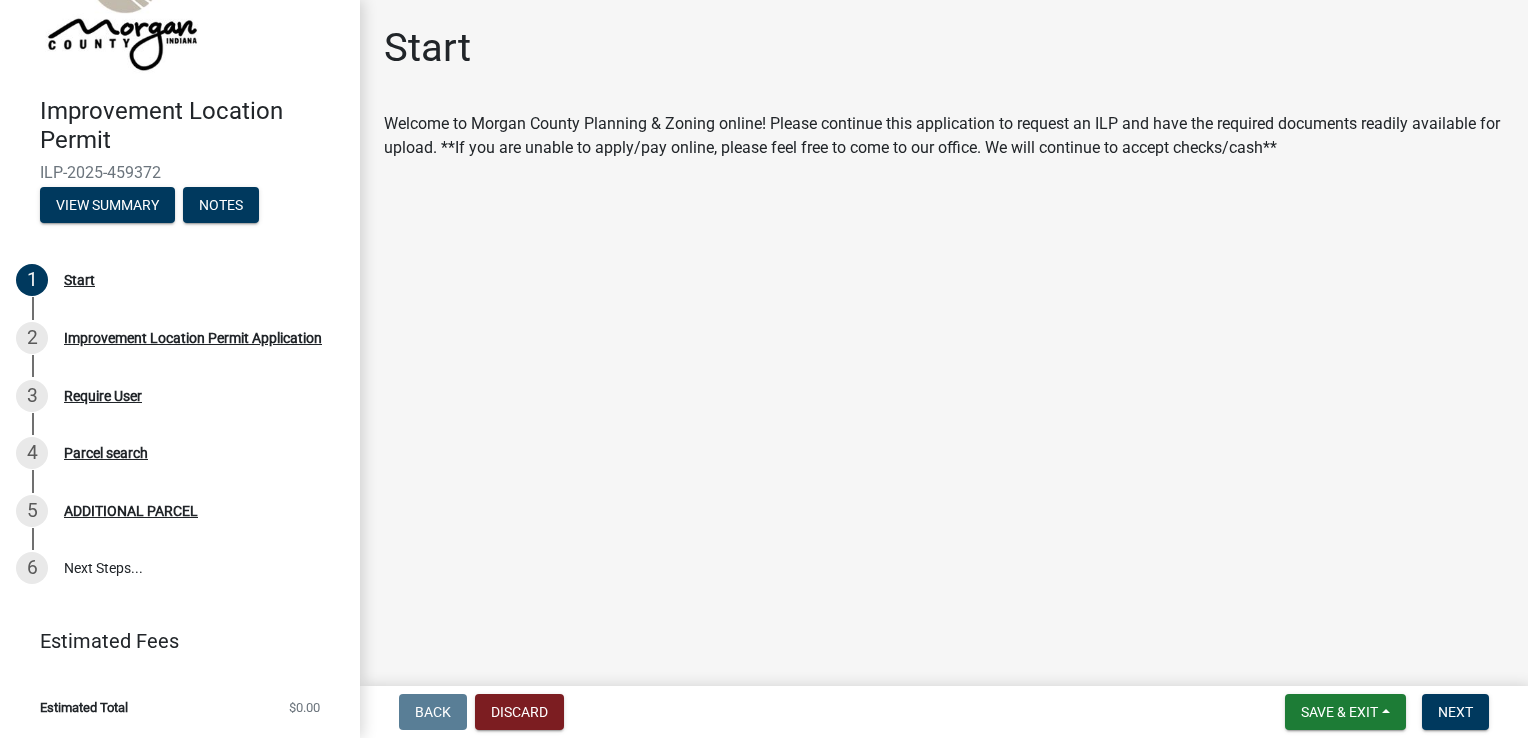 click on "Estimated Fees" 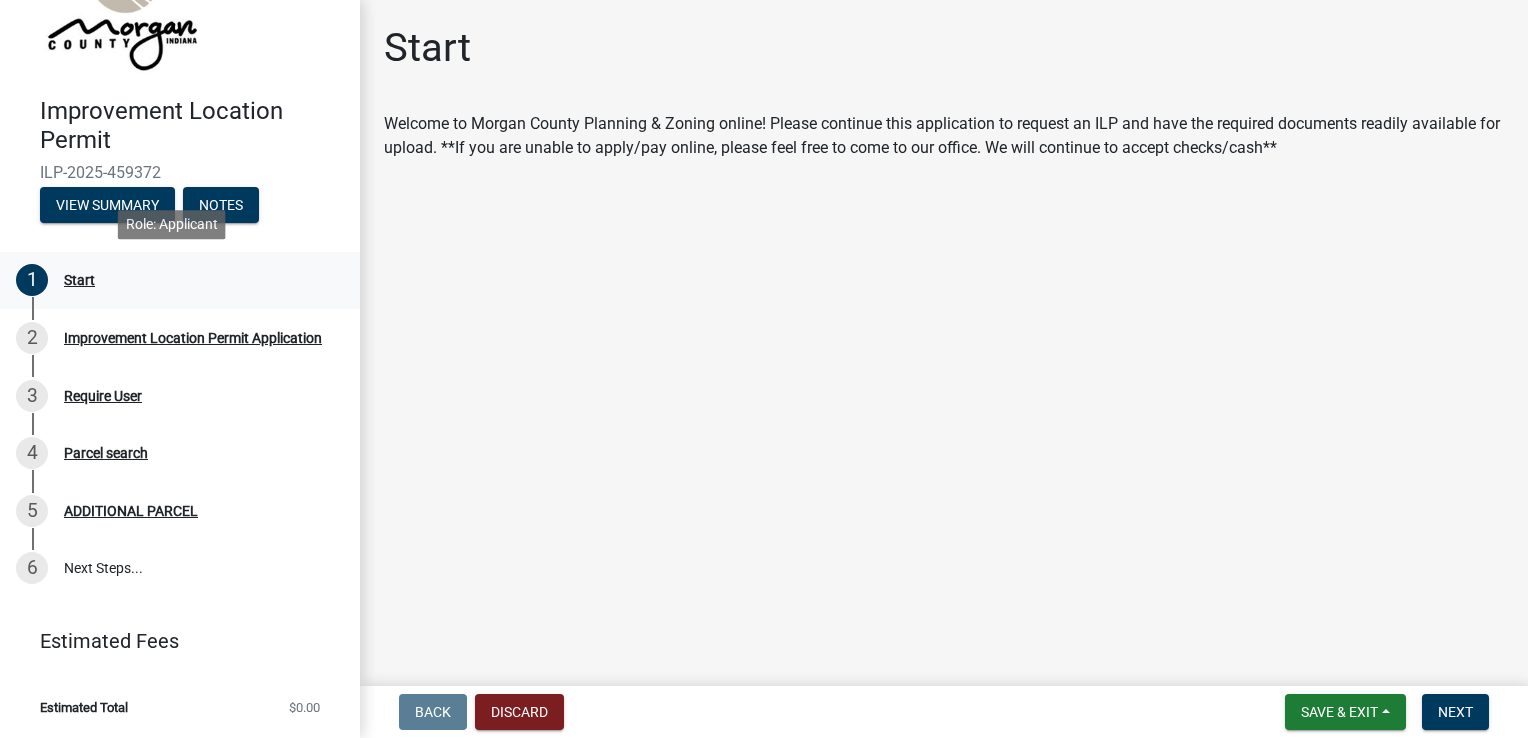 click on "1     Start" at bounding box center (172, 280) 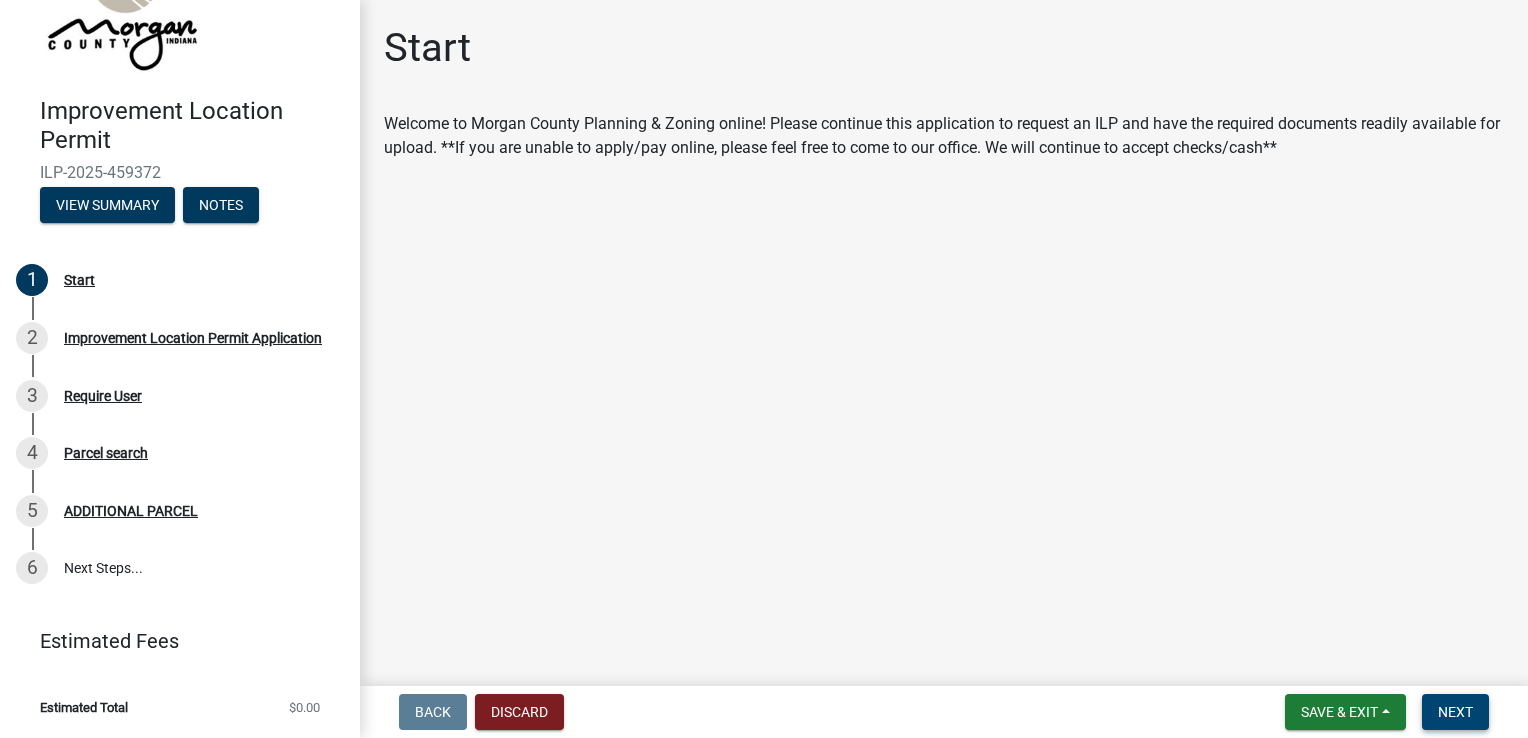 click on "Next" at bounding box center [1455, 712] 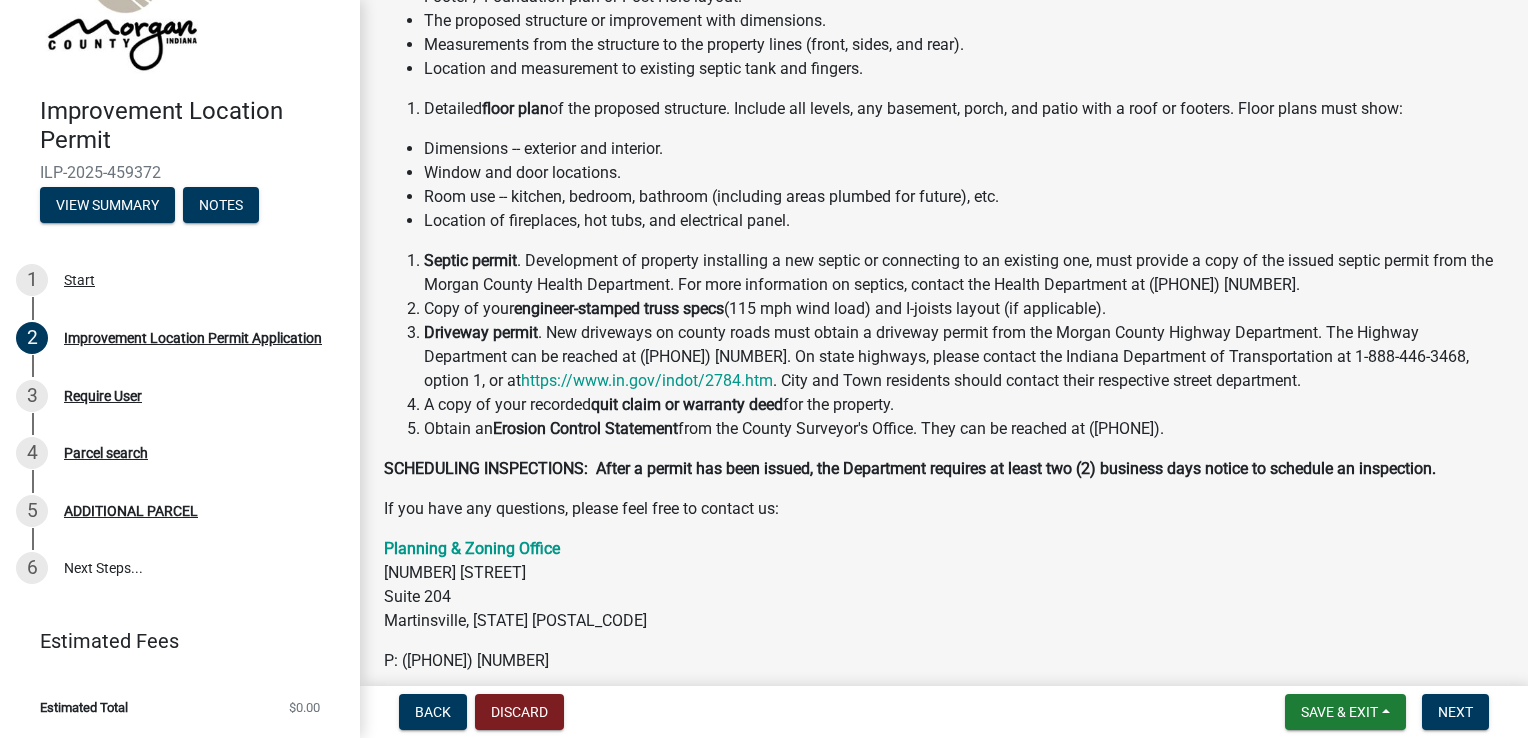 scroll, scrollTop: 356, scrollLeft: 0, axis: vertical 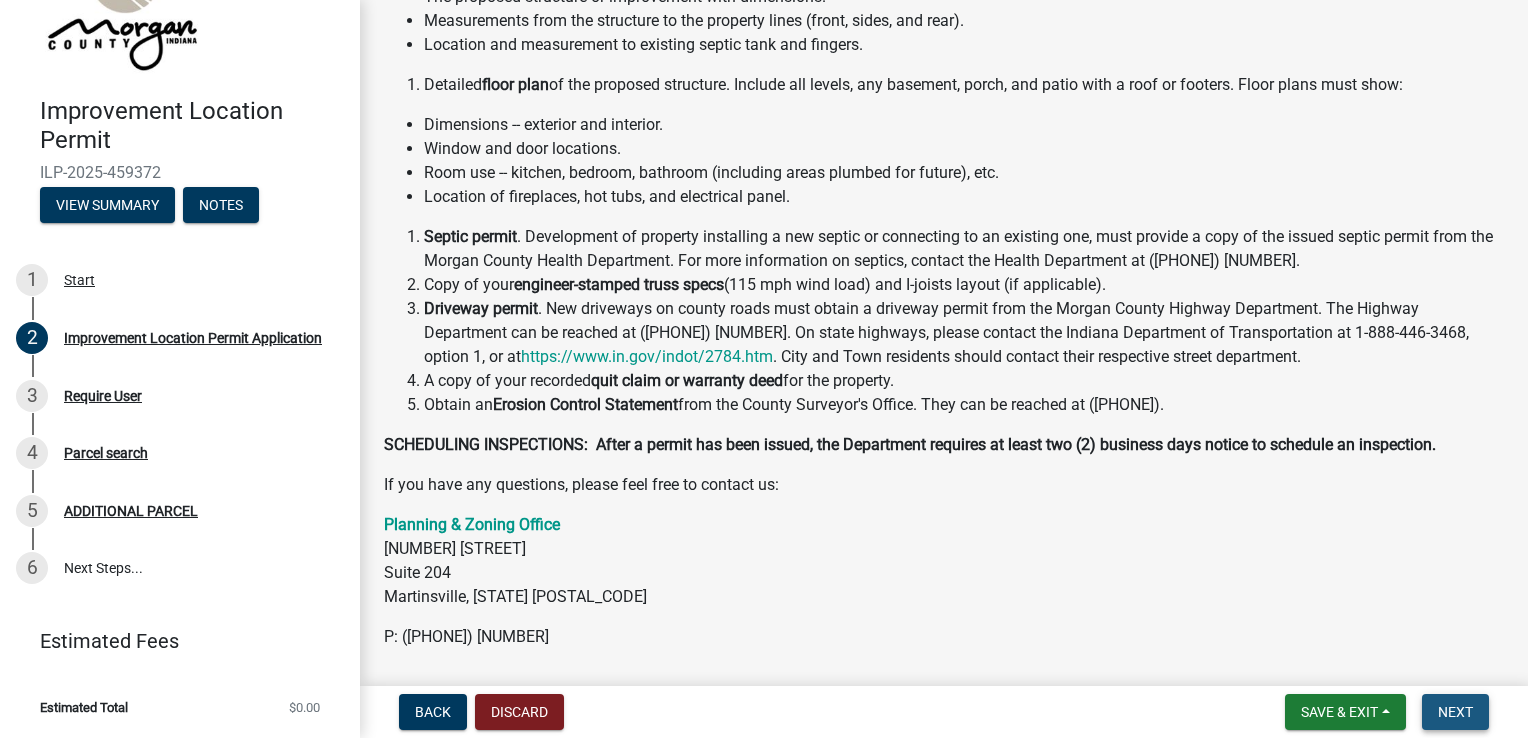 click on "Next" at bounding box center (1455, 712) 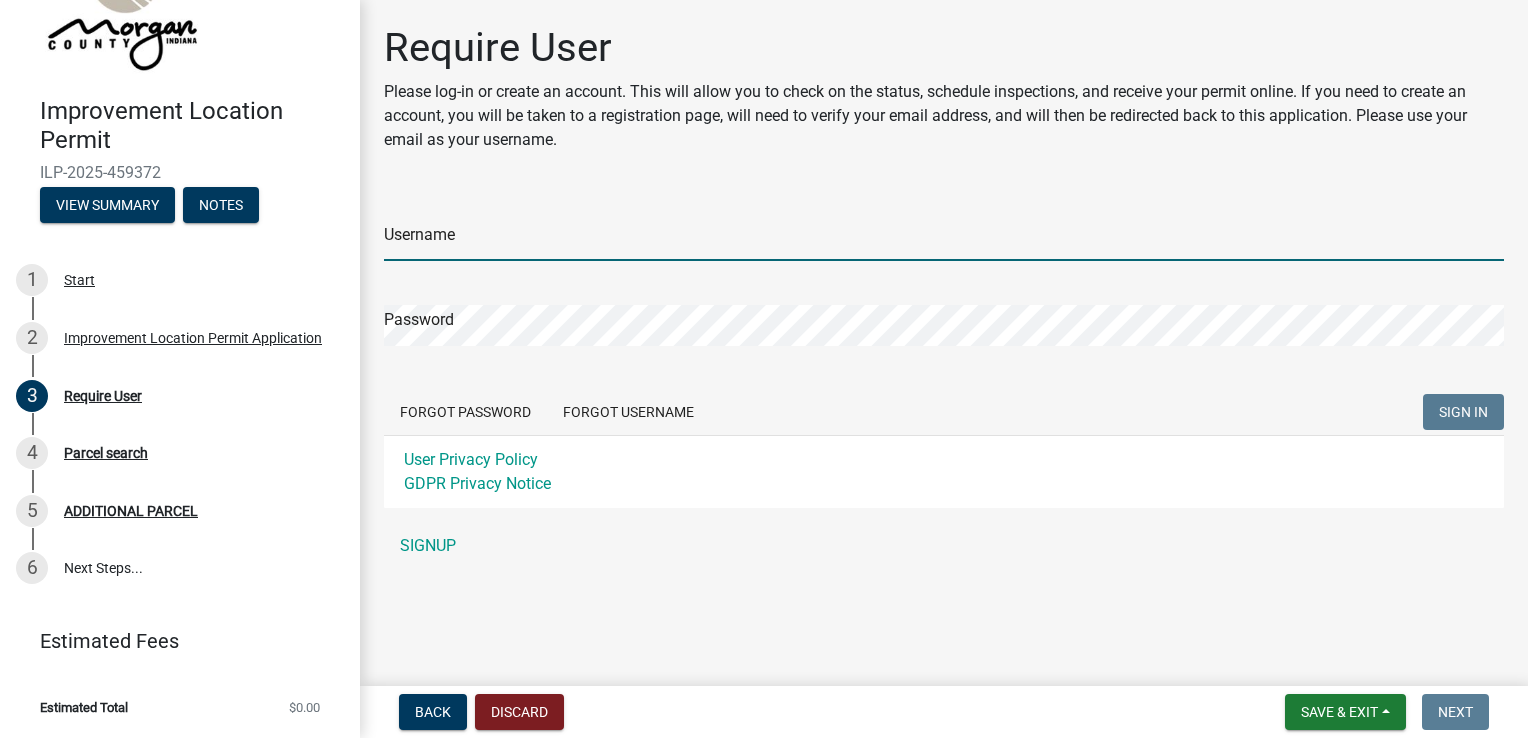 type on "[EMAIL_USER]" 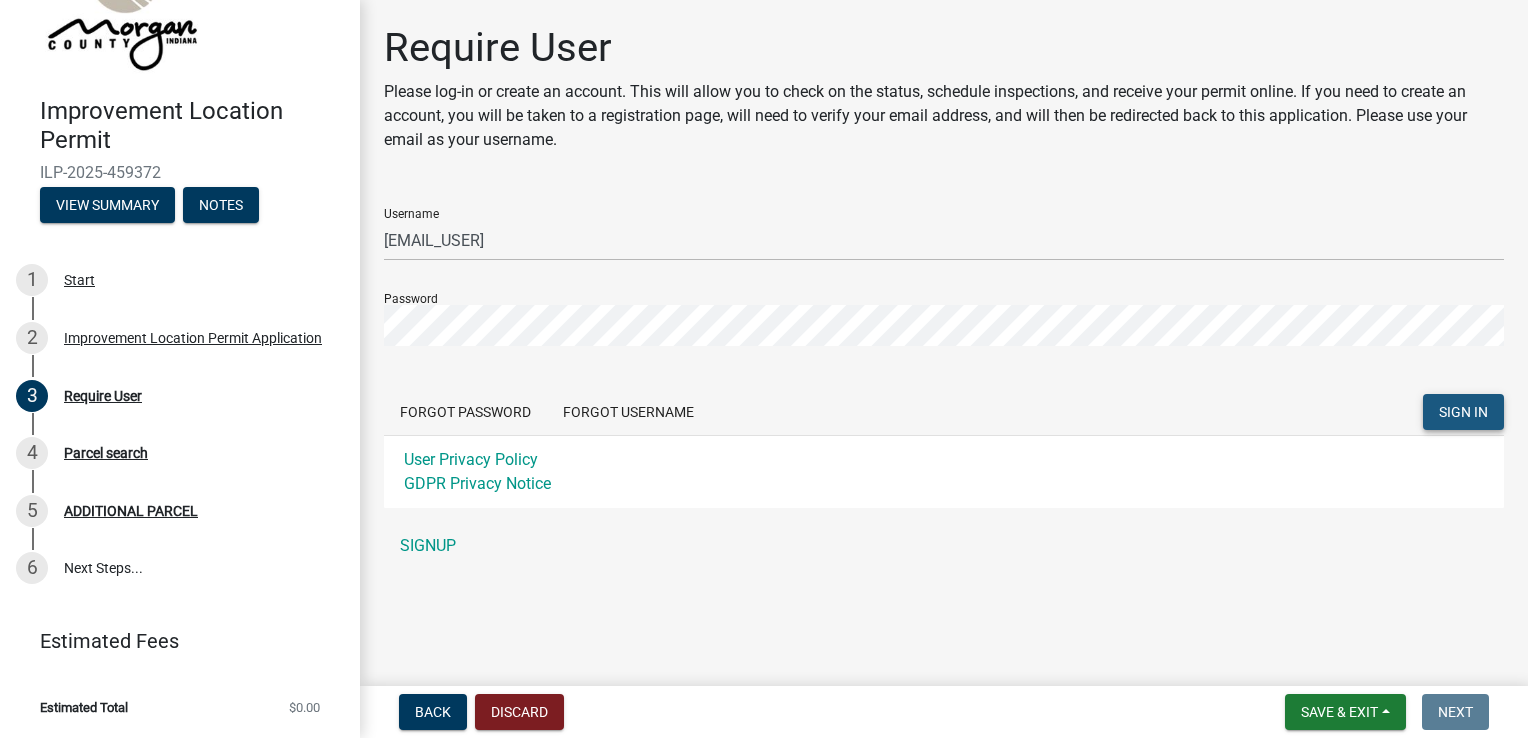 click on "SIGN IN" 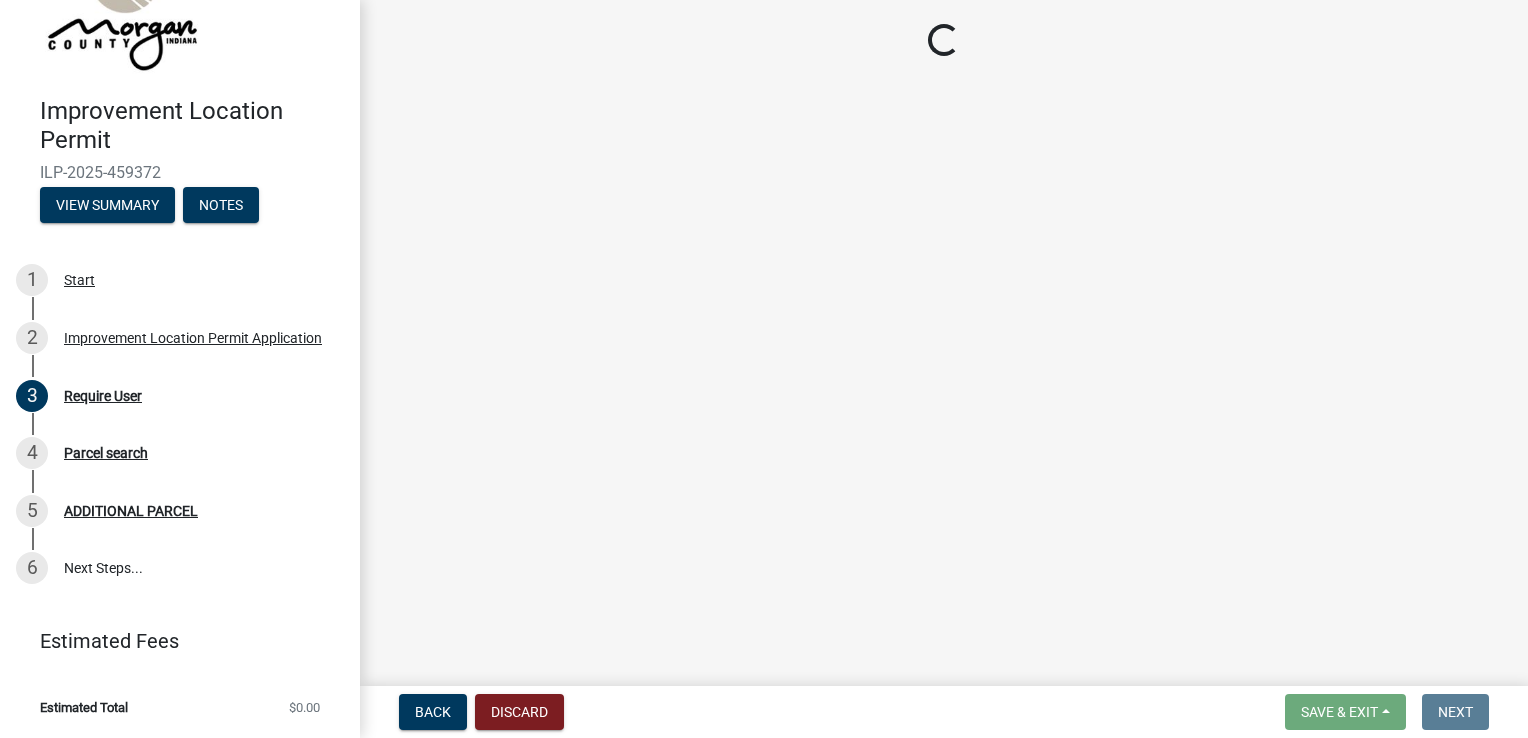 scroll, scrollTop: 37, scrollLeft: 0, axis: vertical 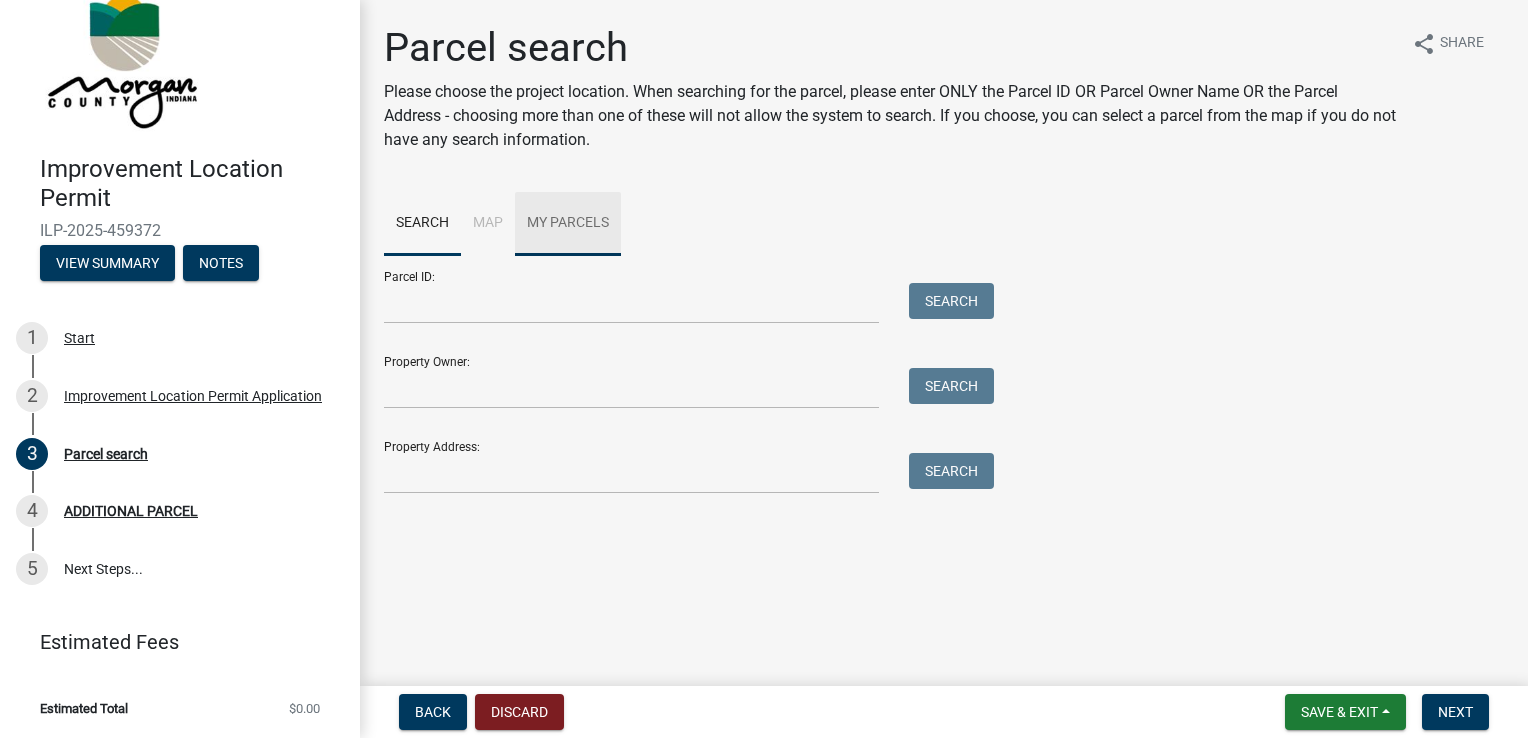 click on "My Parcels" at bounding box center (568, 224) 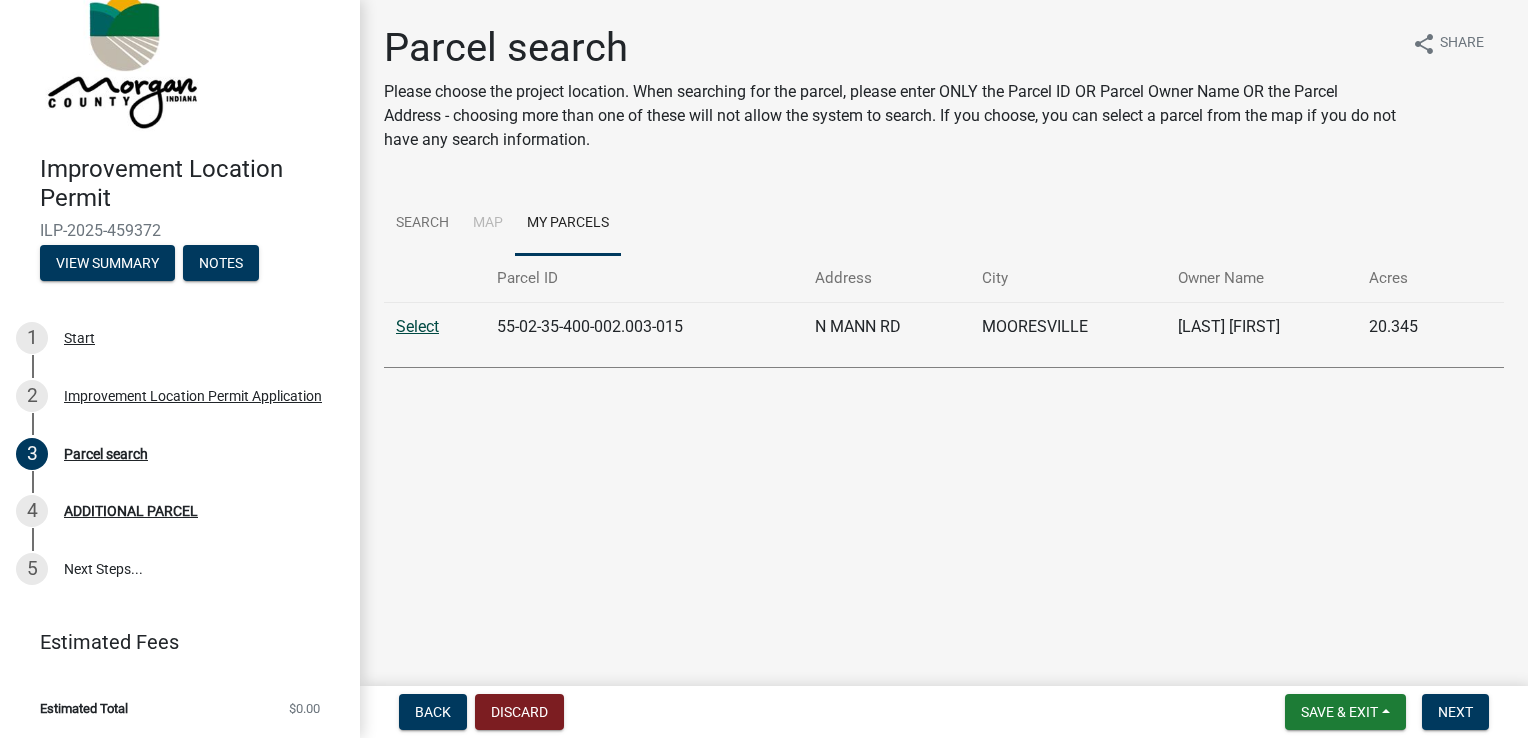 click on "Select" at bounding box center [417, 326] 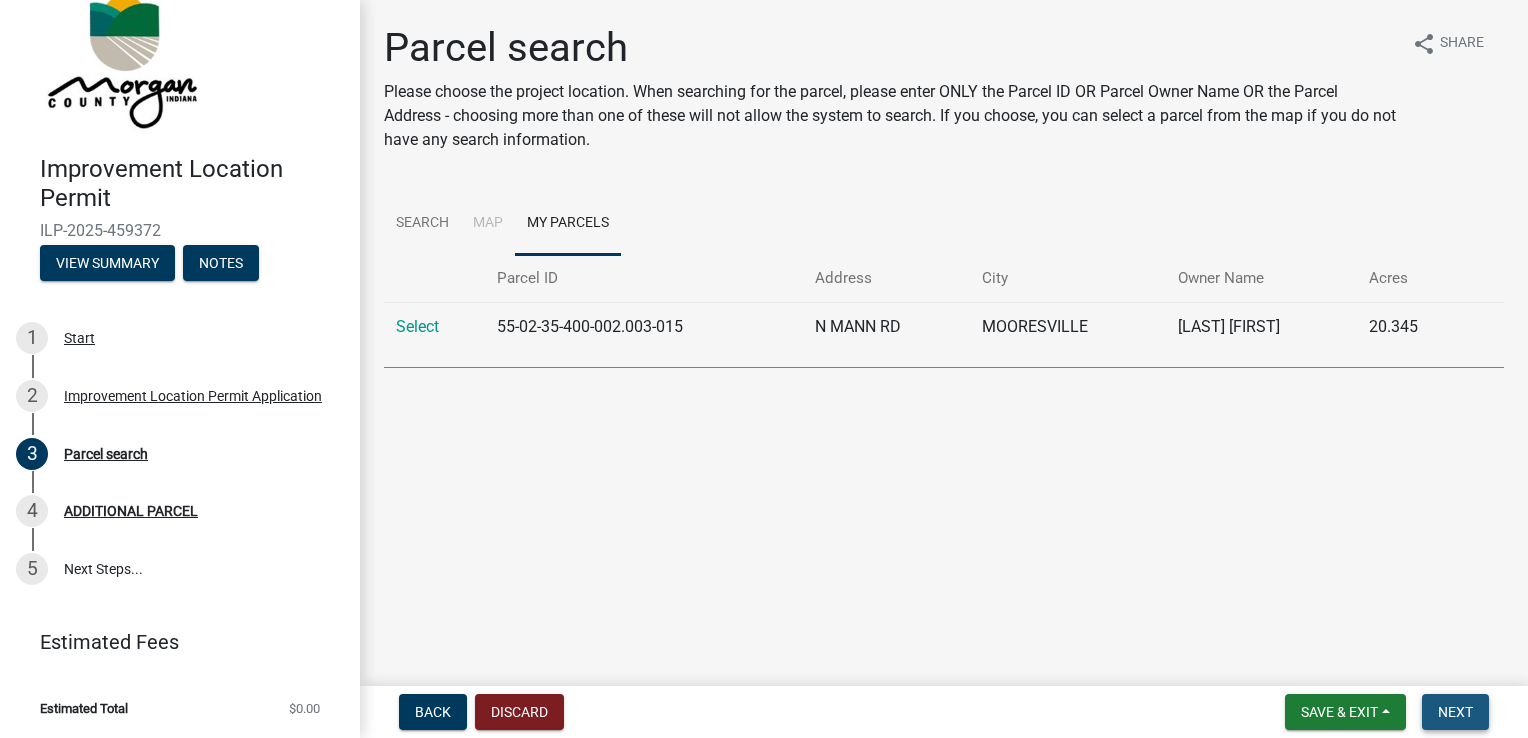click on "Next" at bounding box center [1455, 712] 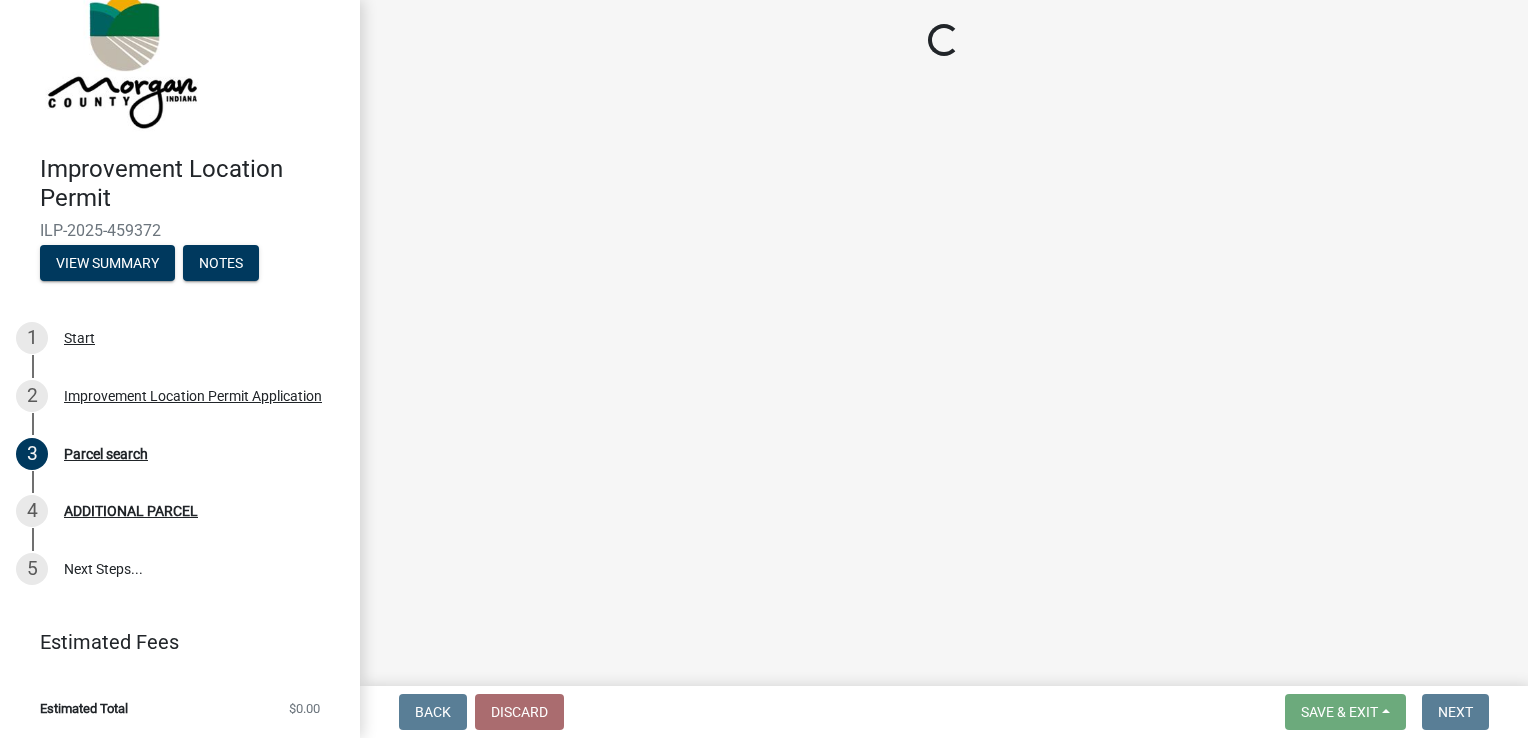 scroll, scrollTop: 95, scrollLeft: 0, axis: vertical 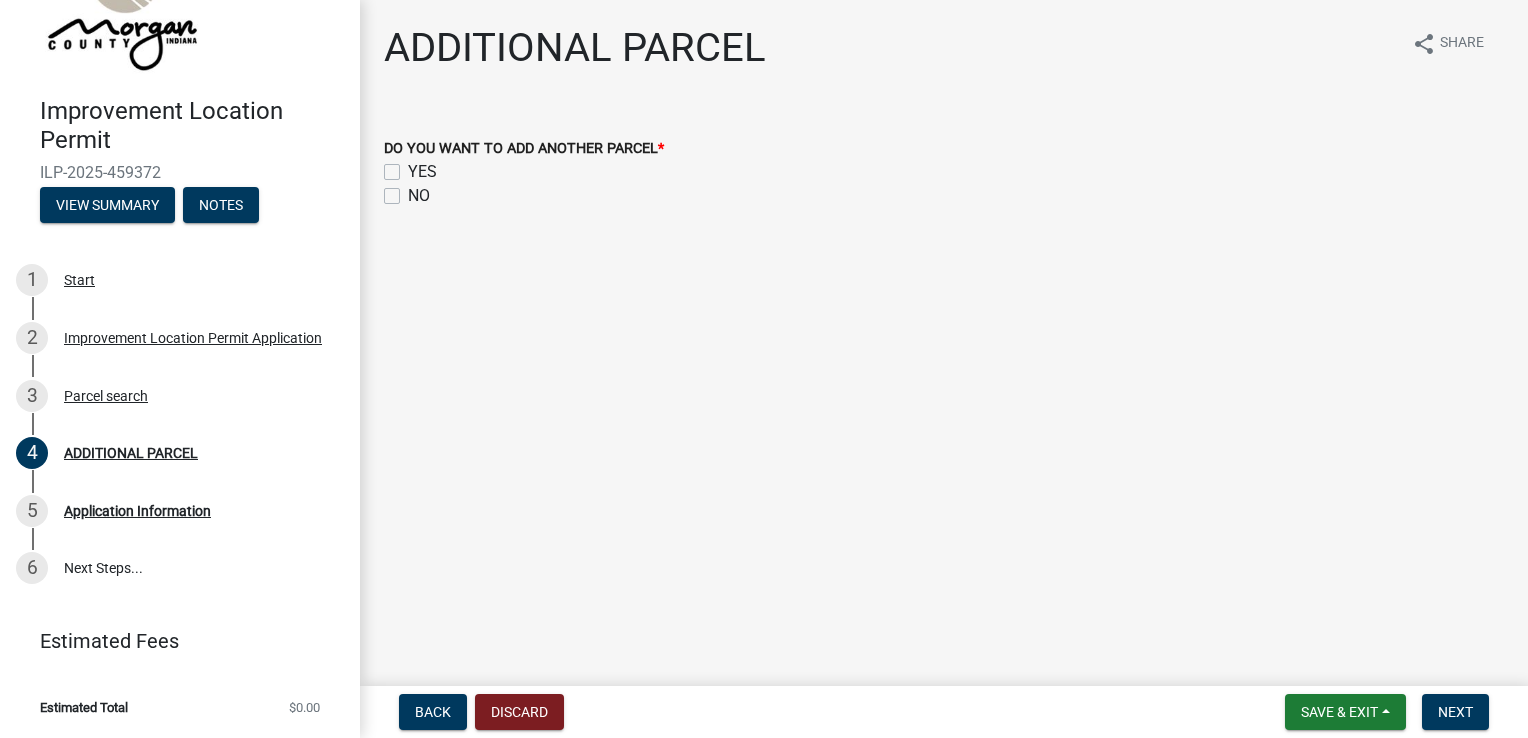 click on "NO" 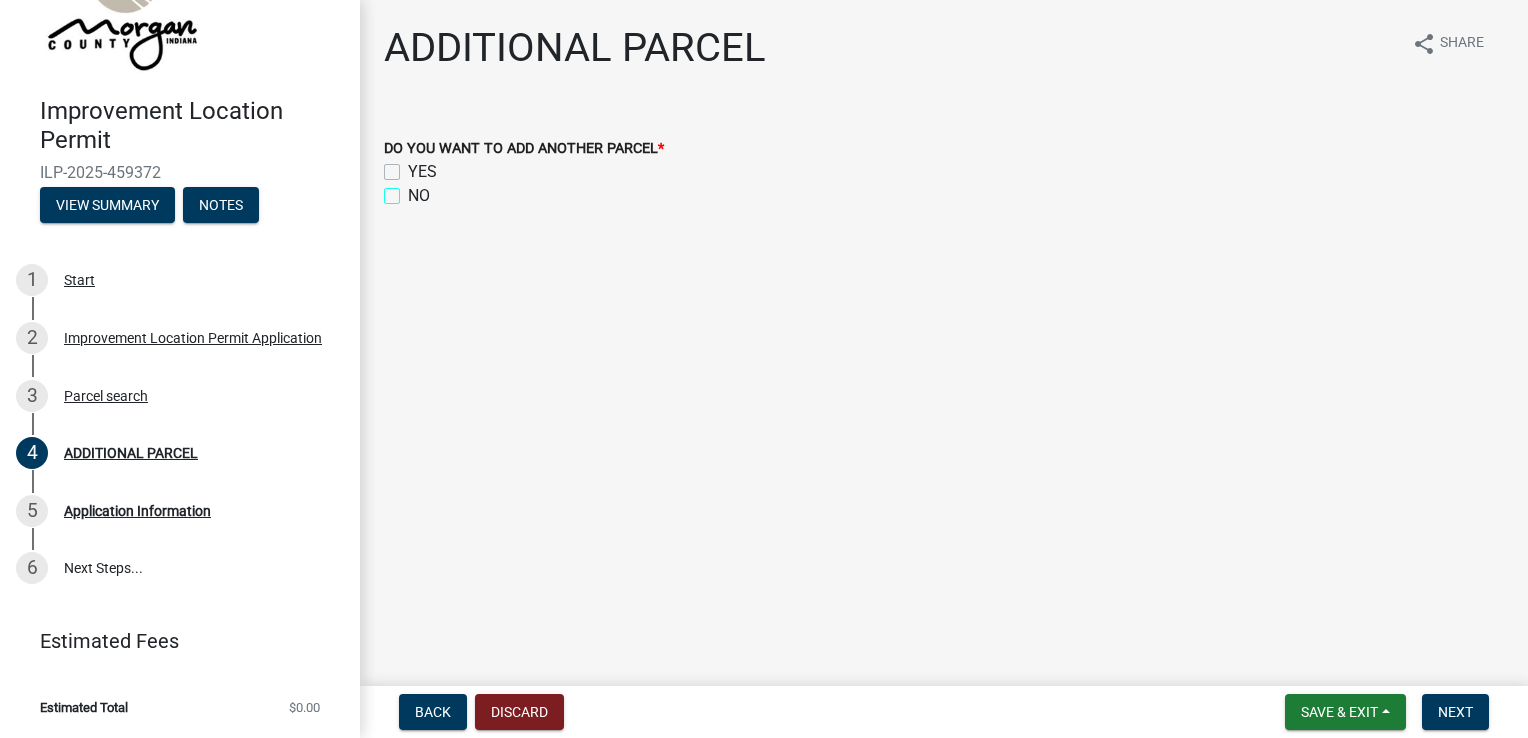 checkbox on "true" 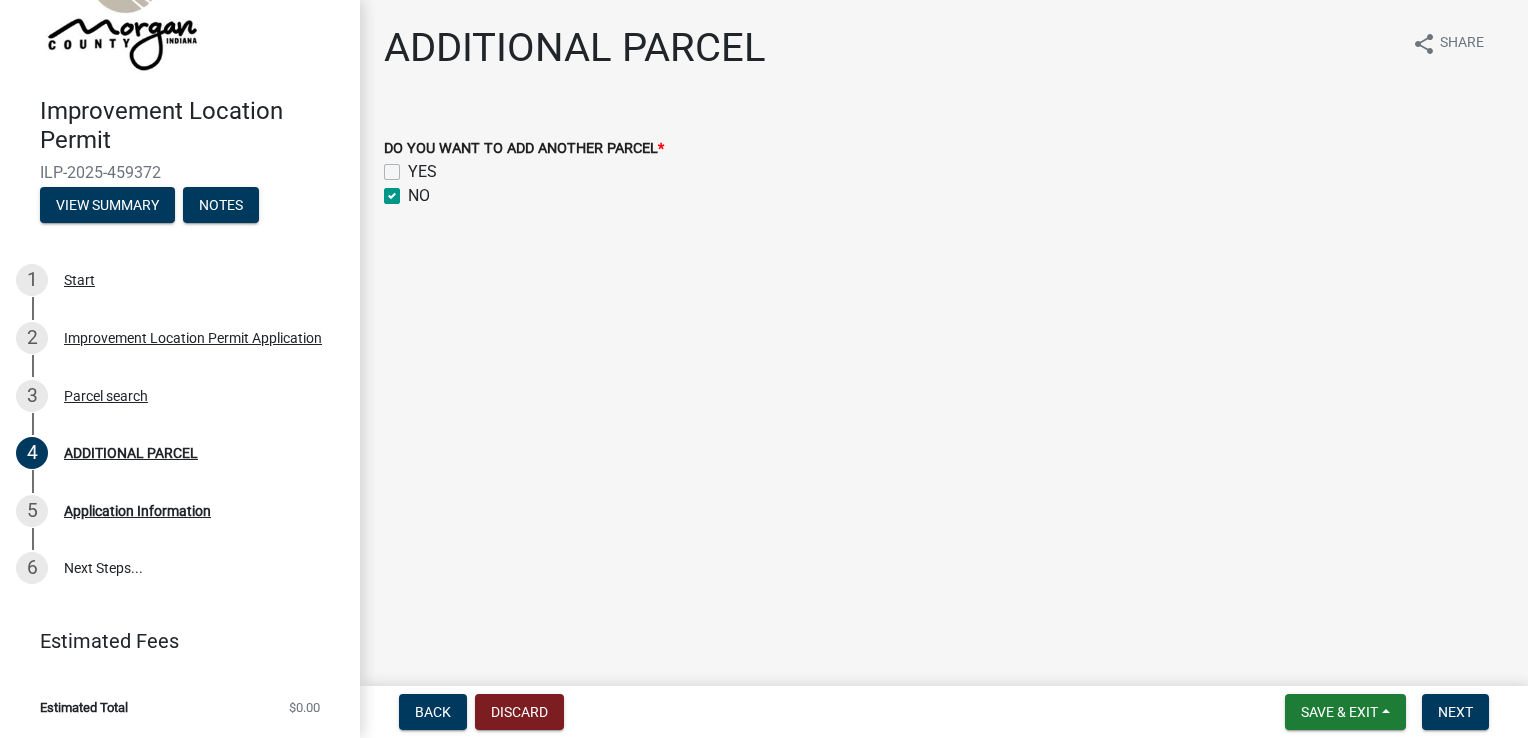 checkbox on "false" 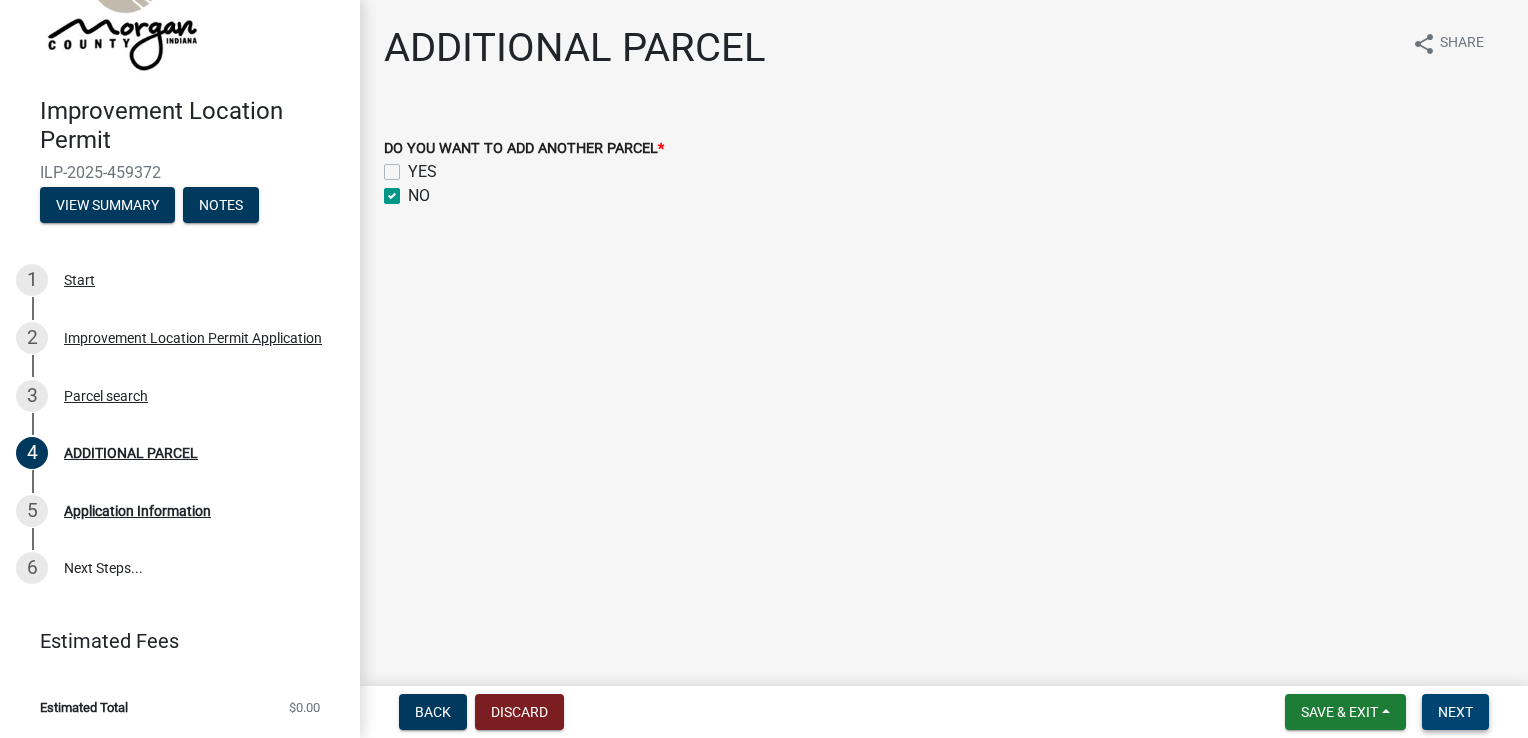 click on "Next" at bounding box center (1455, 712) 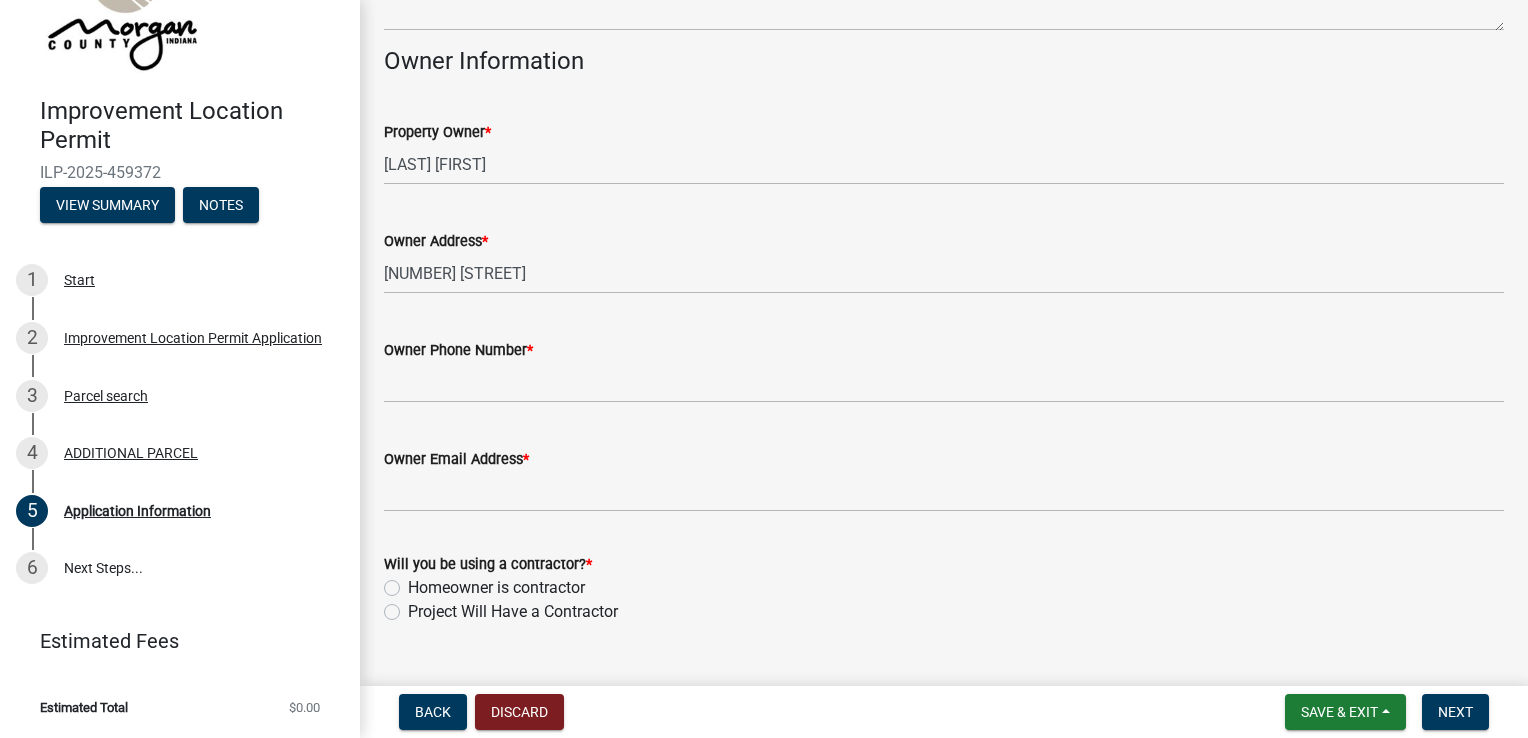 scroll, scrollTop: 968, scrollLeft: 0, axis: vertical 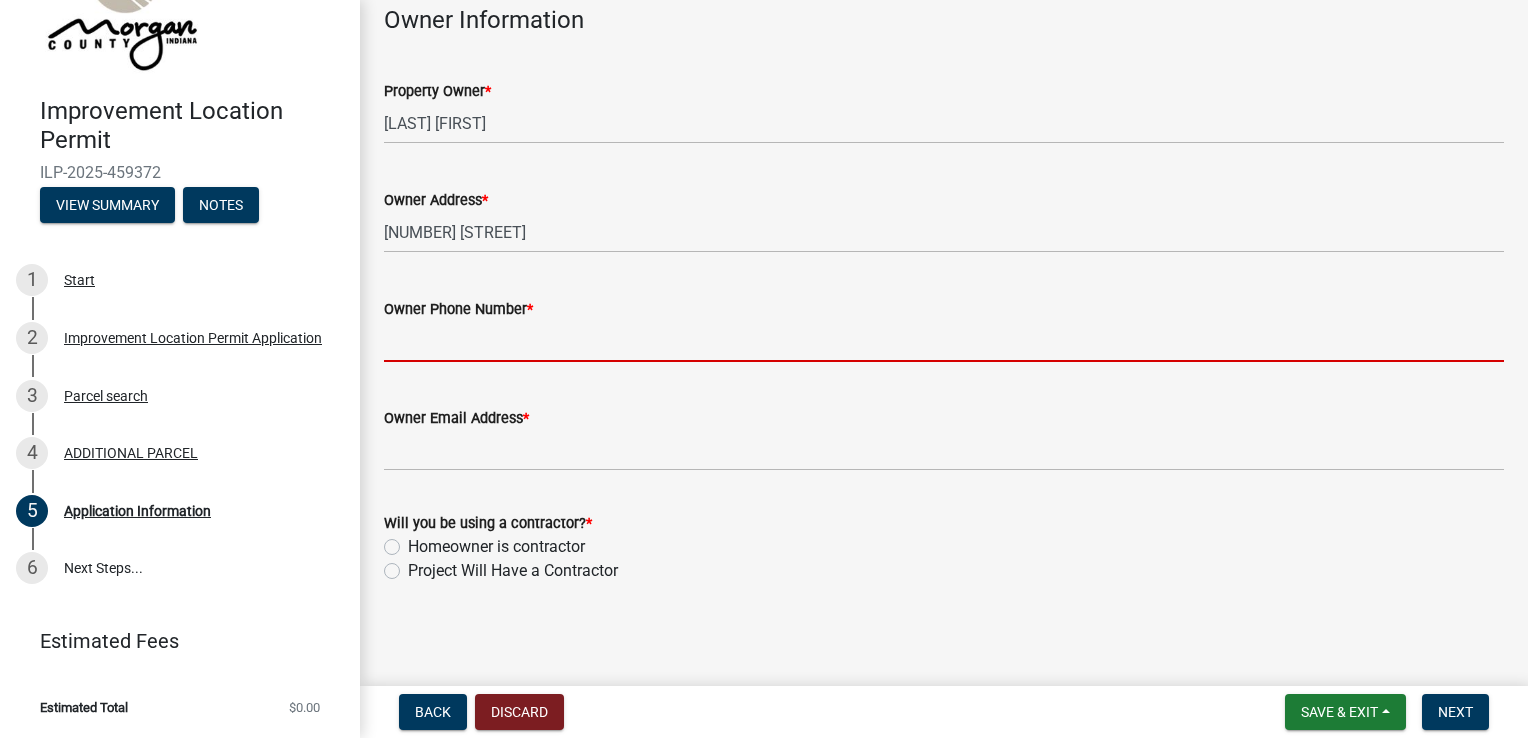 click on "Owner Phone Number  *" at bounding box center (944, 341) 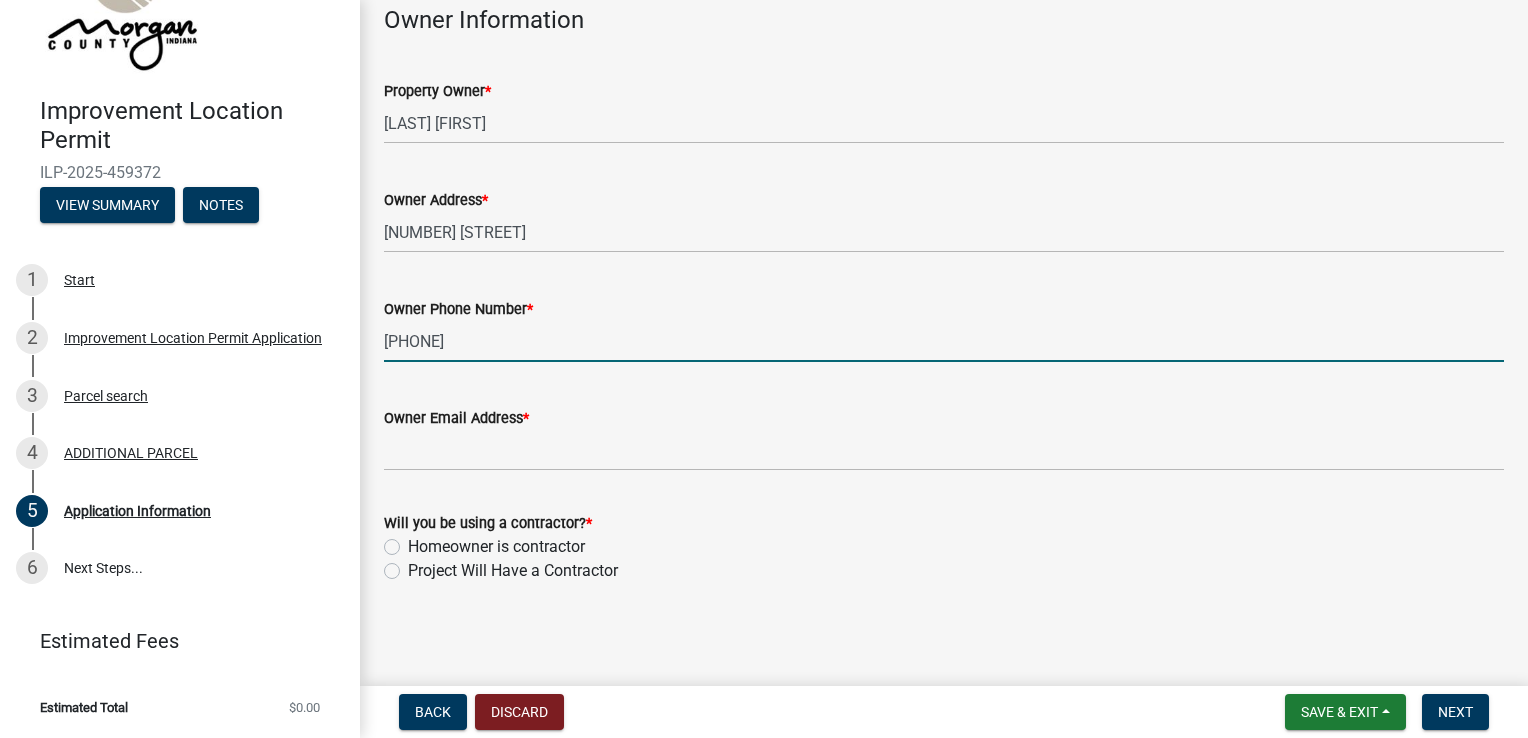 type on "Agriculture" 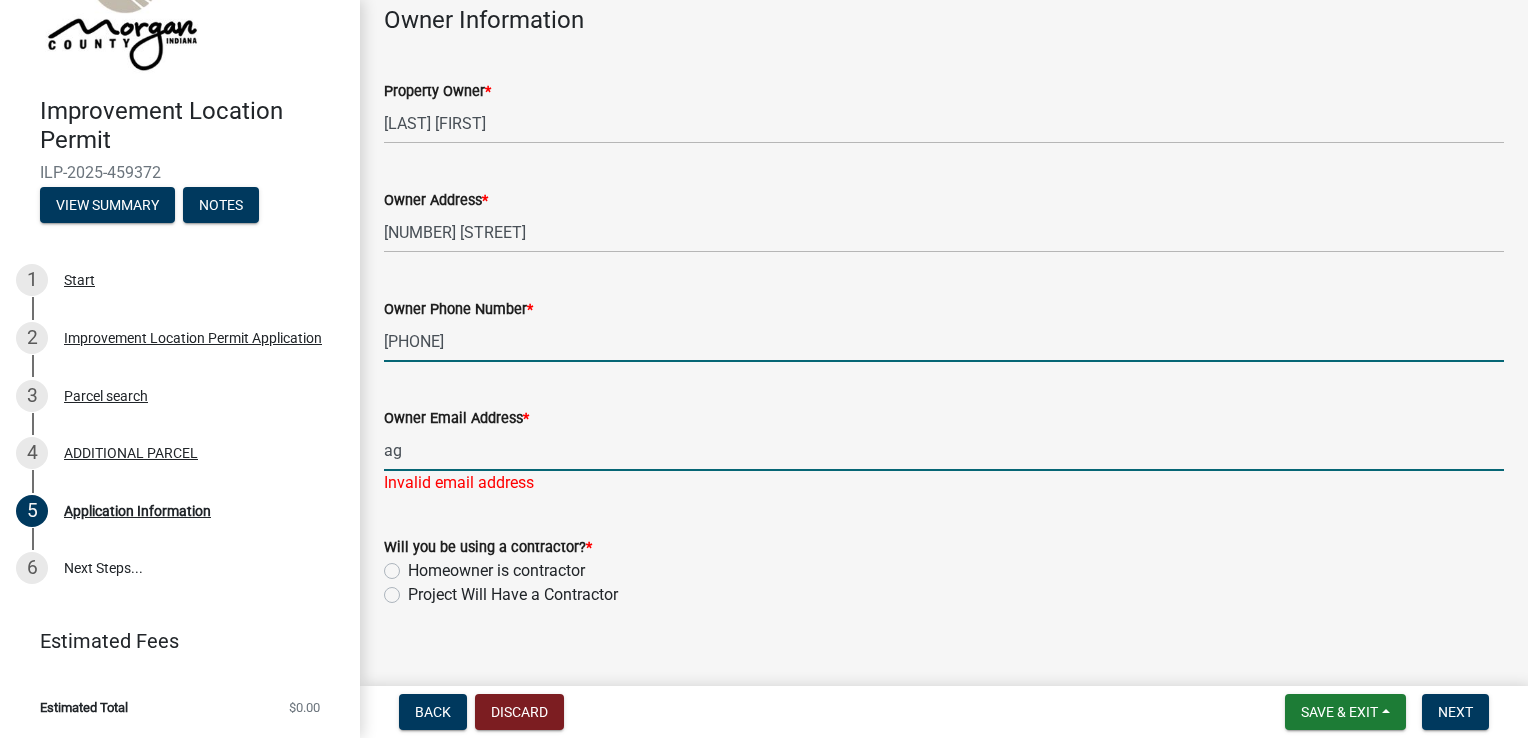 click on "ag" at bounding box center (944, 450) 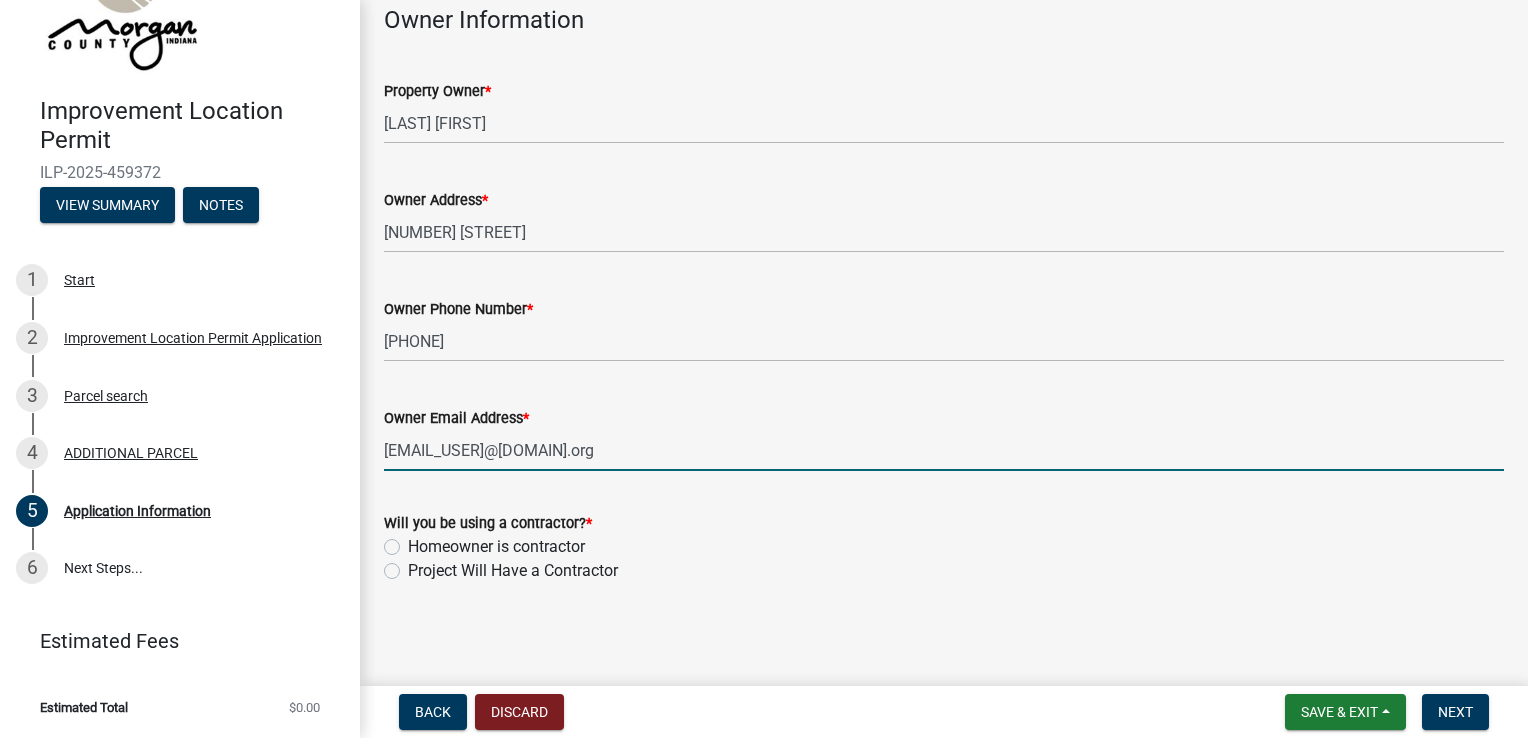 type on "ag" 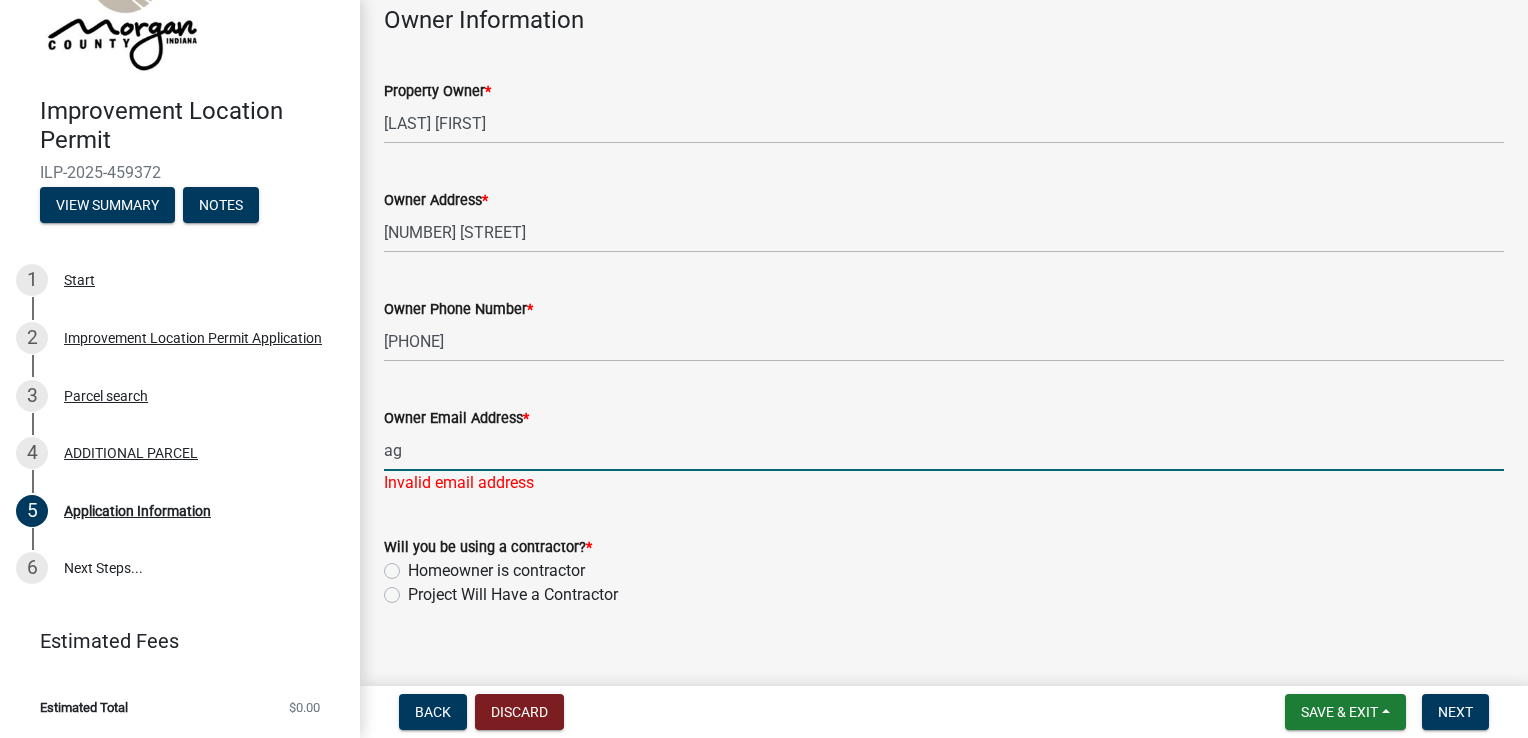 scroll, scrollTop: 992, scrollLeft: 0, axis: vertical 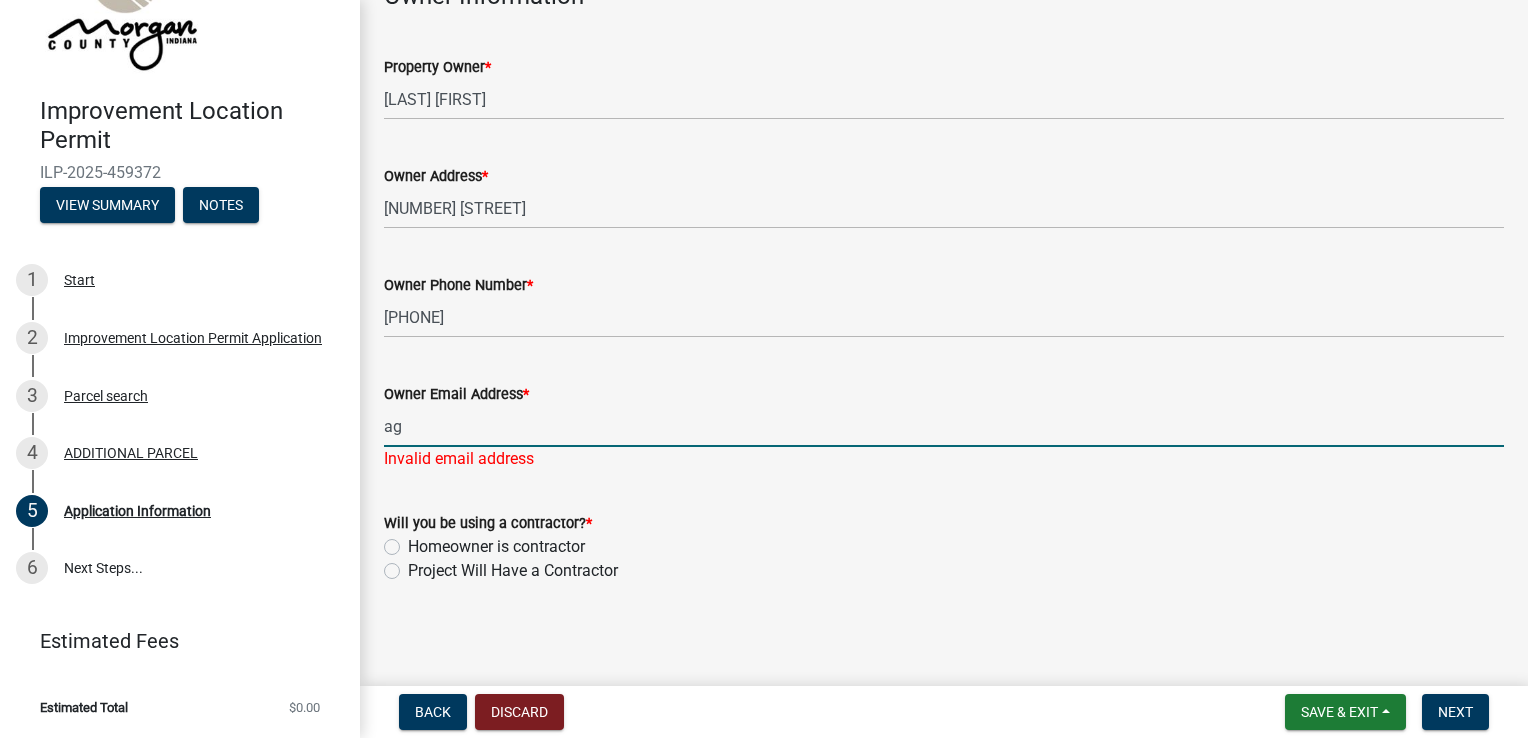 click on "Project Will Have a Contractor" 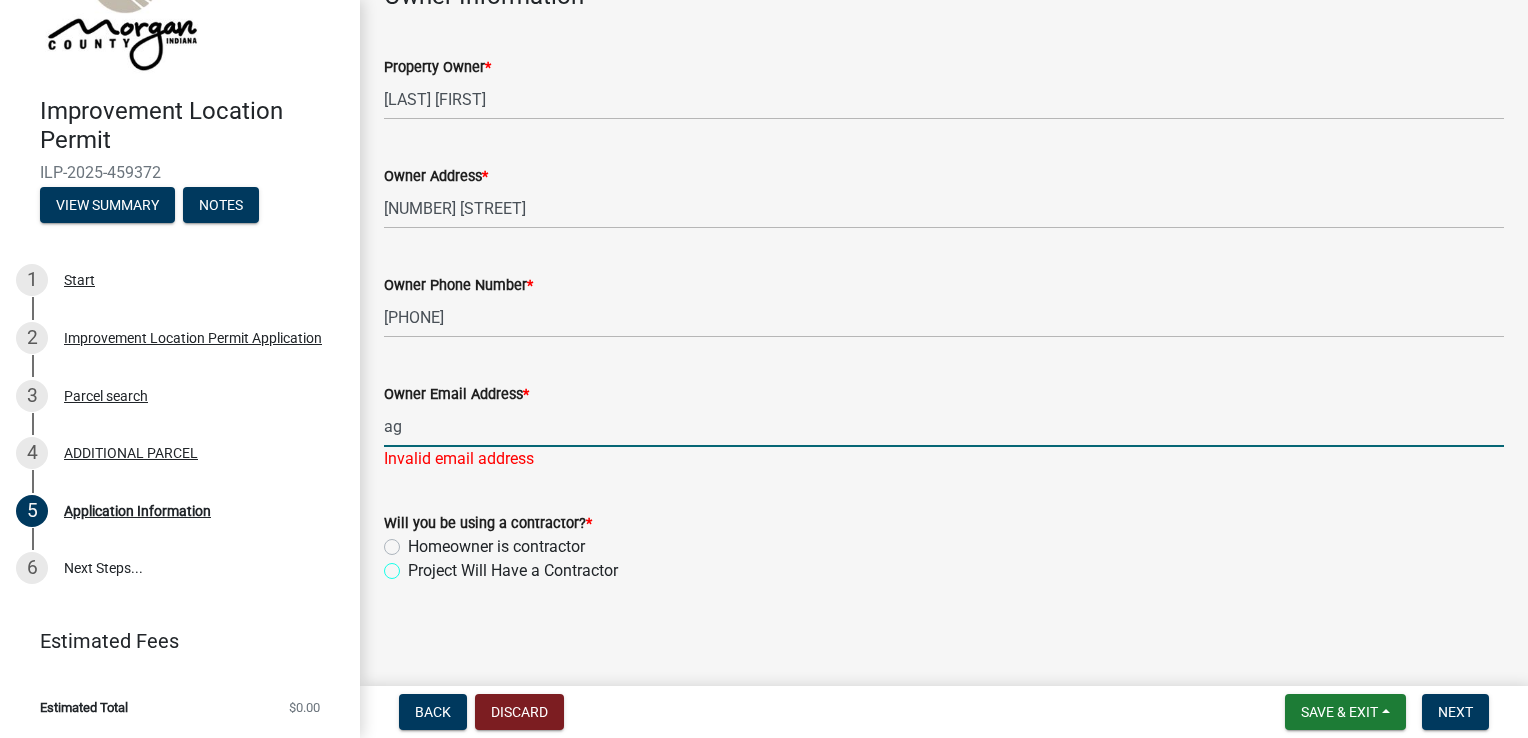click on "Project Will Have a Contractor" at bounding box center [414, 565] 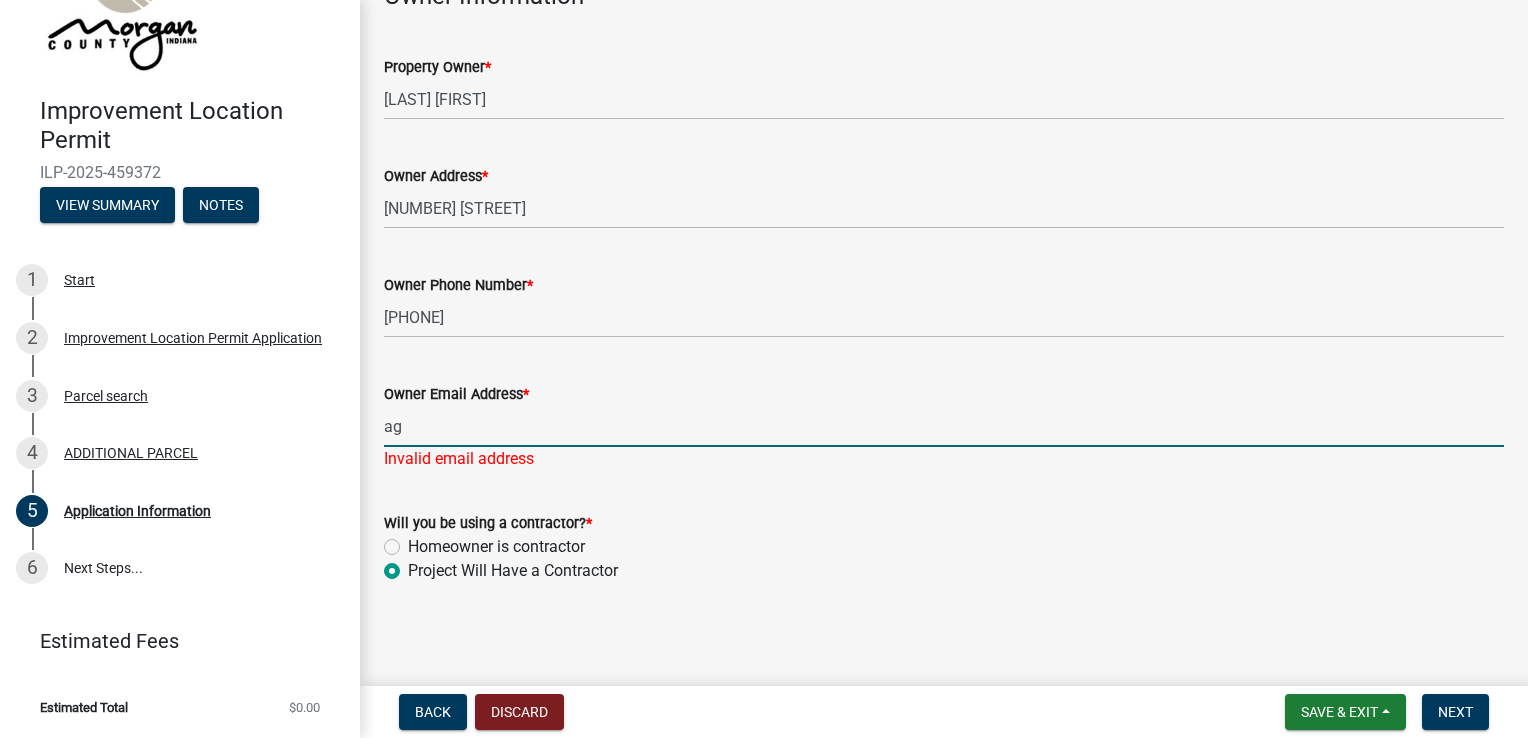radio on "true" 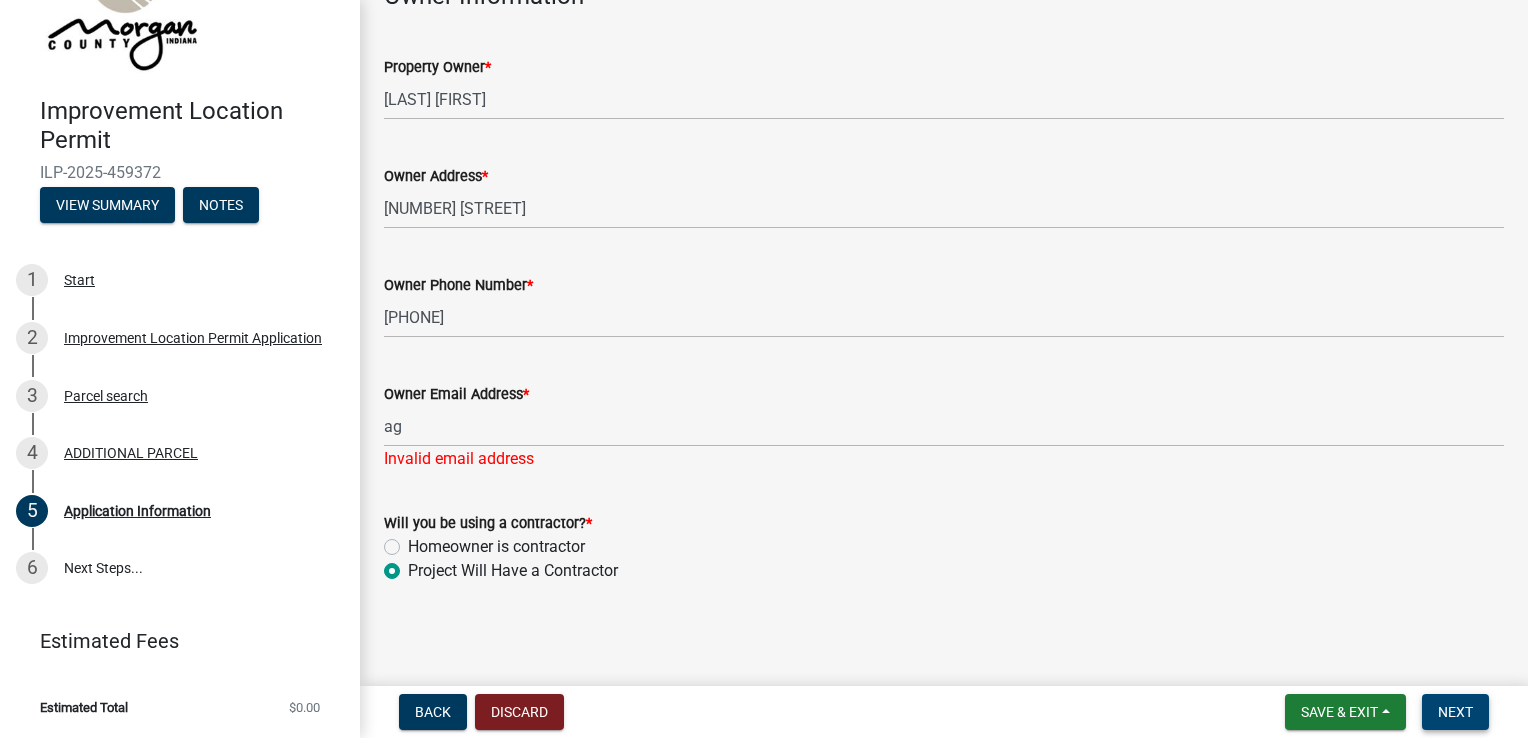 click on "Next" at bounding box center [1455, 712] 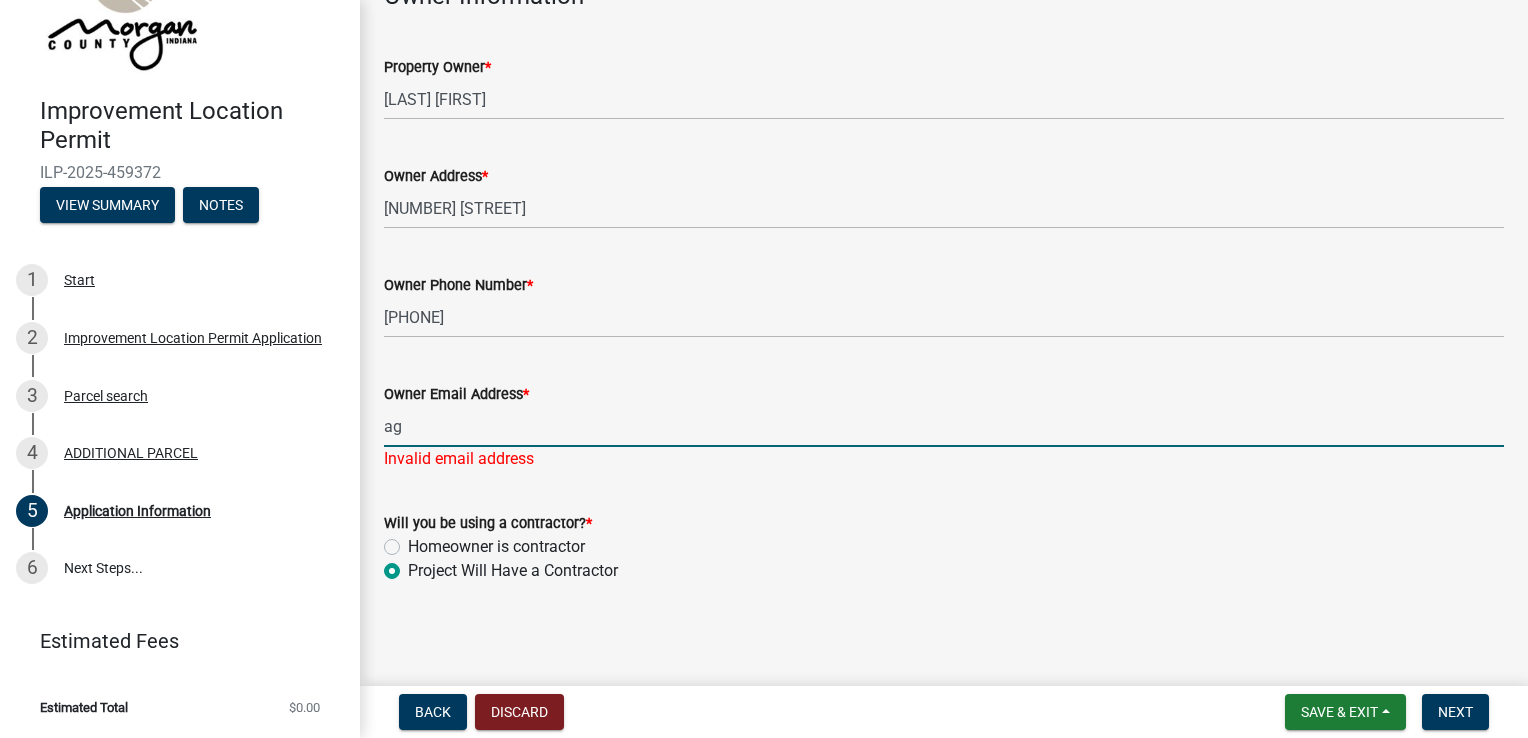 click on "ag" at bounding box center [944, 426] 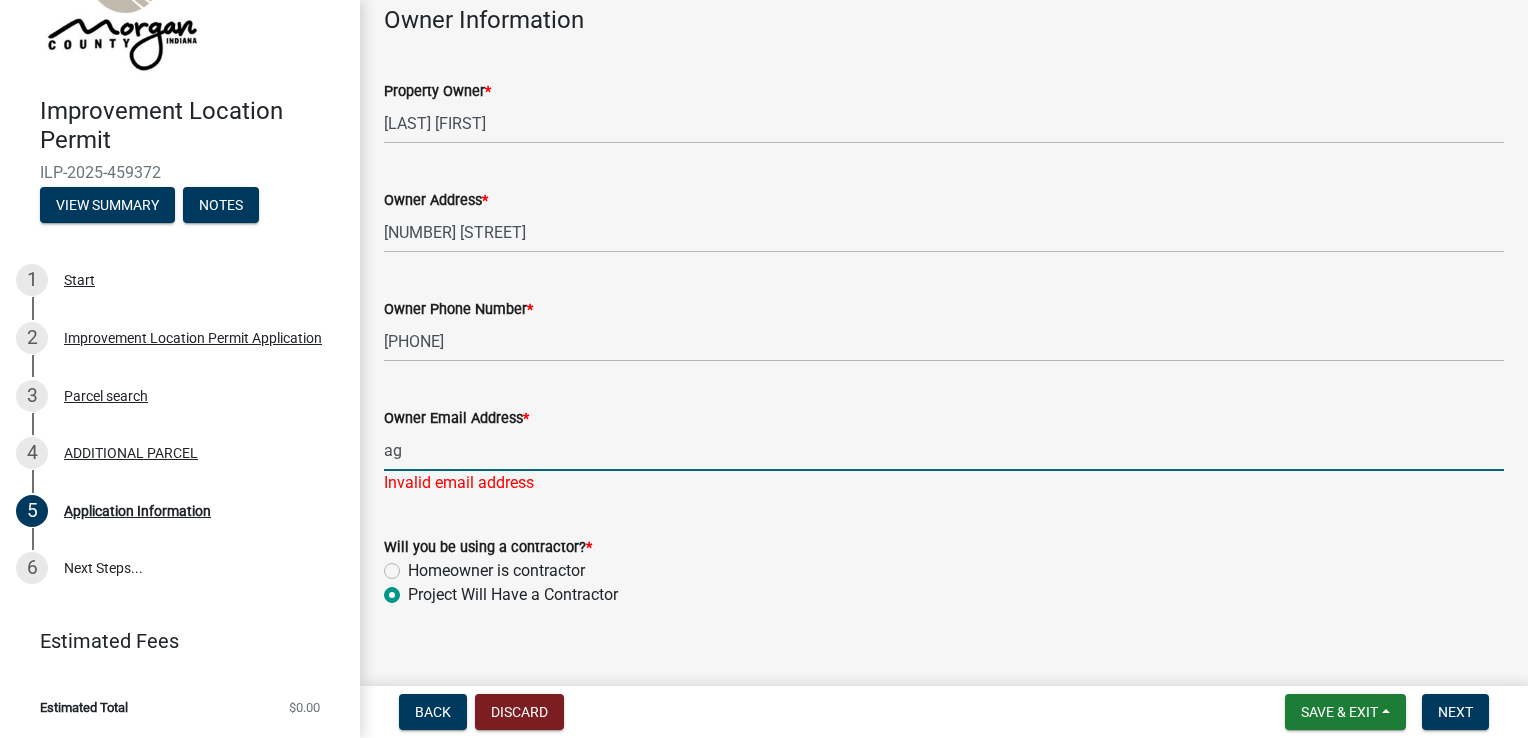 scroll, scrollTop: 992, scrollLeft: 0, axis: vertical 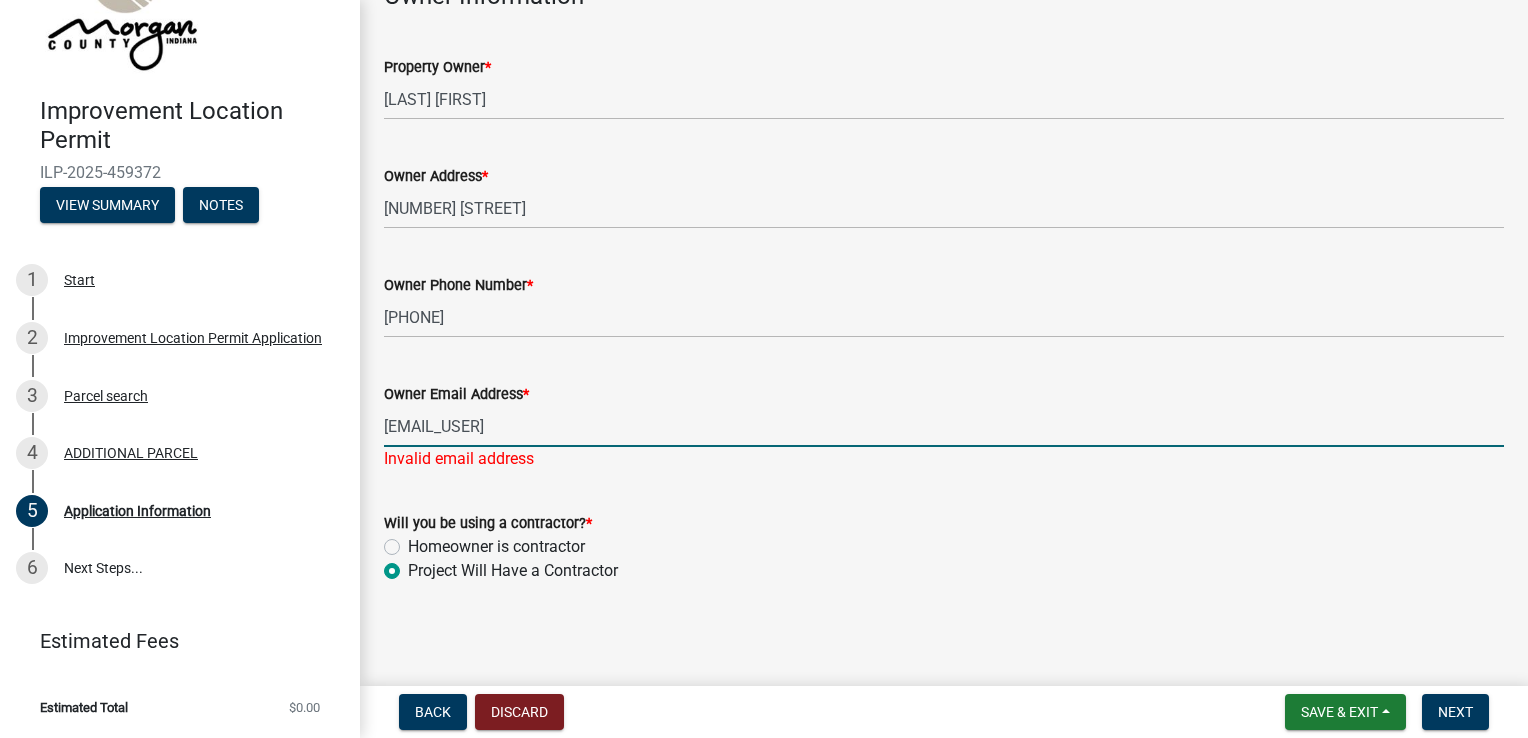 type on "[EMAIL_USER]@[DOMAIN].org" 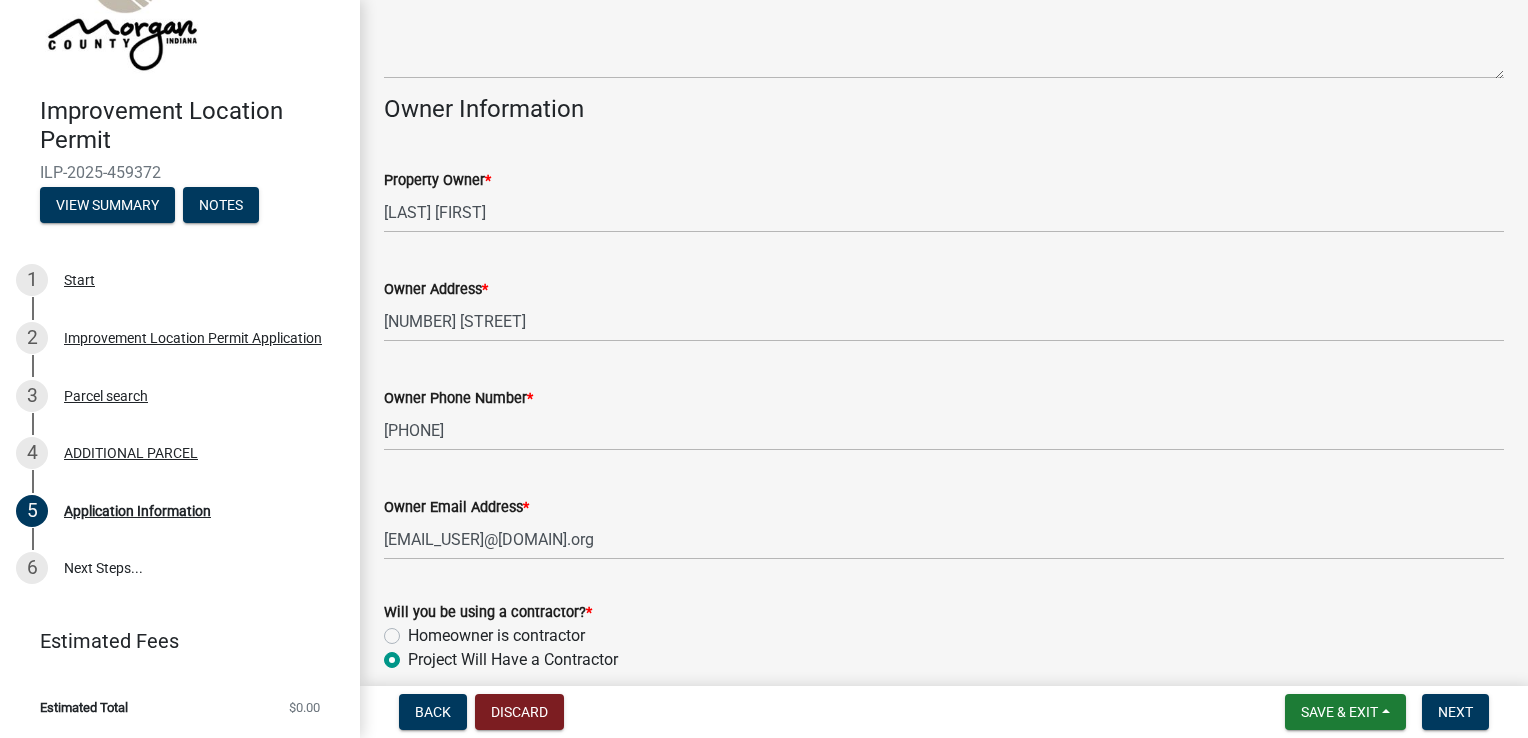 scroll, scrollTop: 968, scrollLeft: 0, axis: vertical 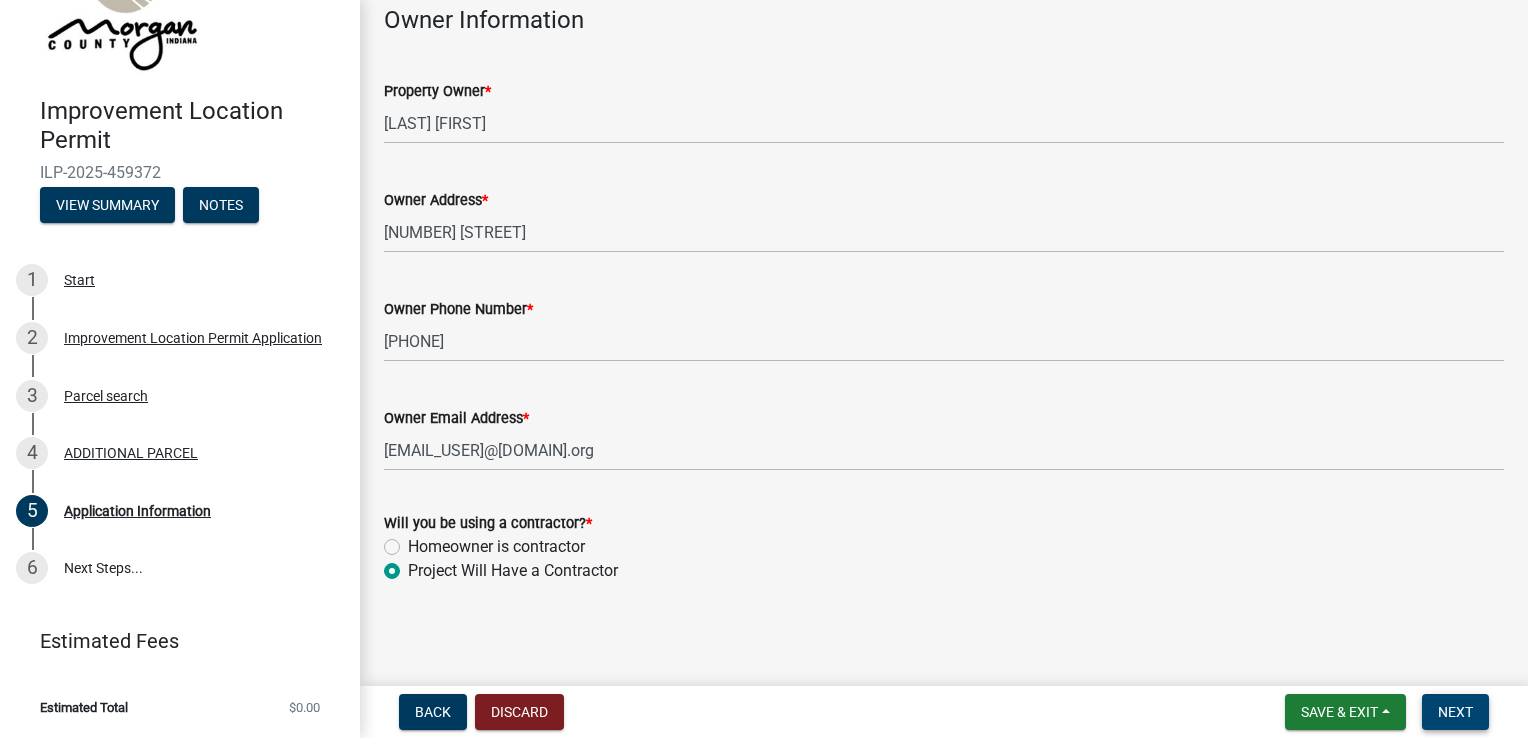 click on "Next" at bounding box center [1455, 712] 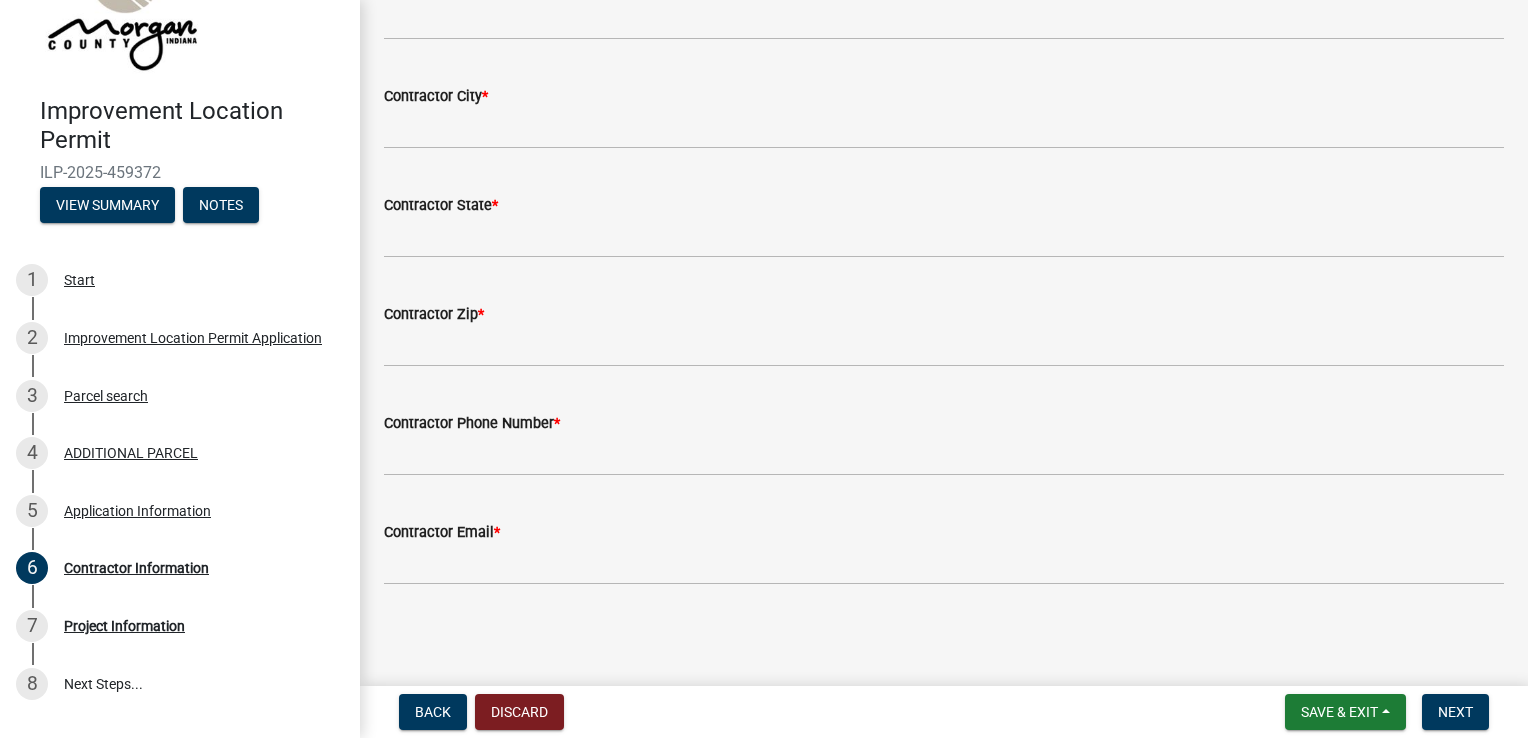 scroll, scrollTop: 0, scrollLeft: 0, axis: both 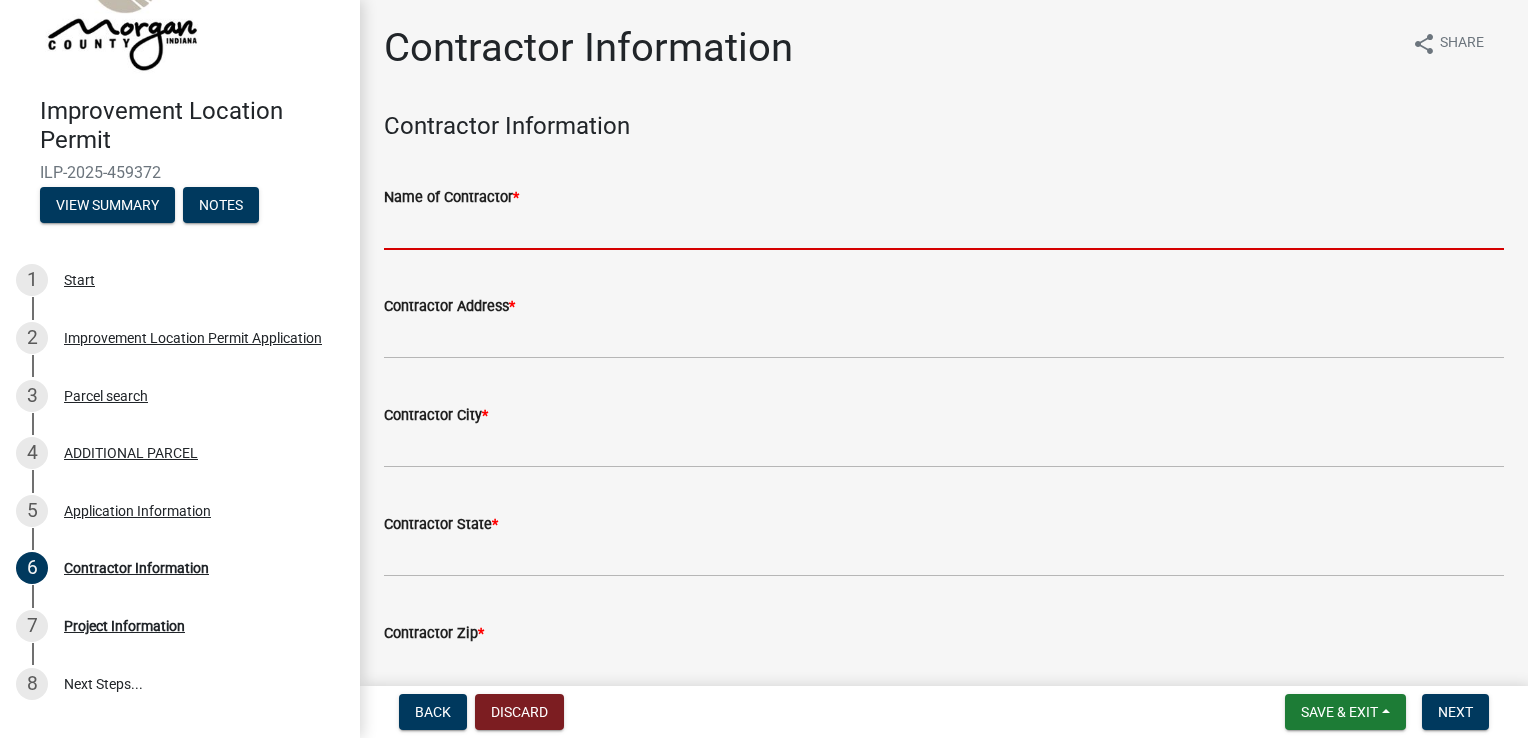 click on "Name of Contractor  *" at bounding box center [944, 229] 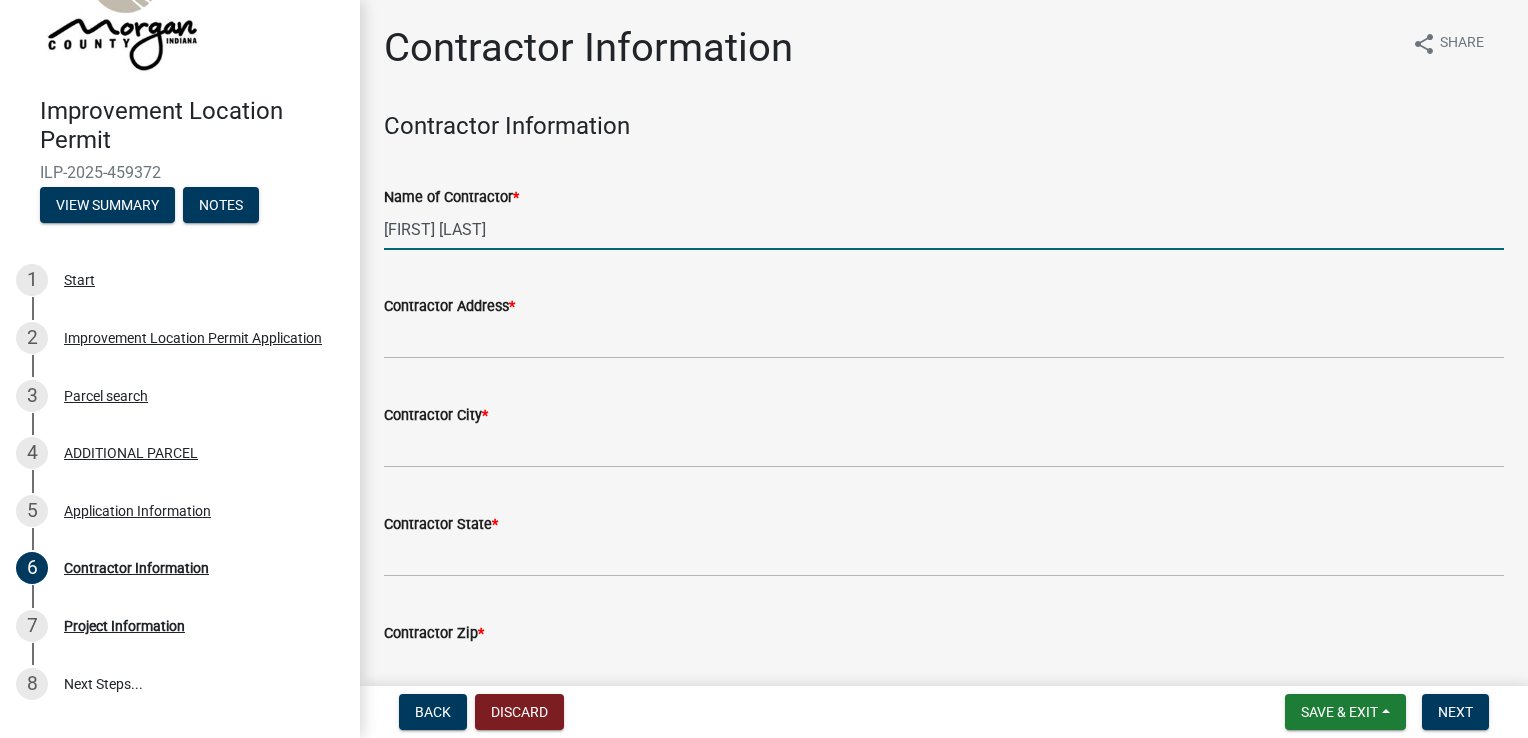 type on "[FIRST] [LAST]" 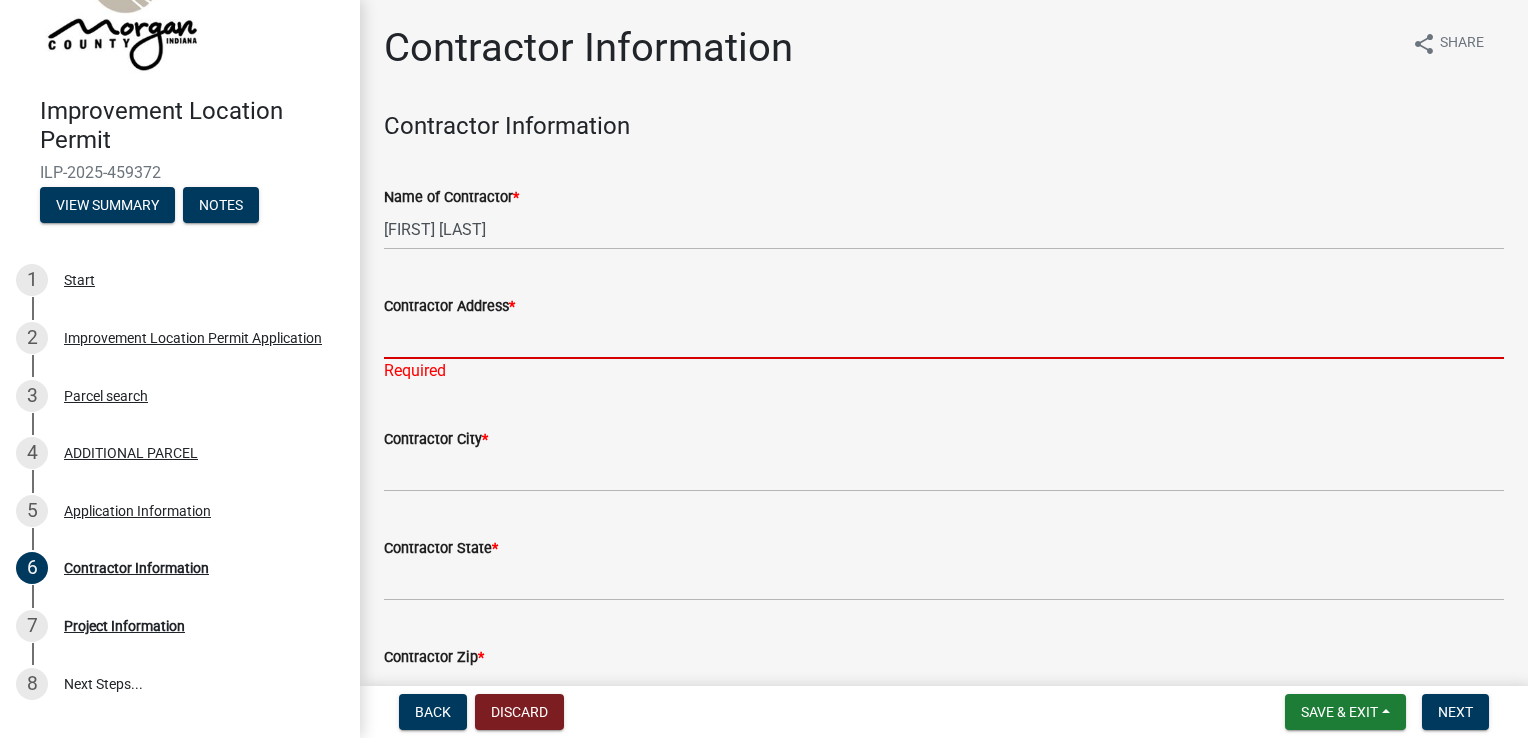 paste on "[NUMBER] E Hendricks County Rd. Plainfield, [STATE] [POSTAL_CODE]." 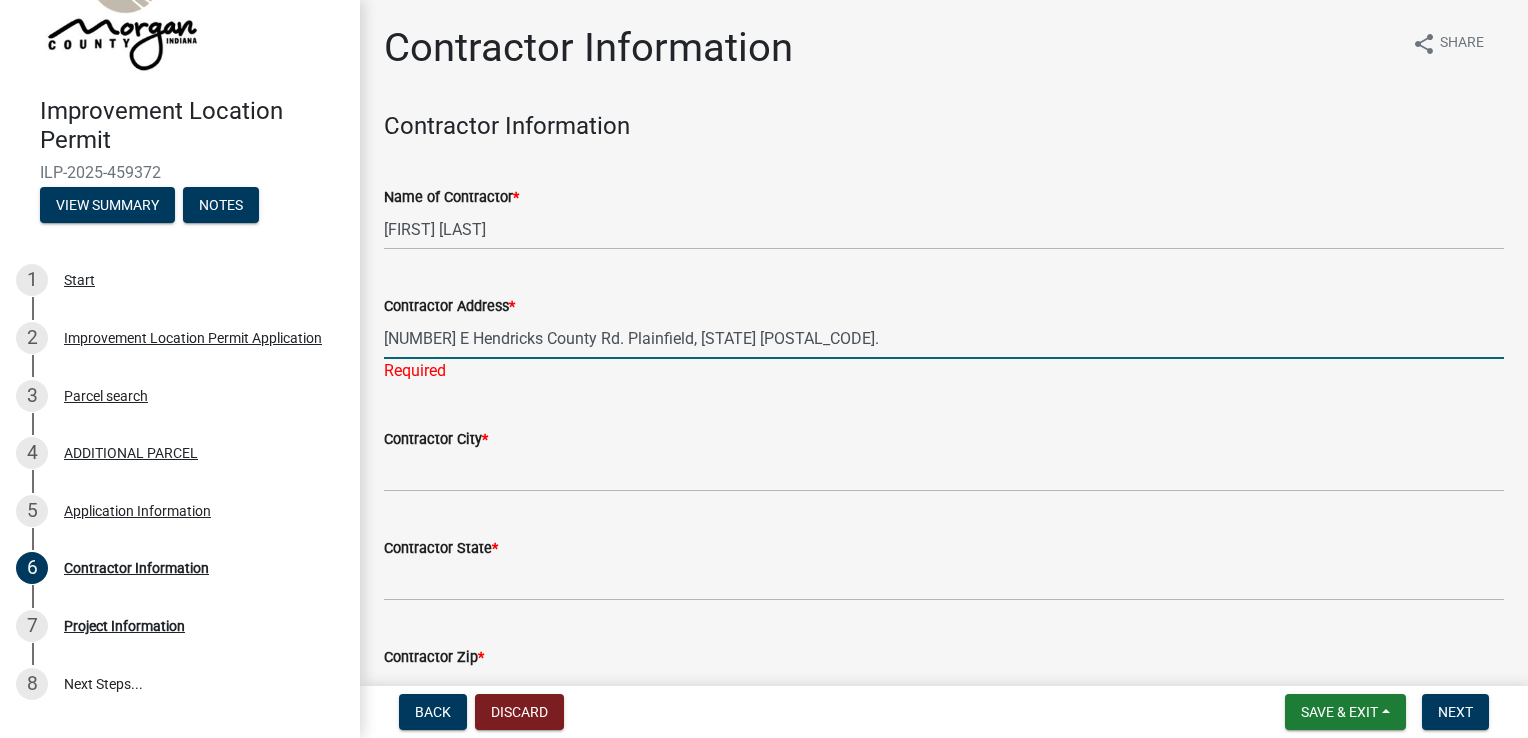 type on "[NUMBER] E Hendricks County Rd. Plainfield, [STATE] [POSTAL_CODE]." 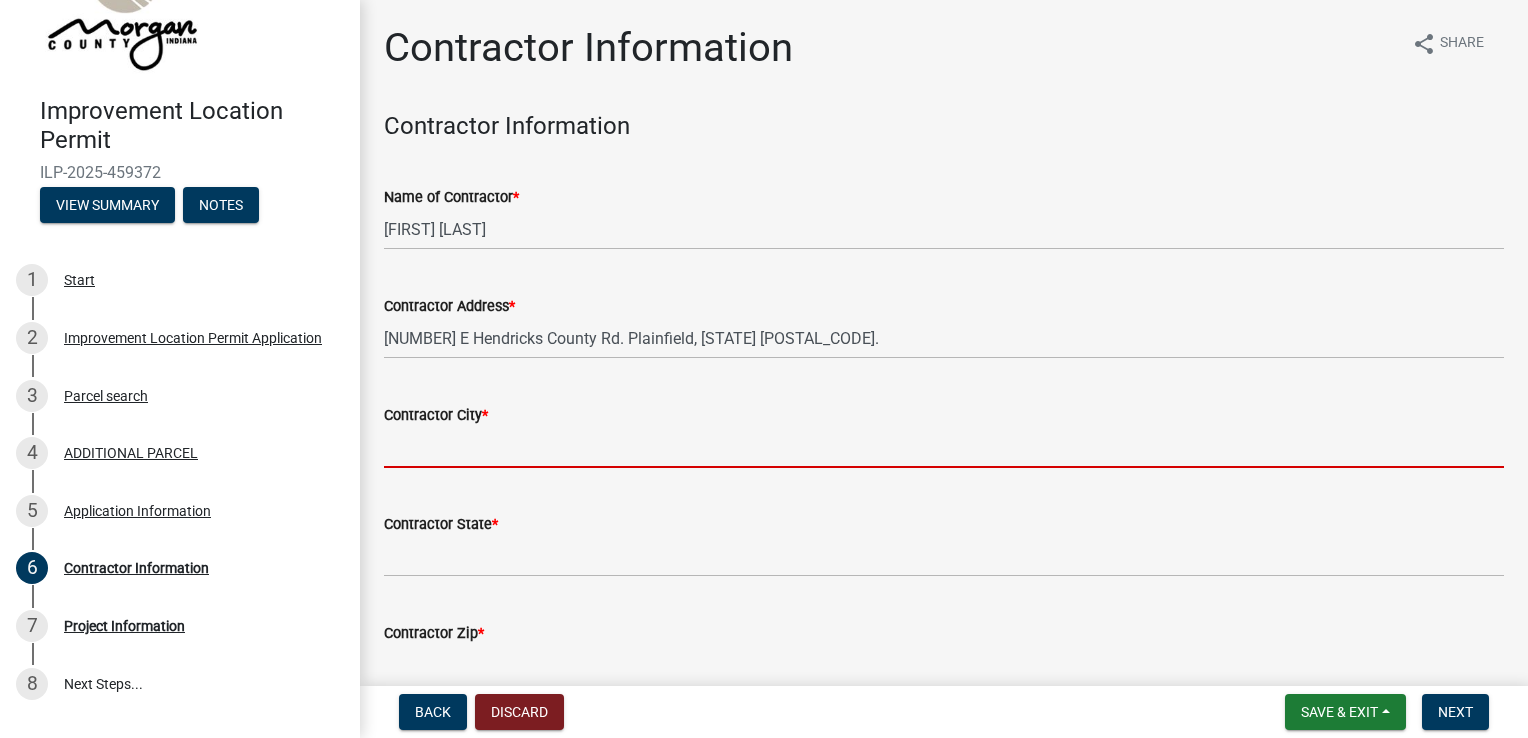 click on "Contractor City  *" 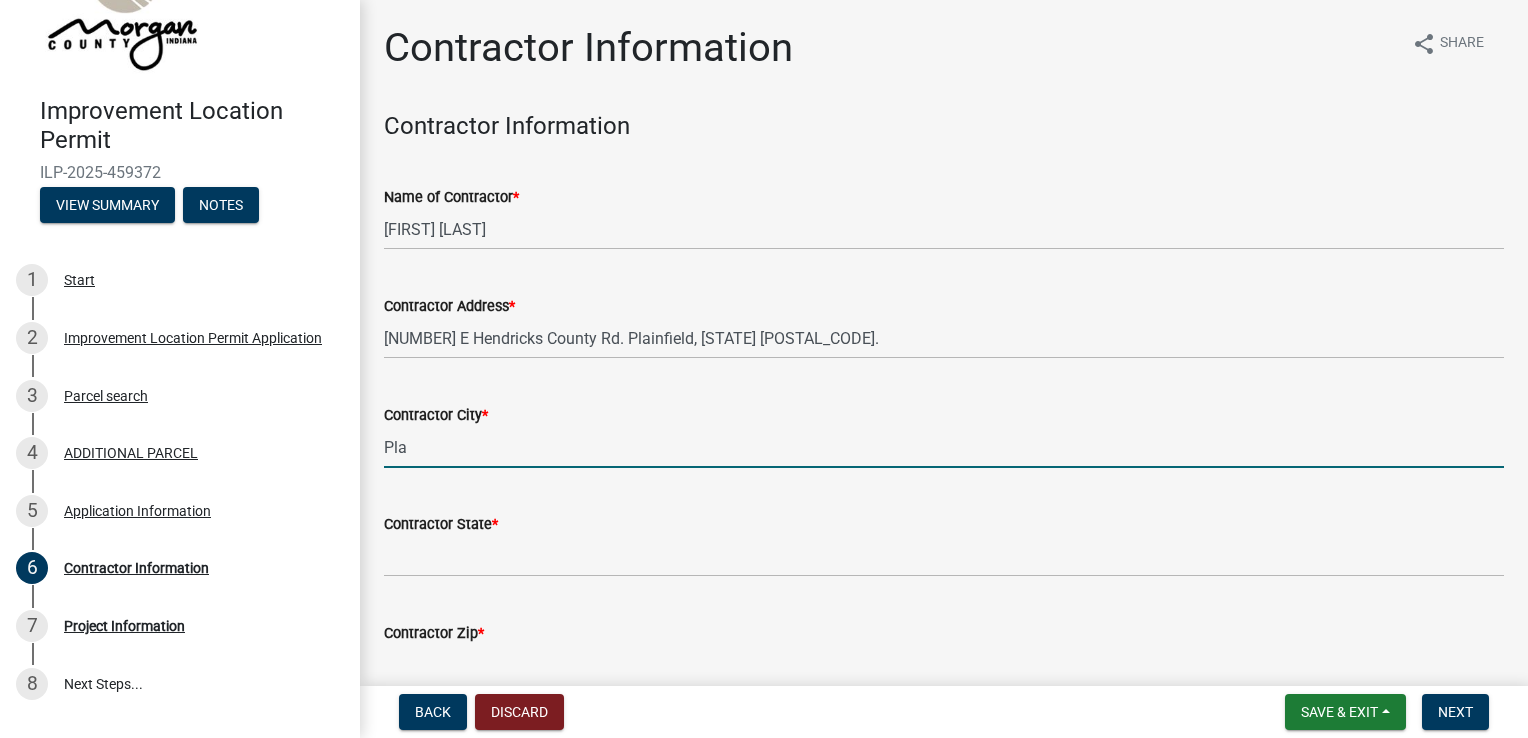 type on "[CITY]" 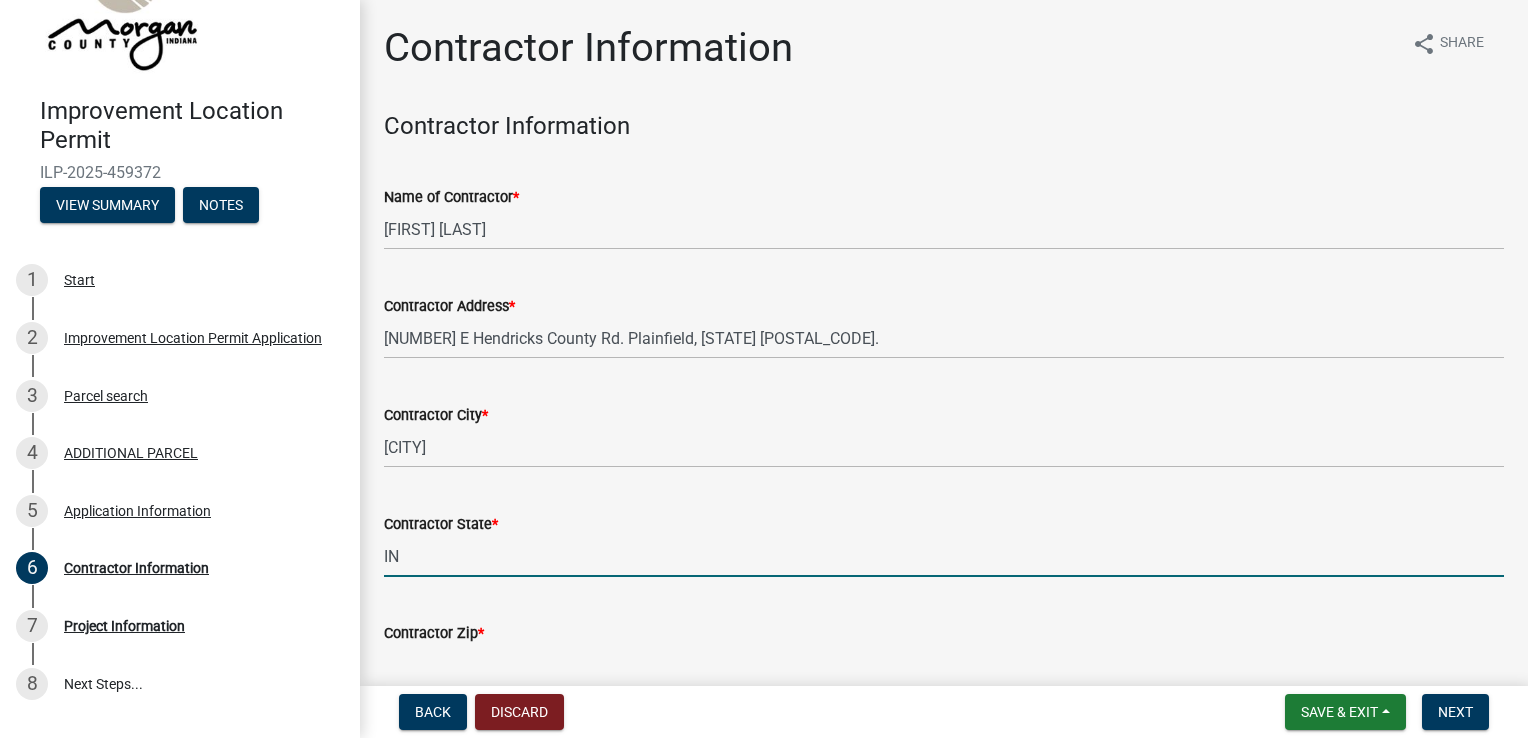 click on "IN" at bounding box center (944, 556) 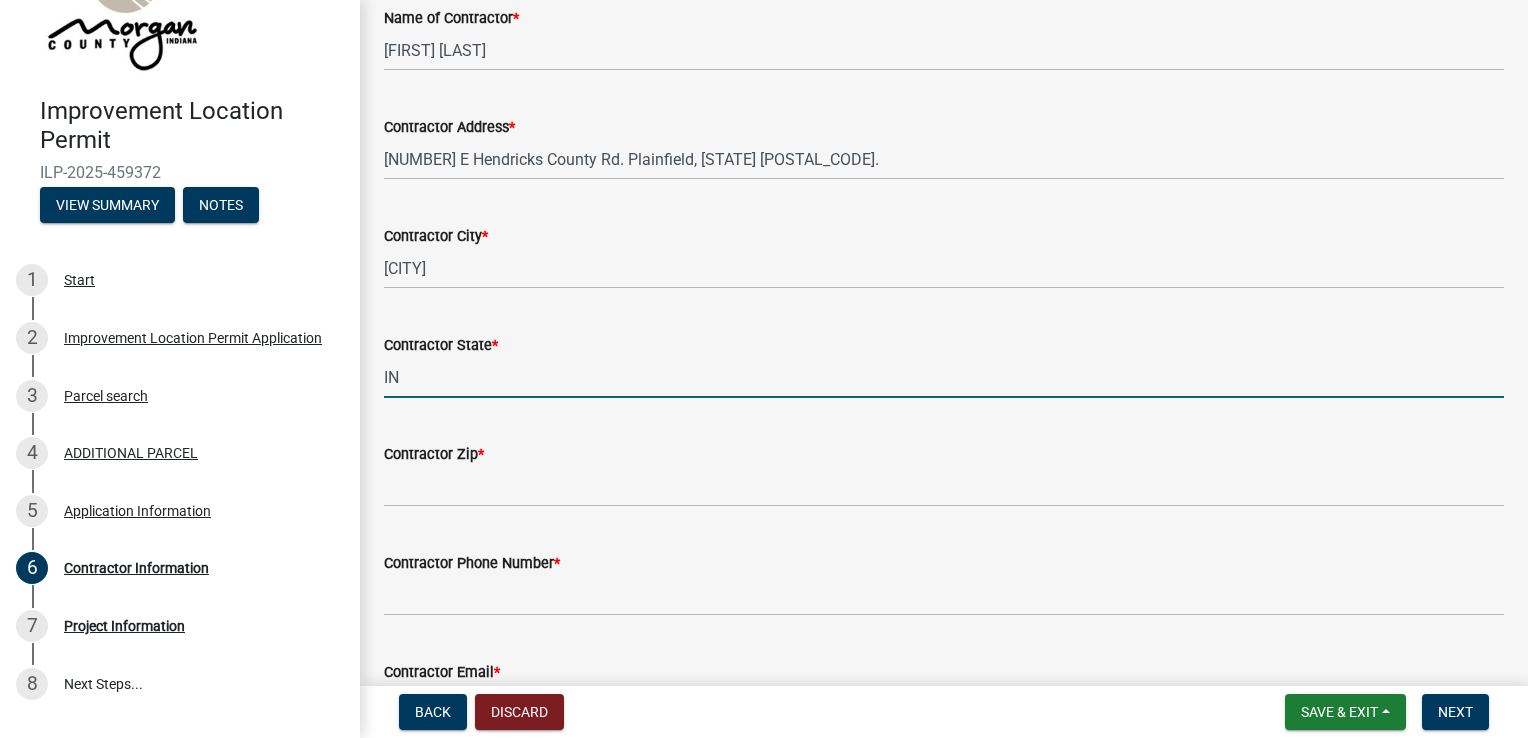 scroll, scrollTop: 182, scrollLeft: 0, axis: vertical 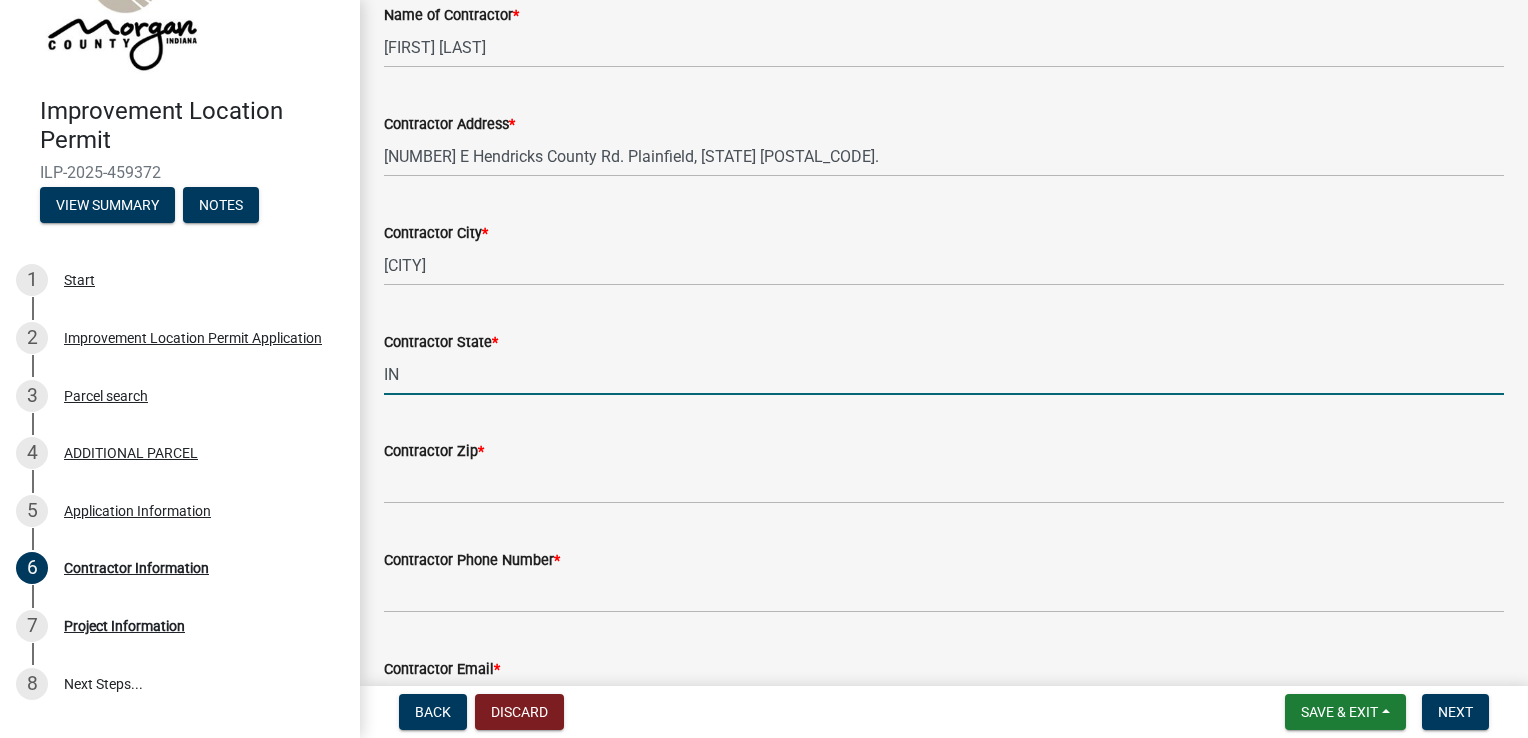 type on "IN" 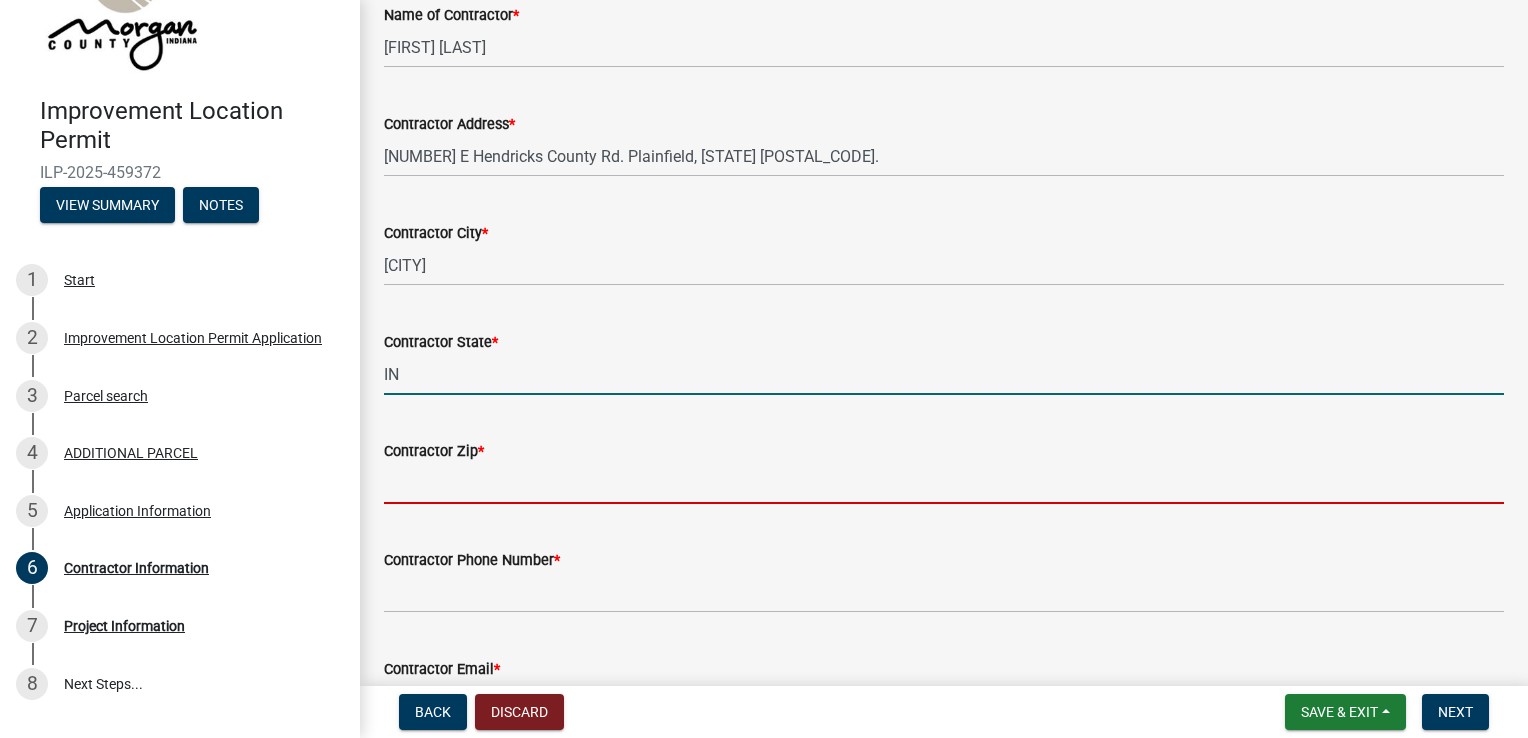click on "Contractor Zip  *" at bounding box center (944, 483) 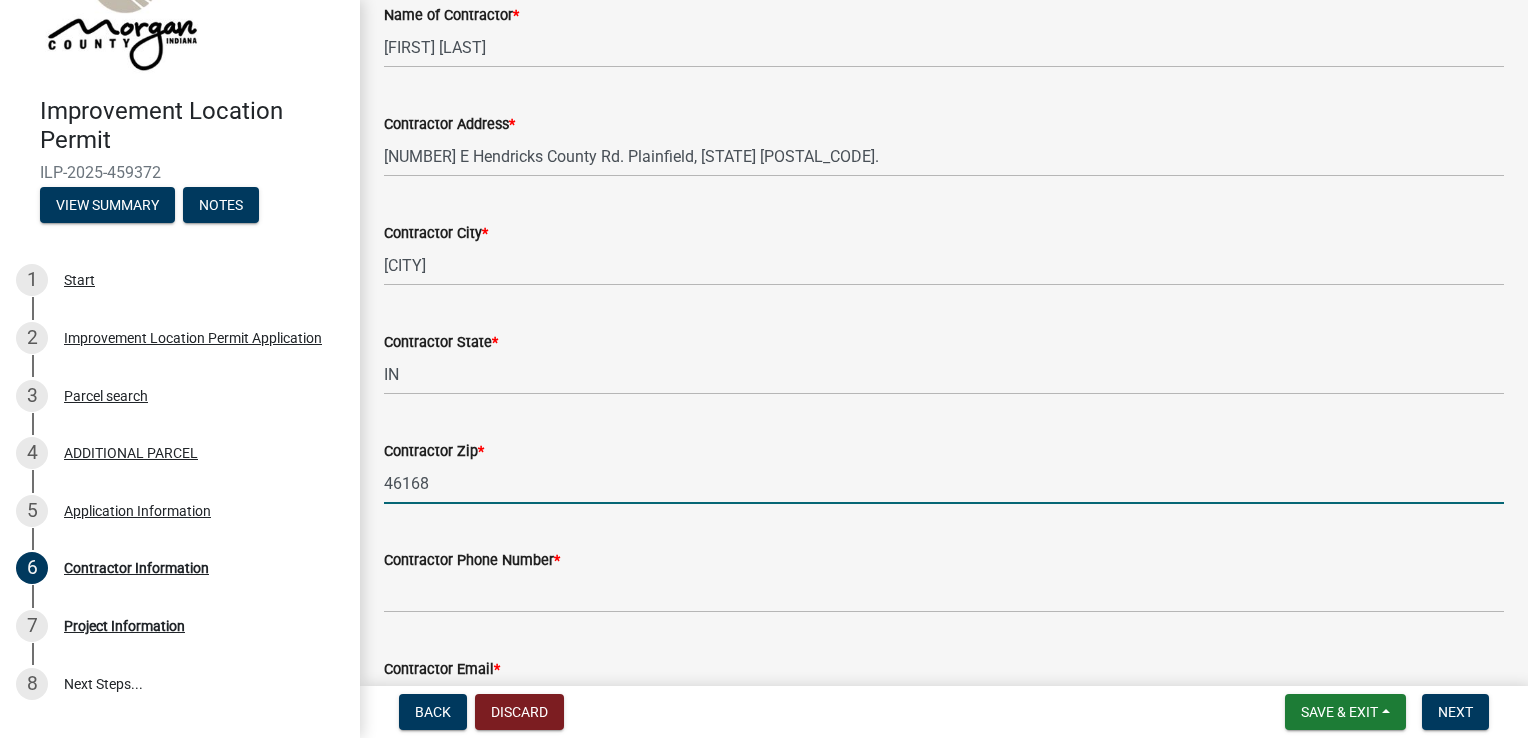 type on "46168" 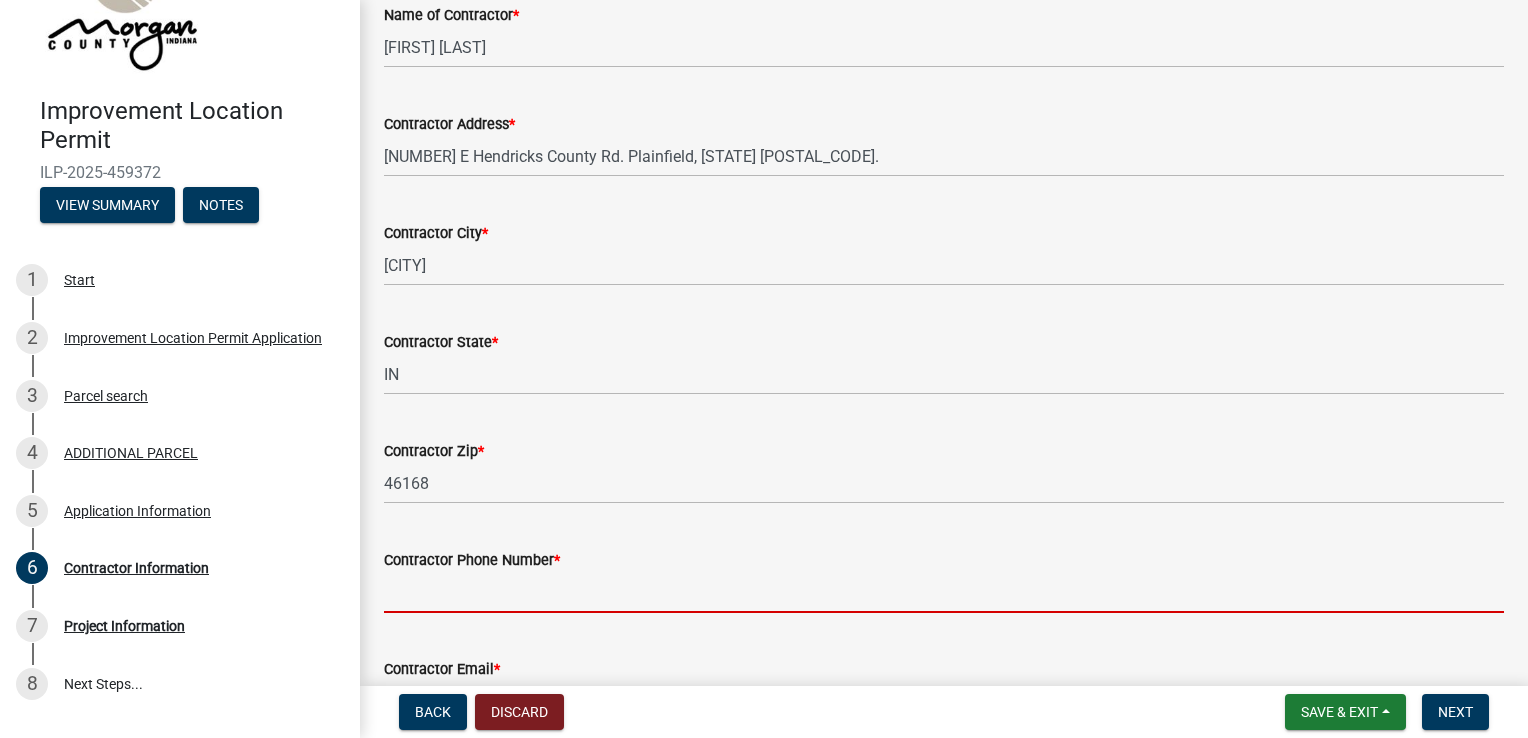click on "Contractor Phone Number  *" at bounding box center [944, 592] 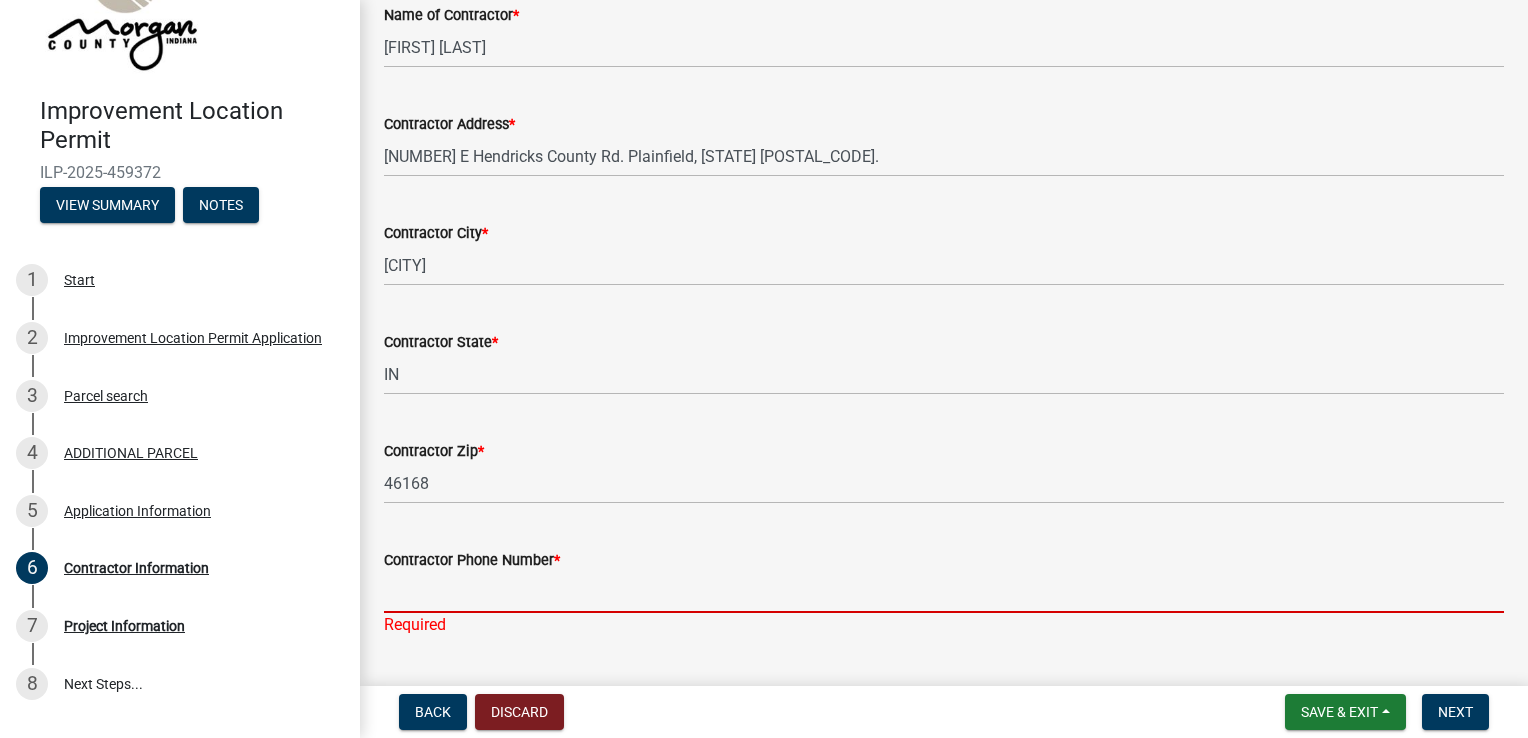 click on "Contractor Phone Number  *" at bounding box center [944, 592] 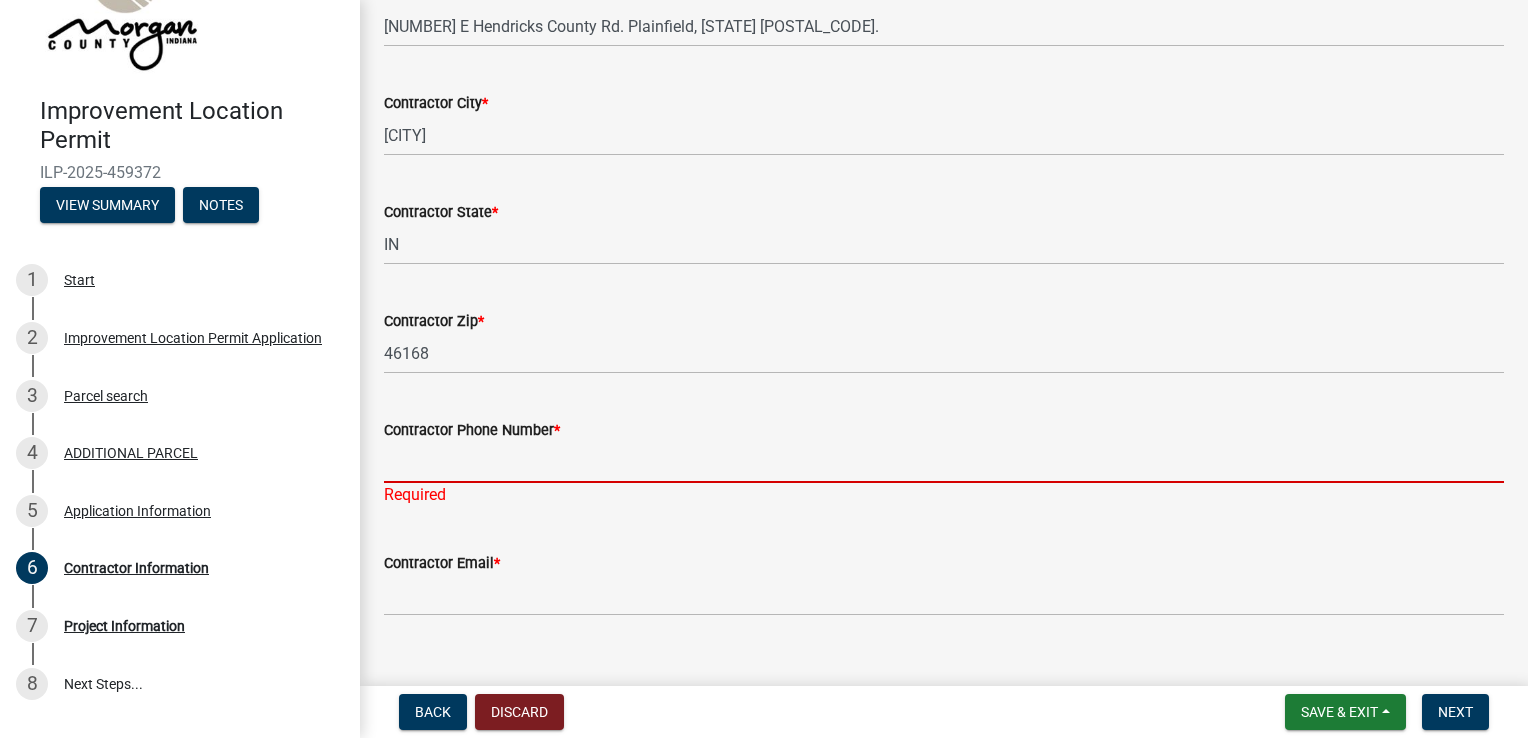 scroll, scrollTop: 324, scrollLeft: 0, axis: vertical 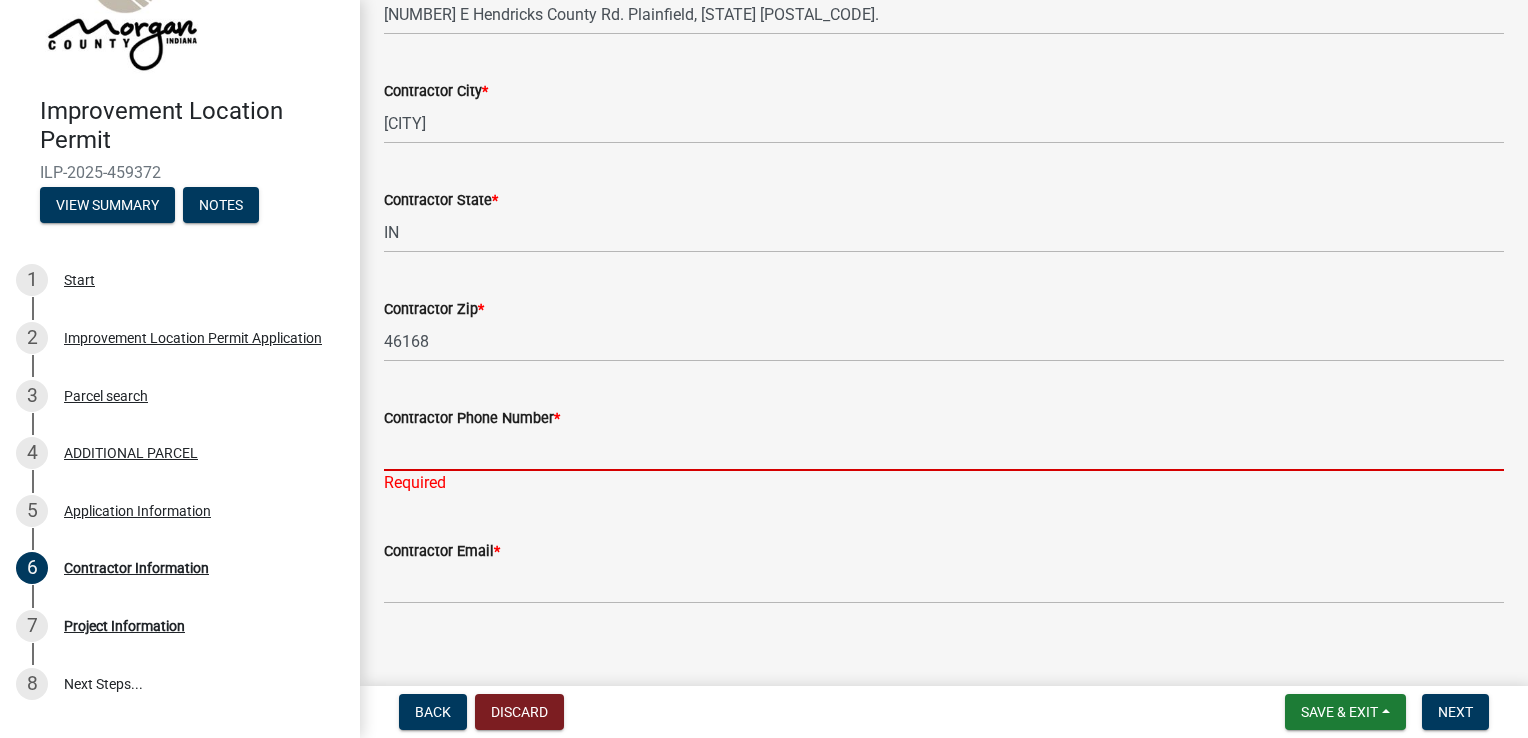 click on "Contractor Phone Number  *" at bounding box center [944, 450] 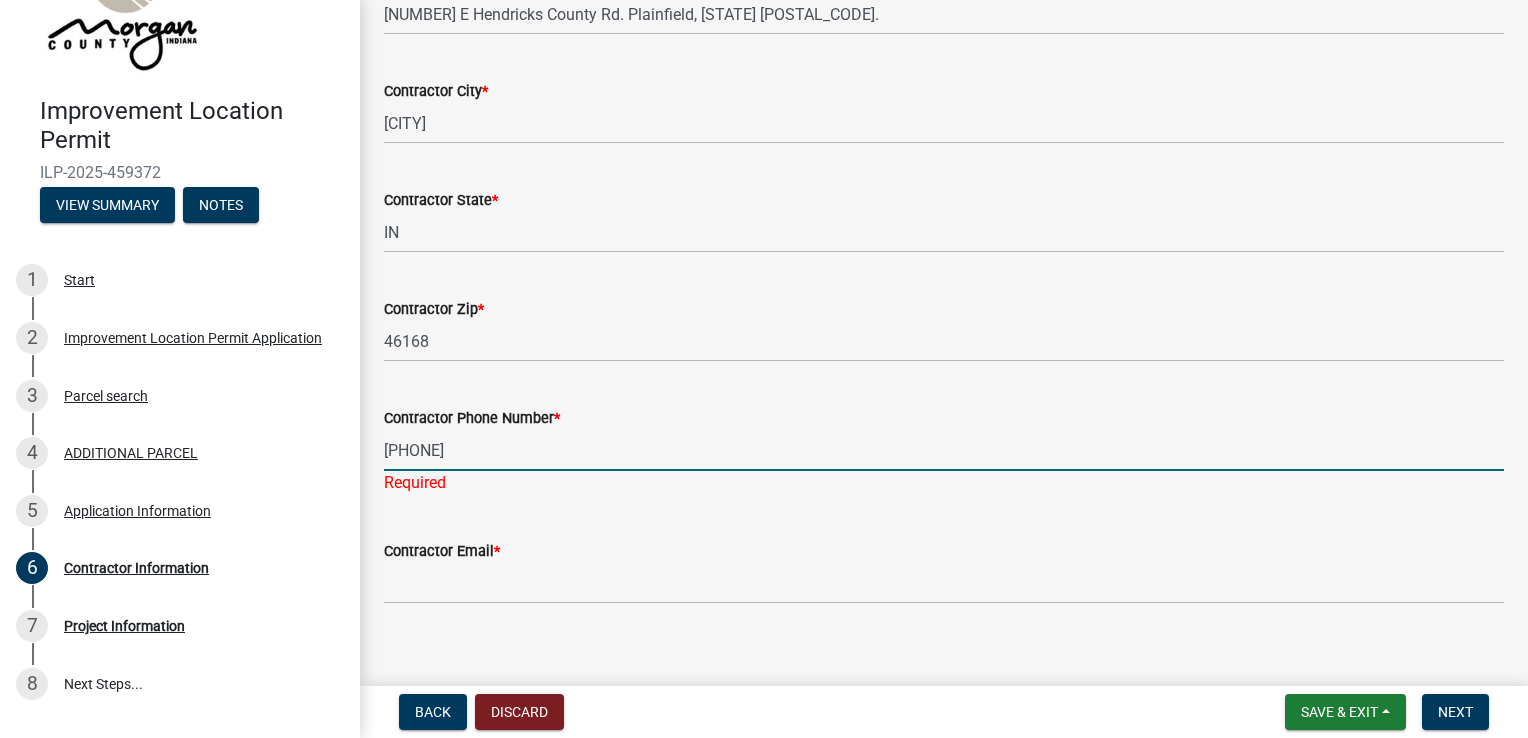 type on "[PHONE]" 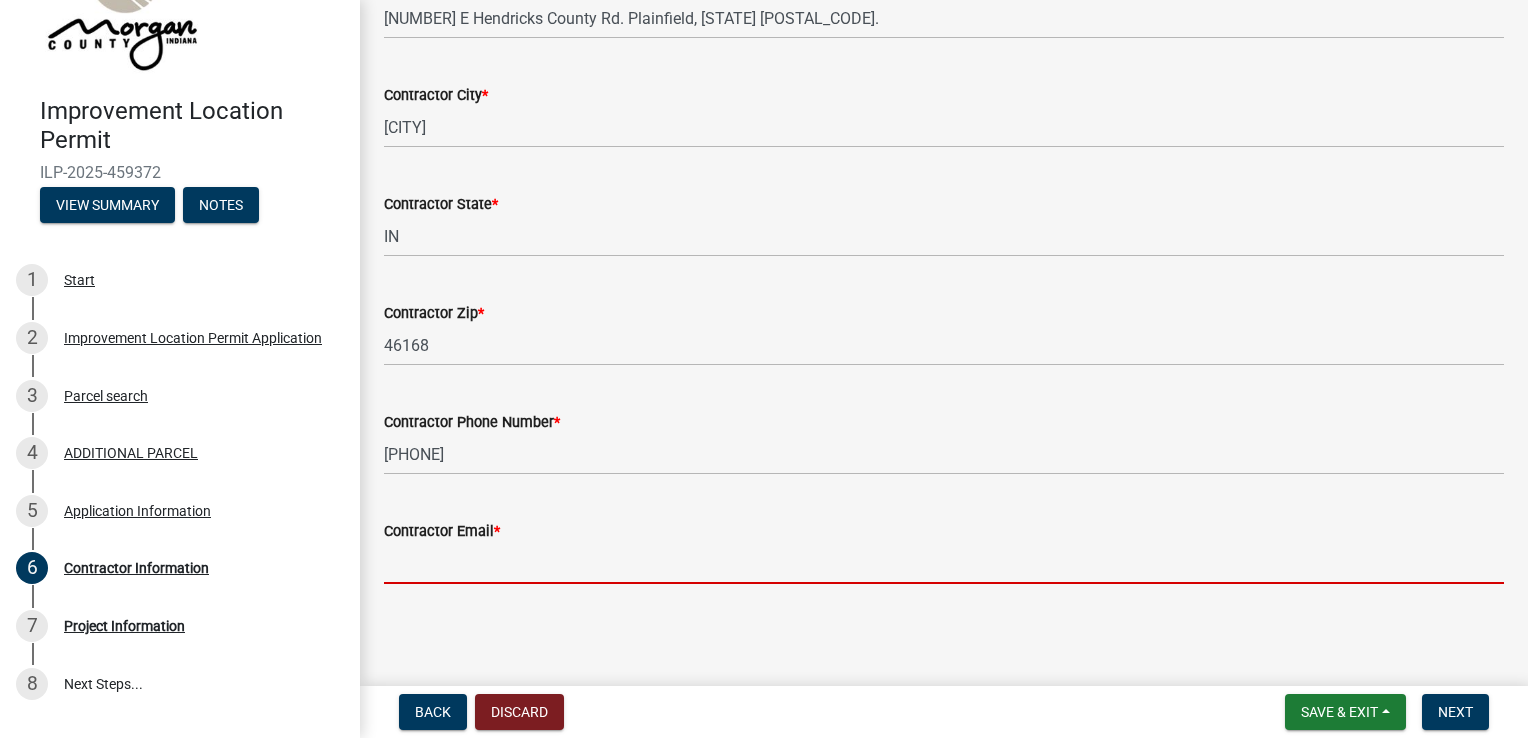 scroll, scrollTop: 319, scrollLeft: 0, axis: vertical 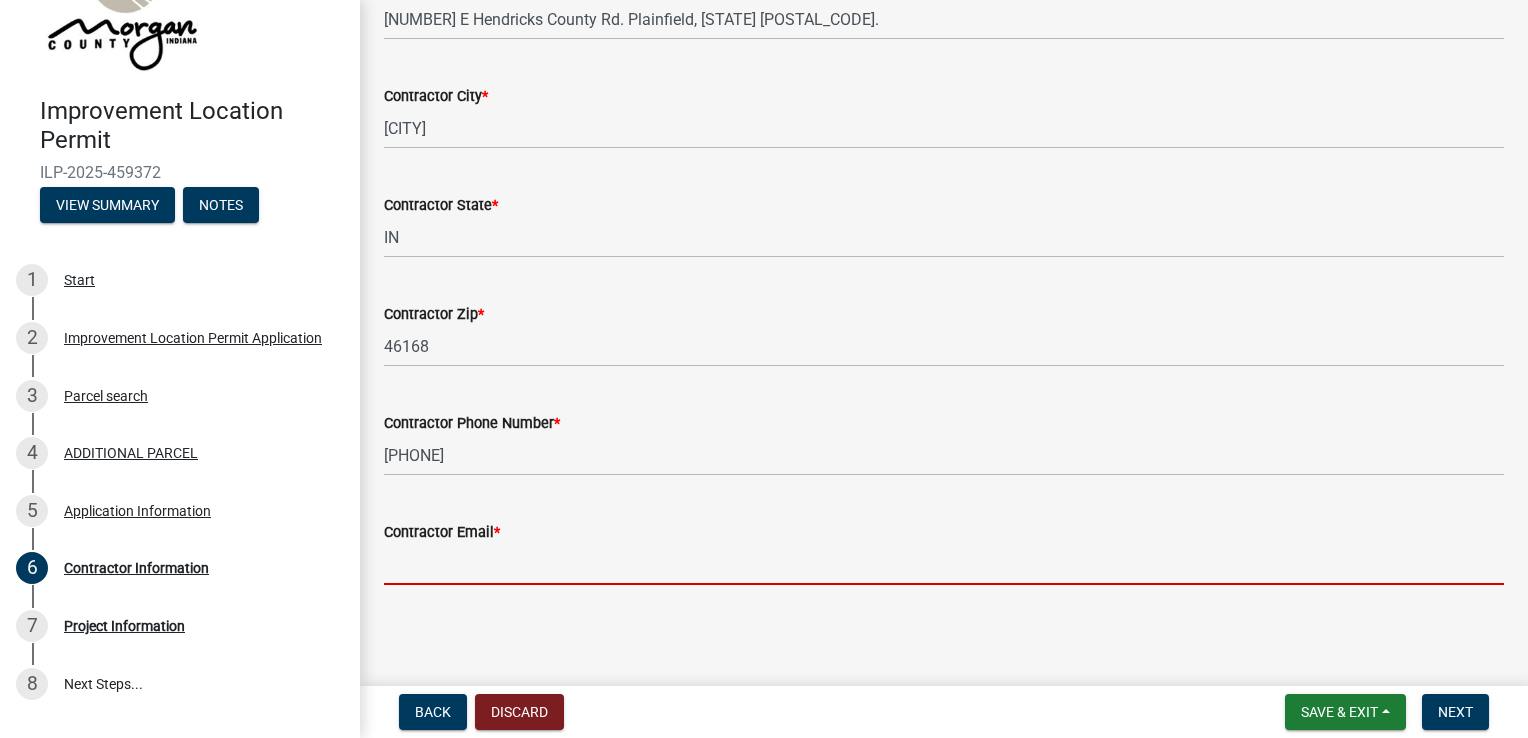 click on "Contractor Email  *" at bounding box center [944, 564] 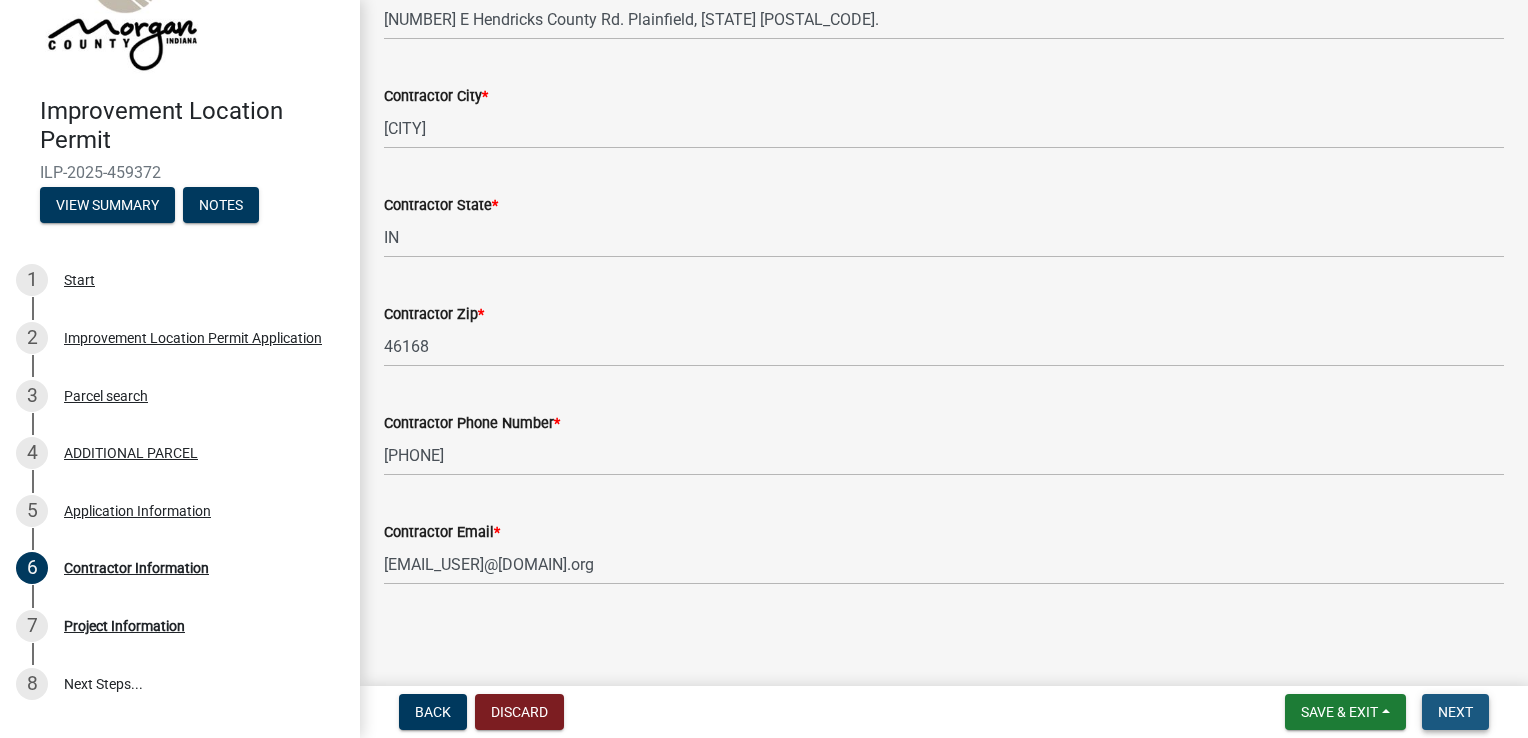 click on "Next" at bounding box center (1455, 712) 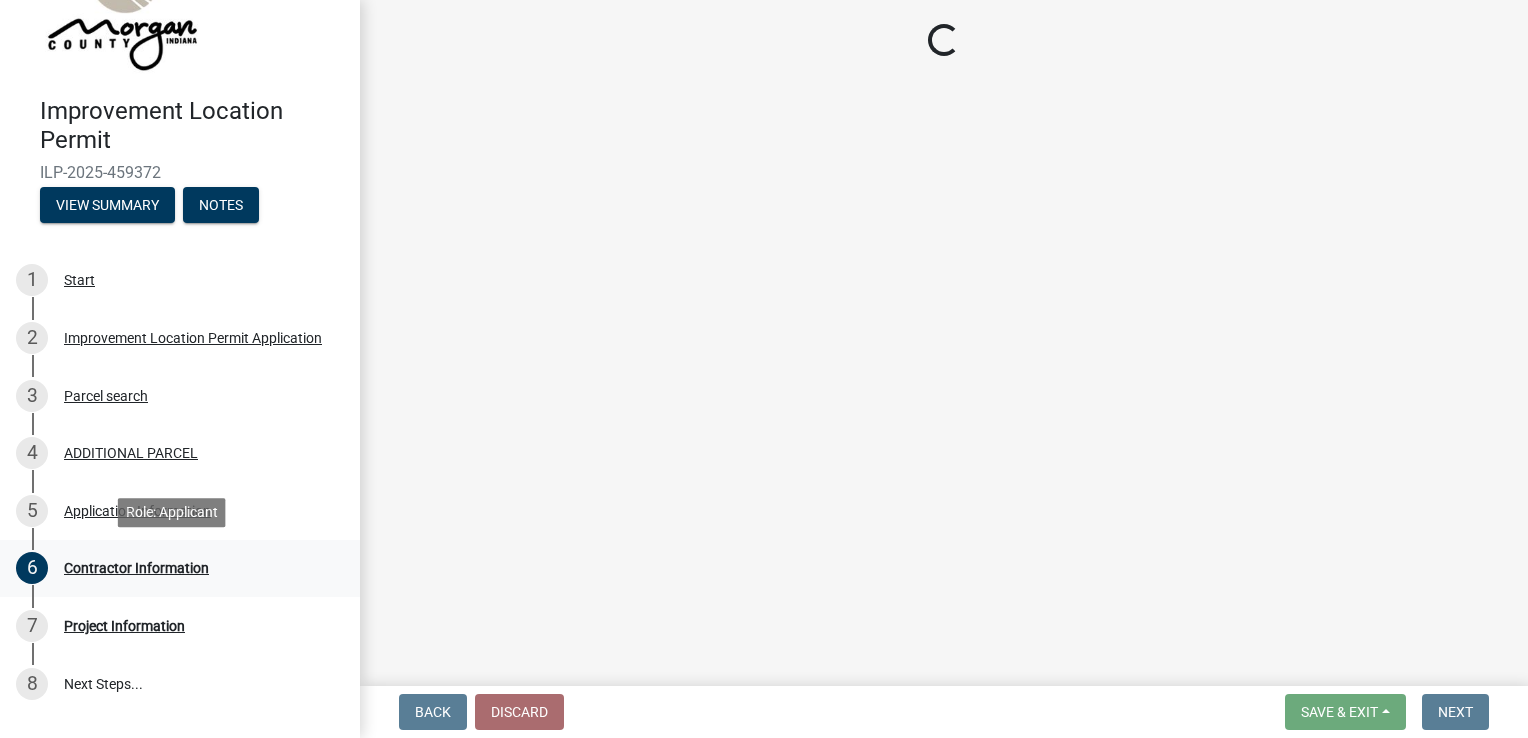 scroll, scrollTop: 210, scrollLeft: 0, axis: vertical 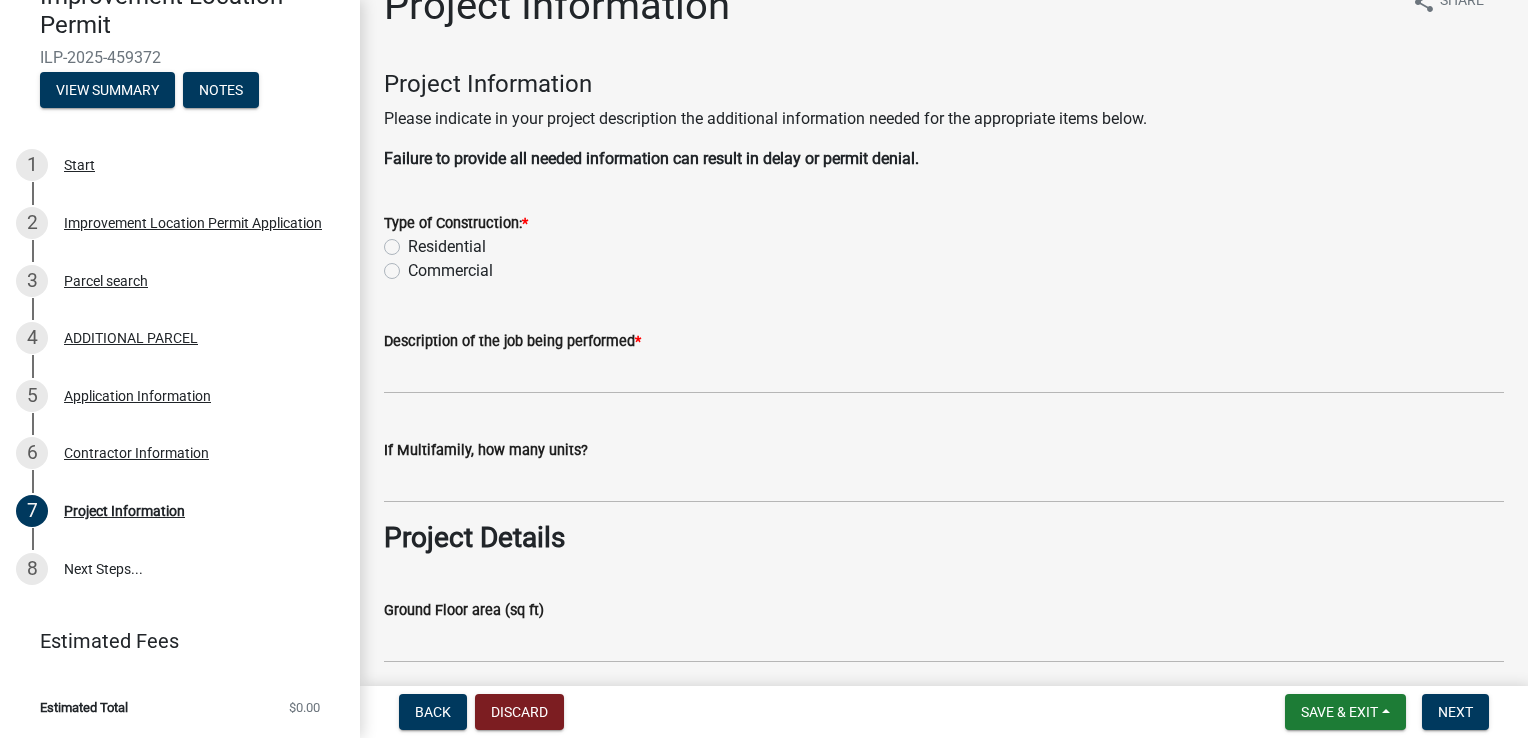click on "Residential" 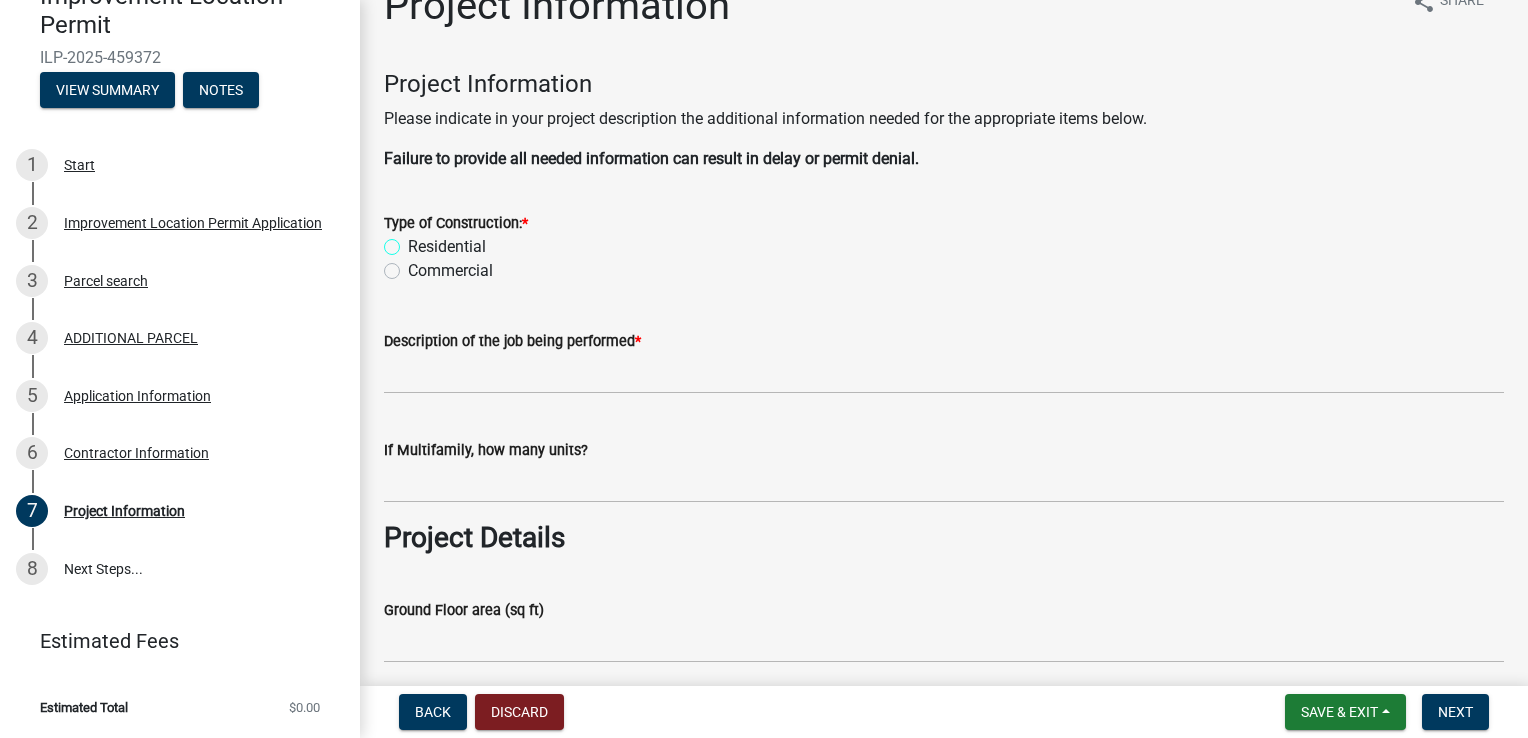 click on "Residential" at bounding box center [414, 241] 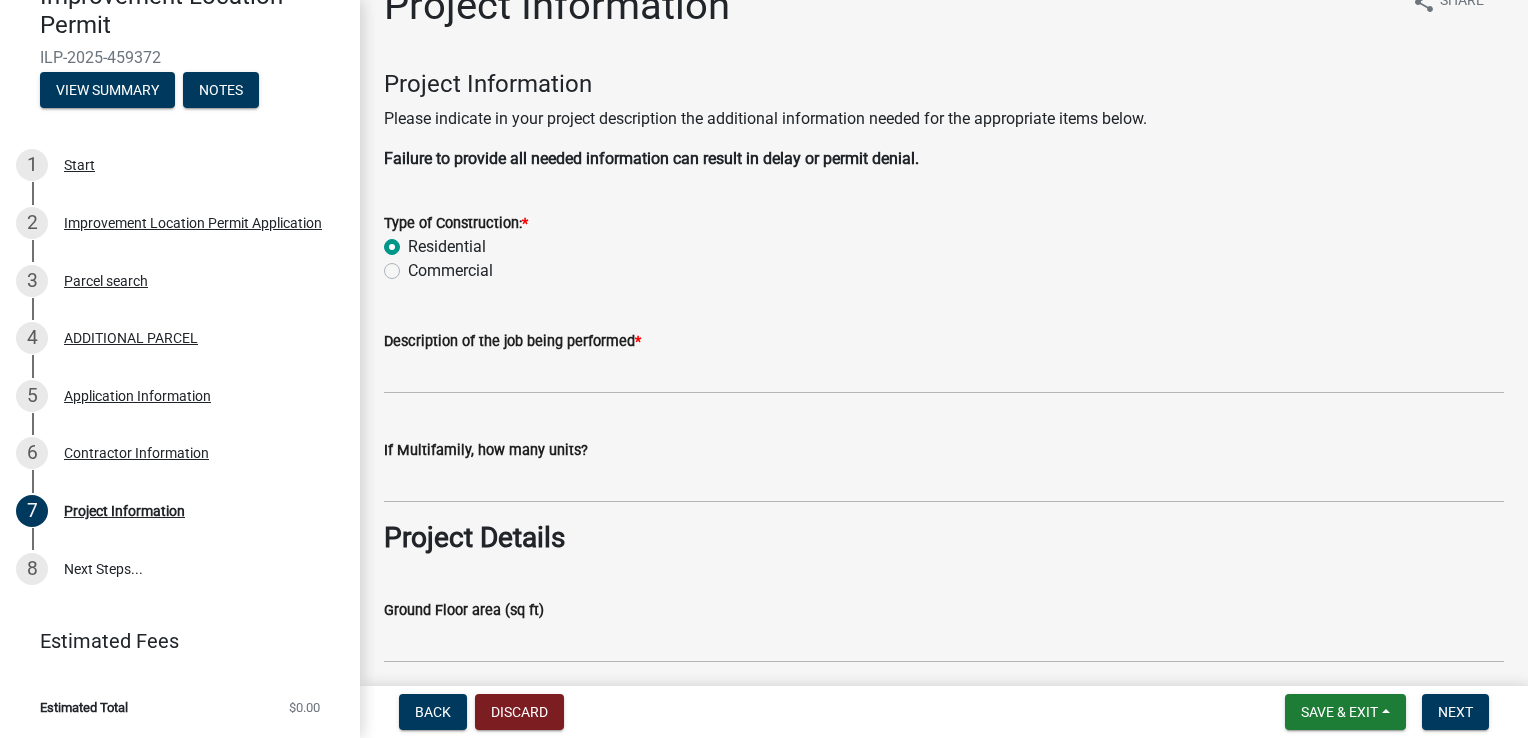 radio on "true" 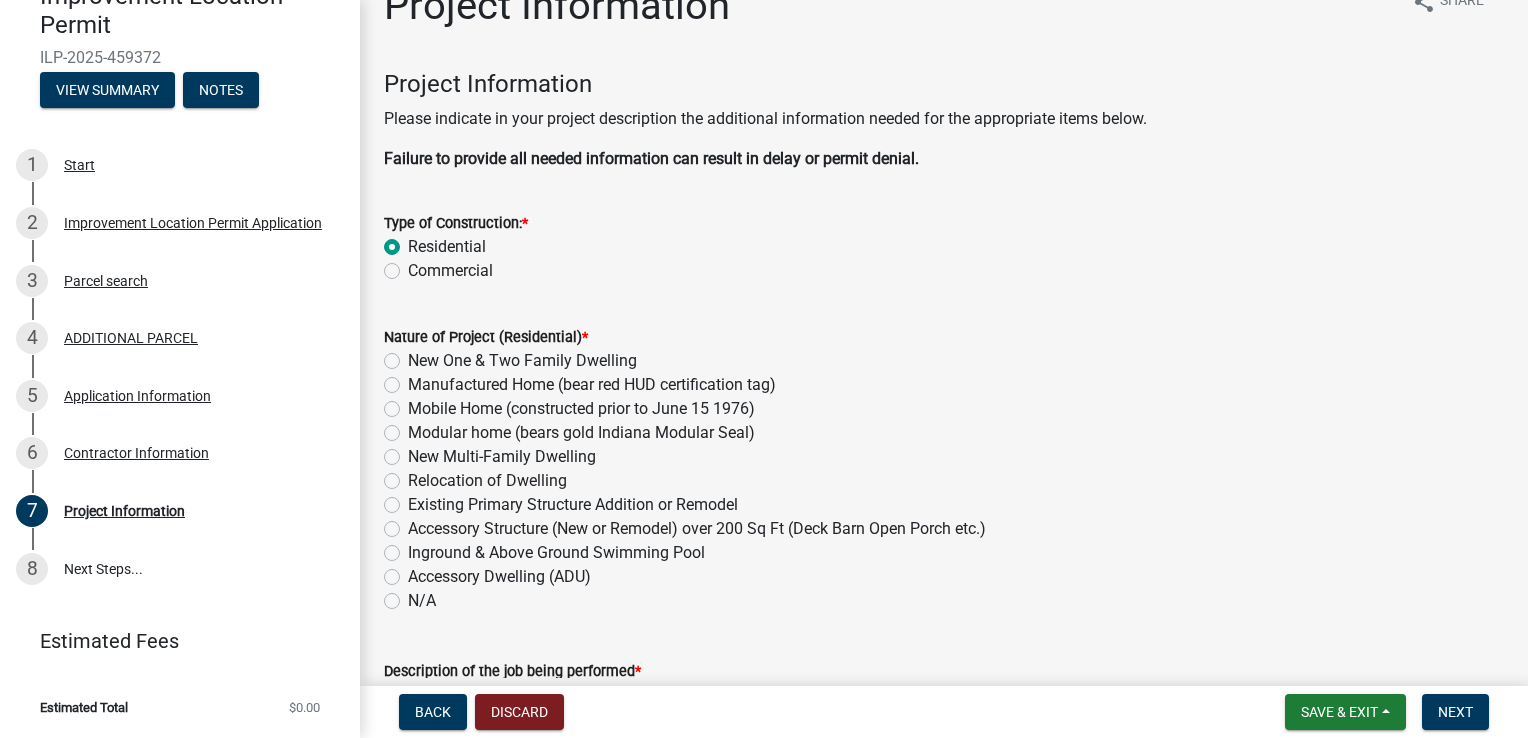 click on "New One & Two Family Dwelling" 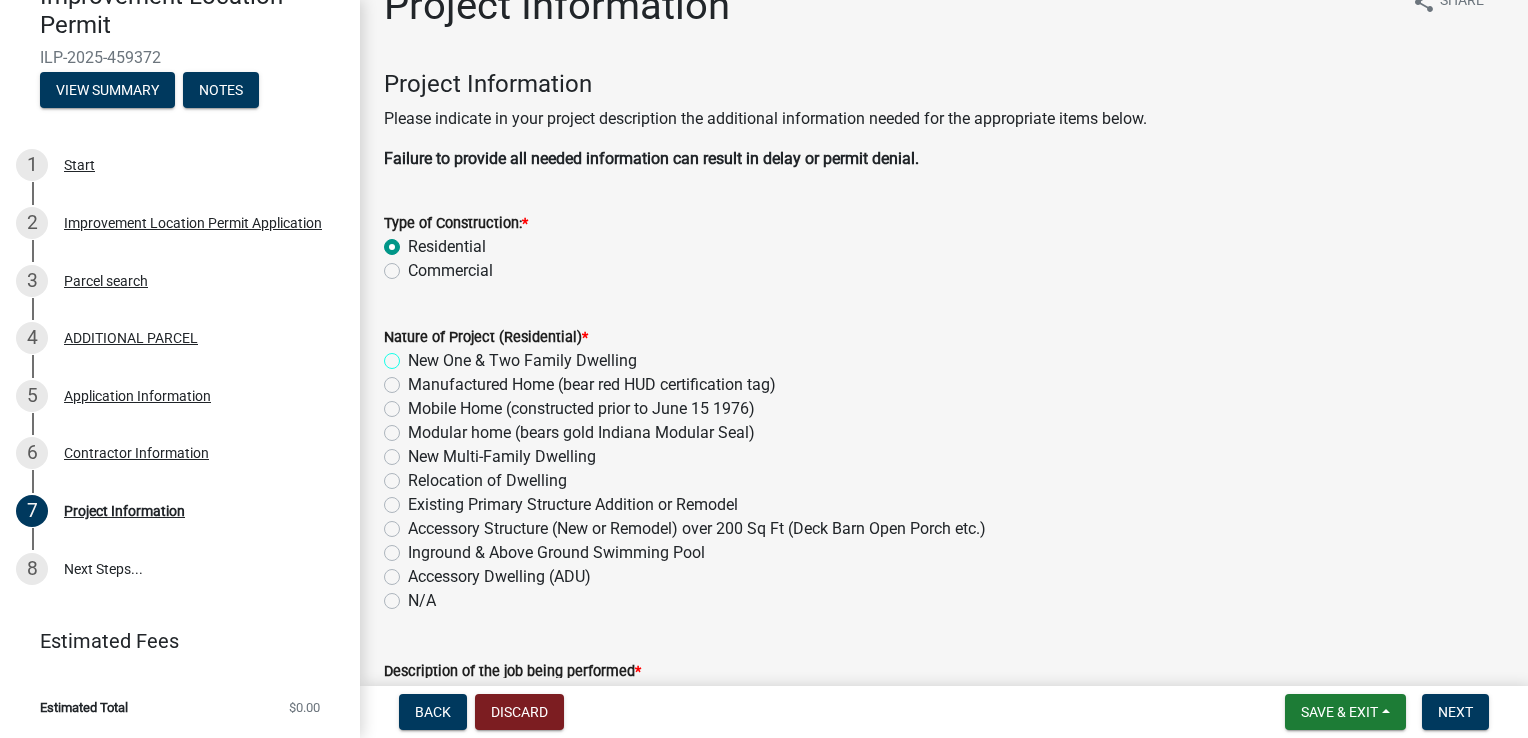 click on "New One & Two Family Dwelling" at bounding box center (414, 355) 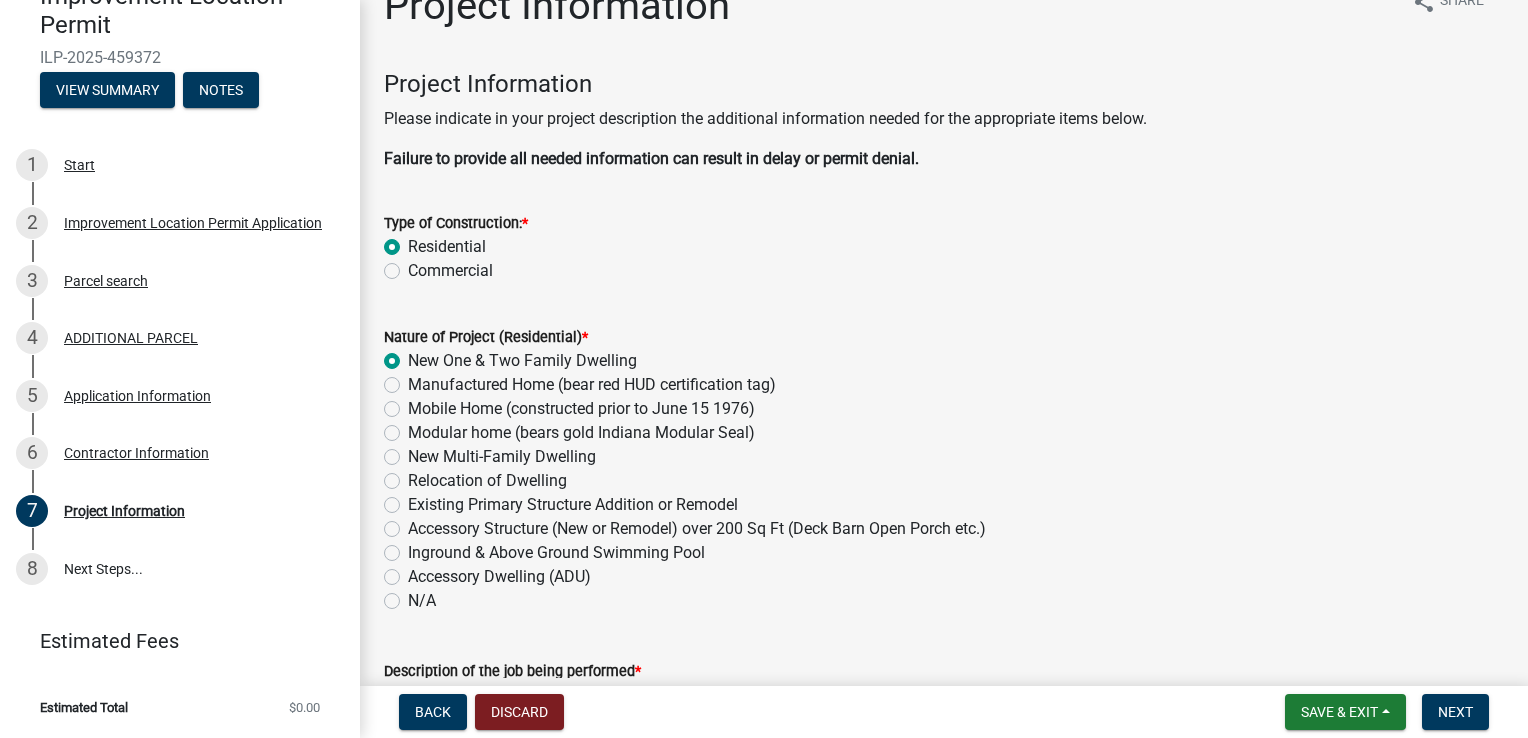 radio on "true" 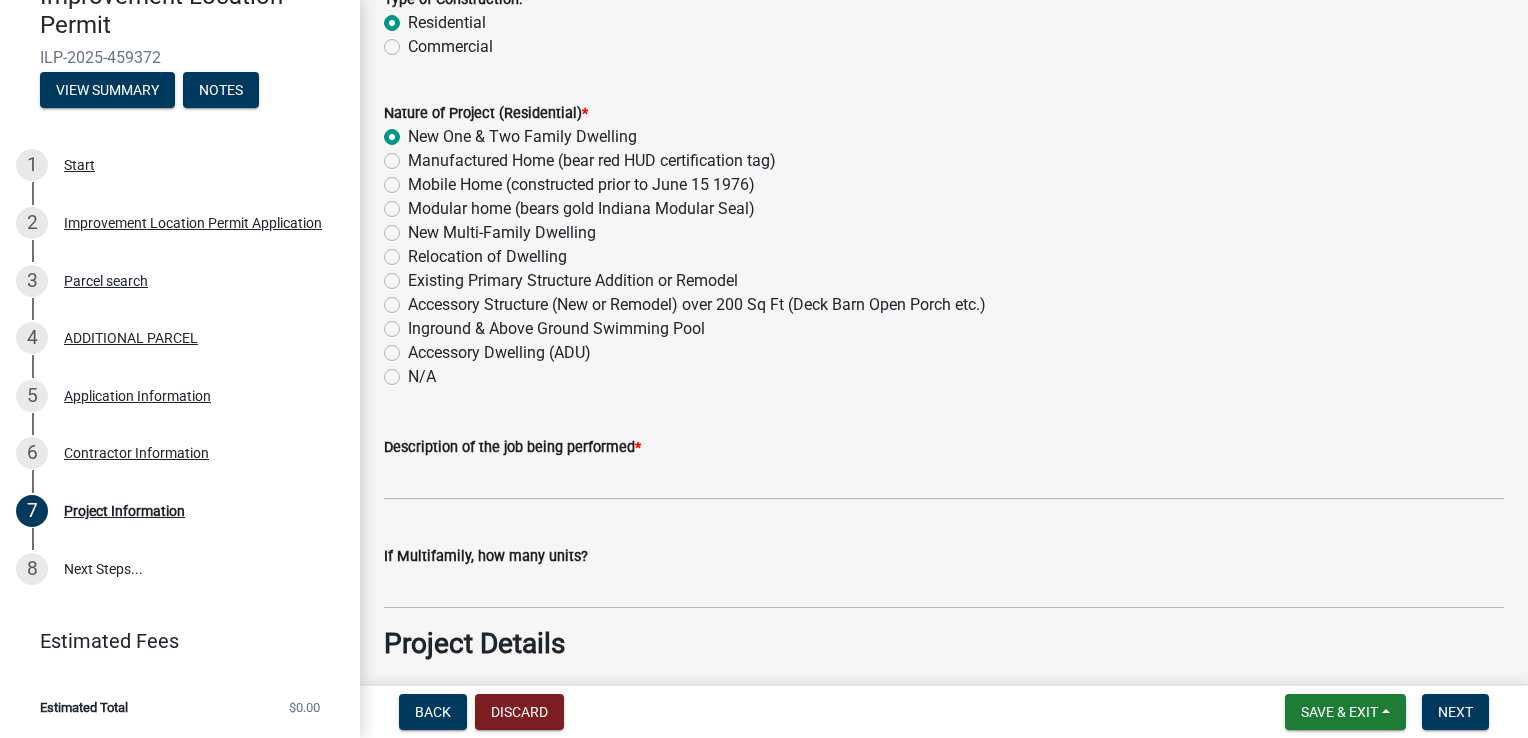 scroll, scrollTop: 268, scrollLeft: 0, axis: vertical 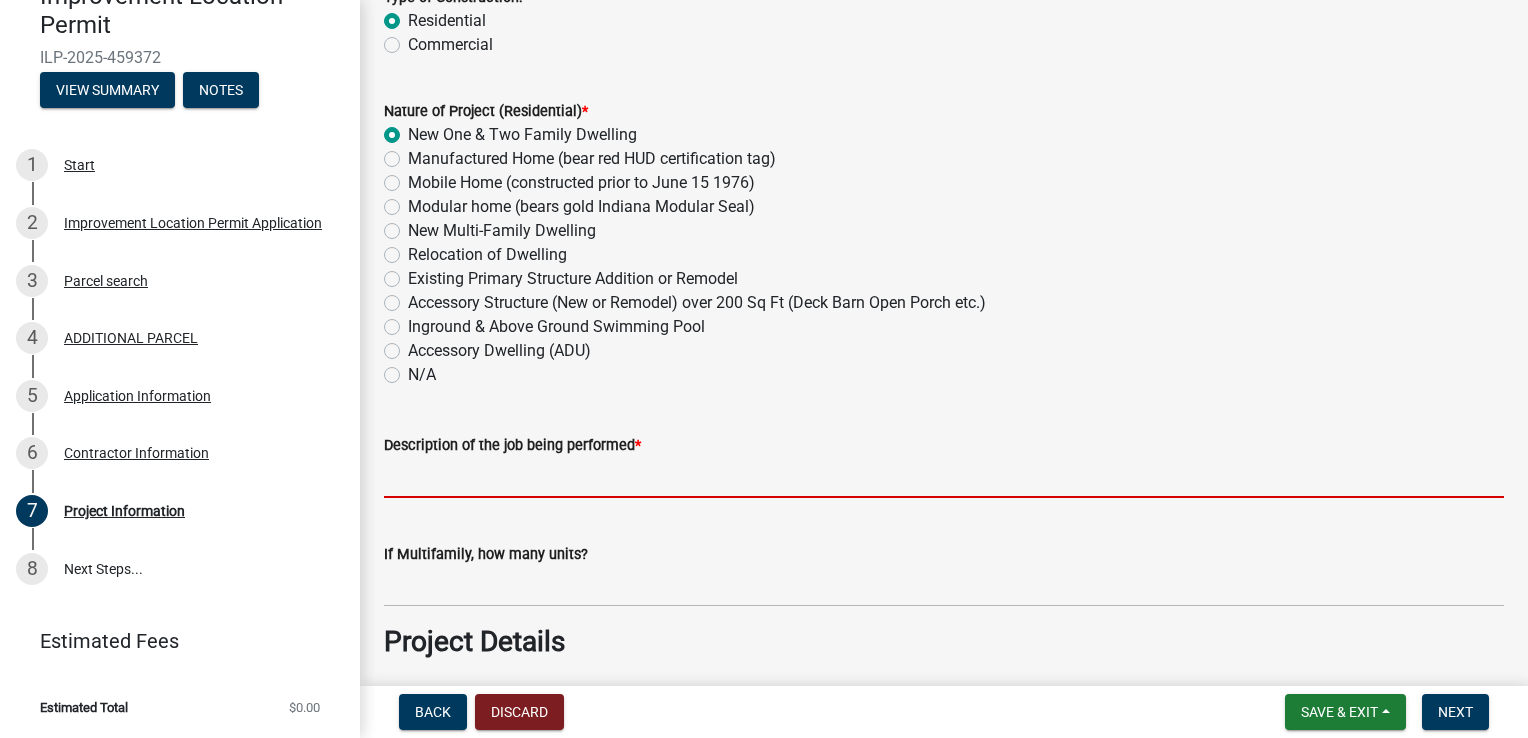 click on "Description of the job being performed  *" at bounding box center (944, 477) 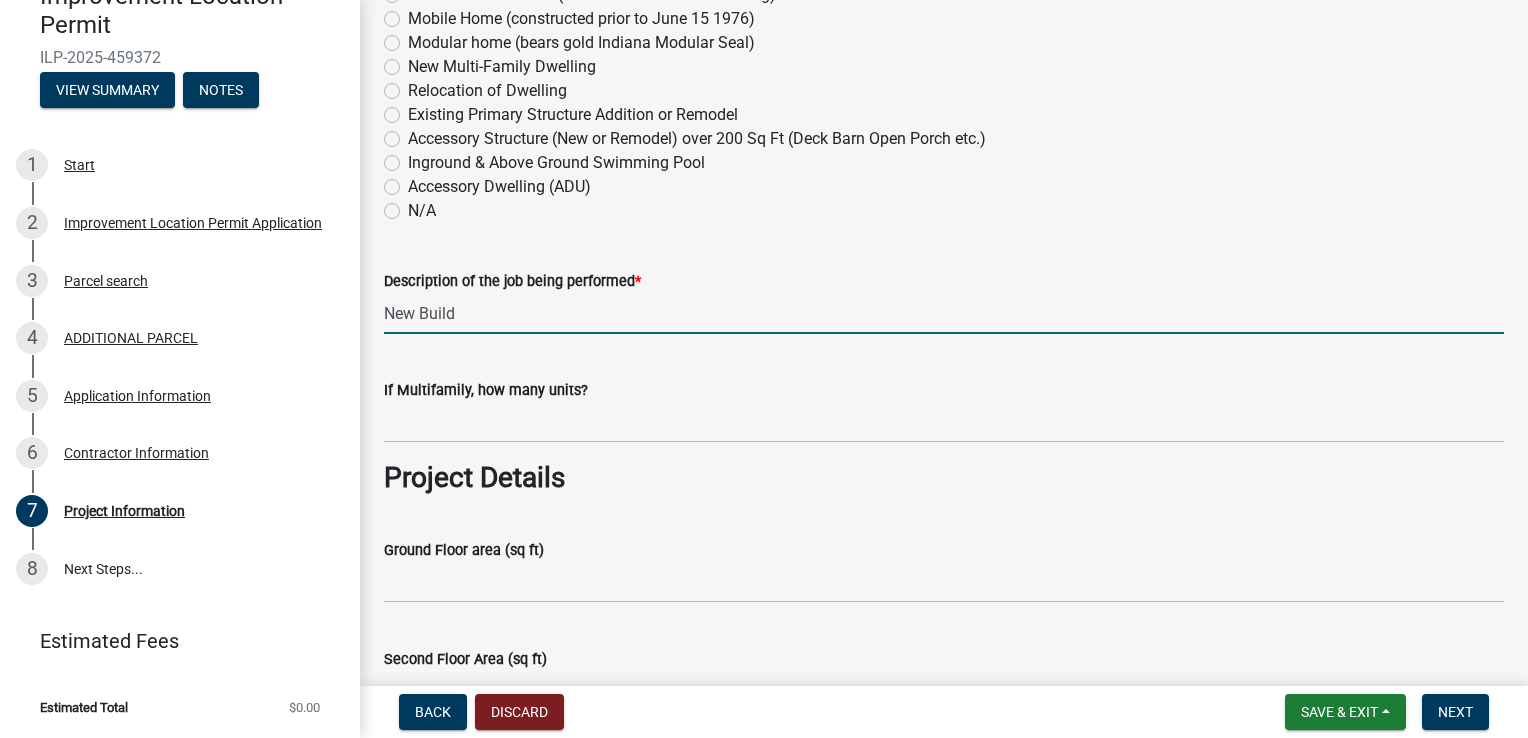 scroll, scrollTop: 436, scrollLeft: 0, axis: vertical 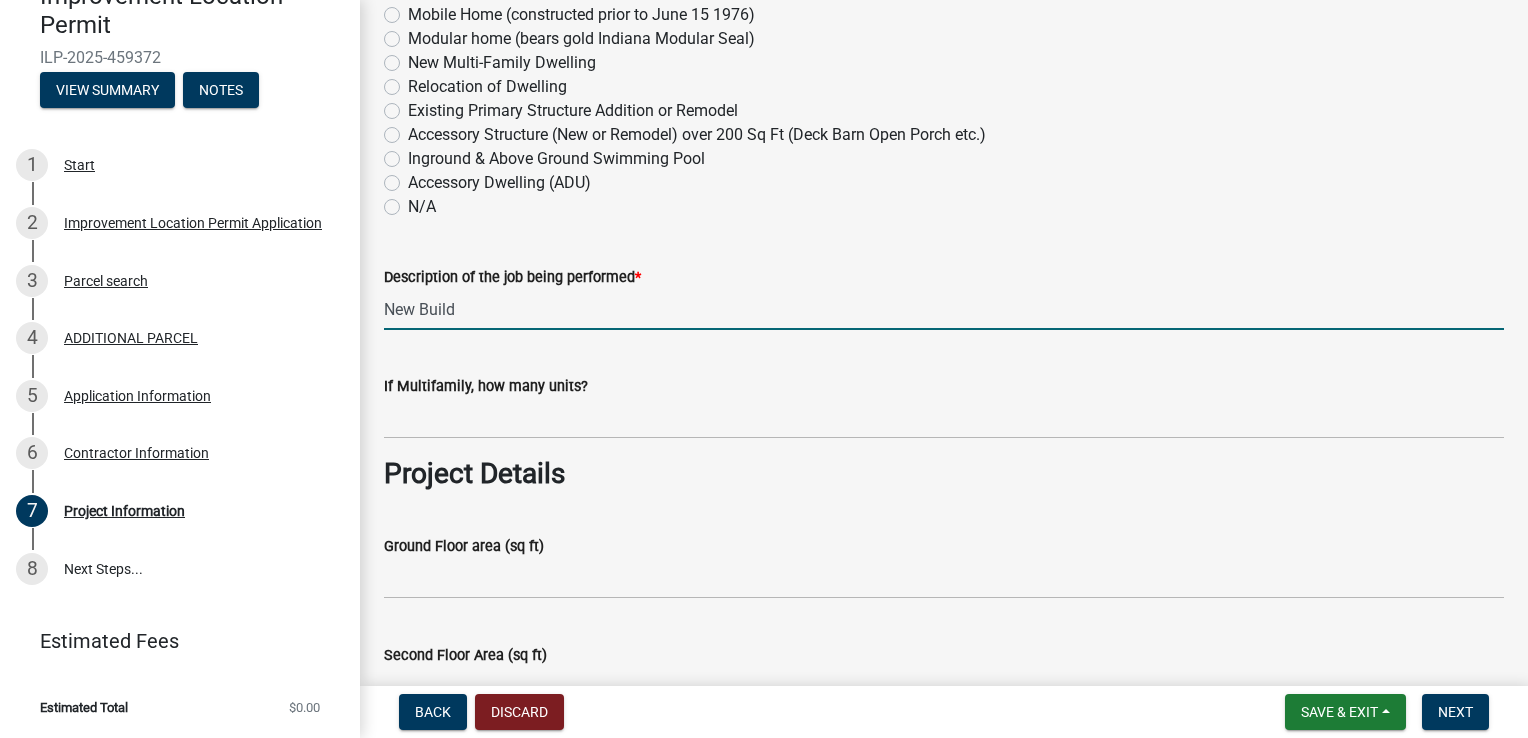 type on "New Build" 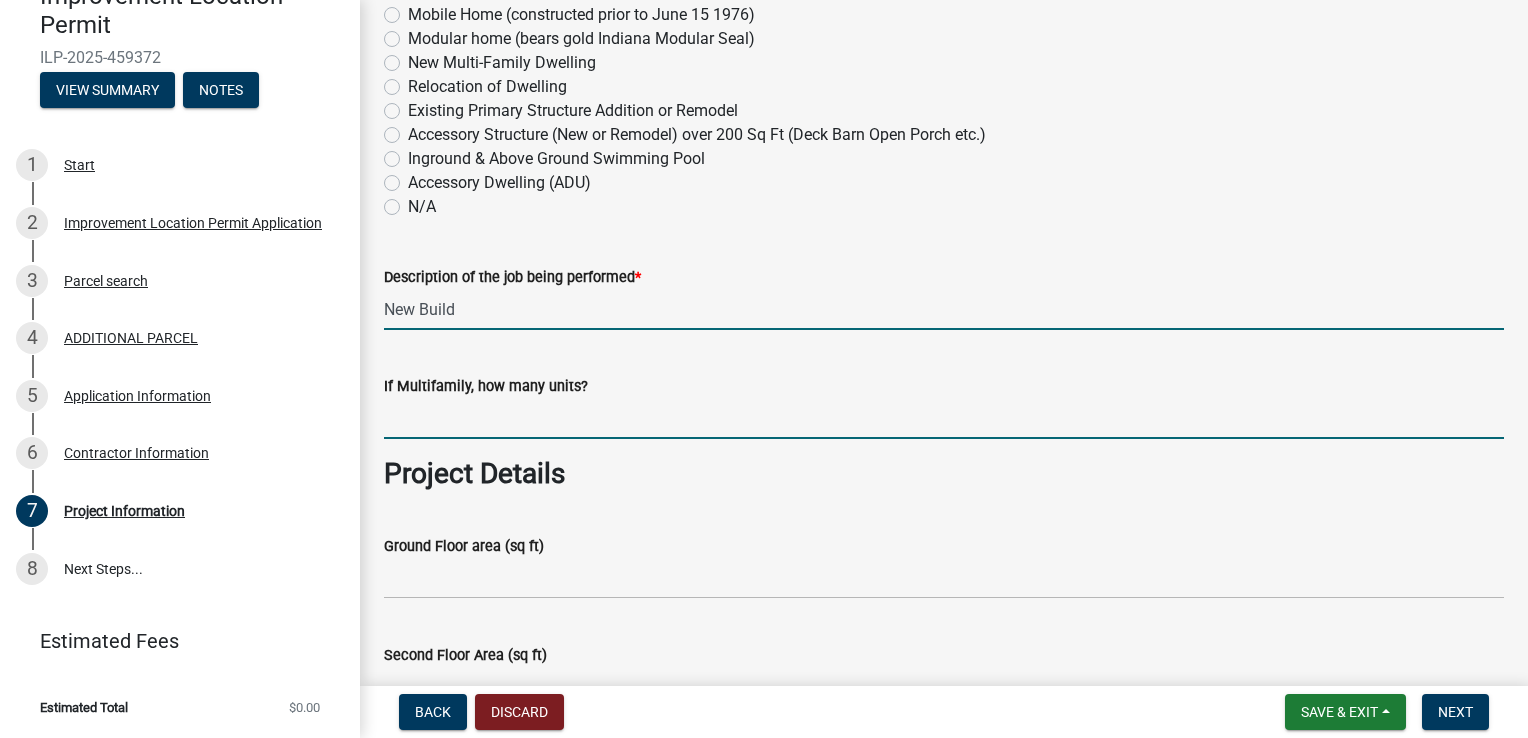 click 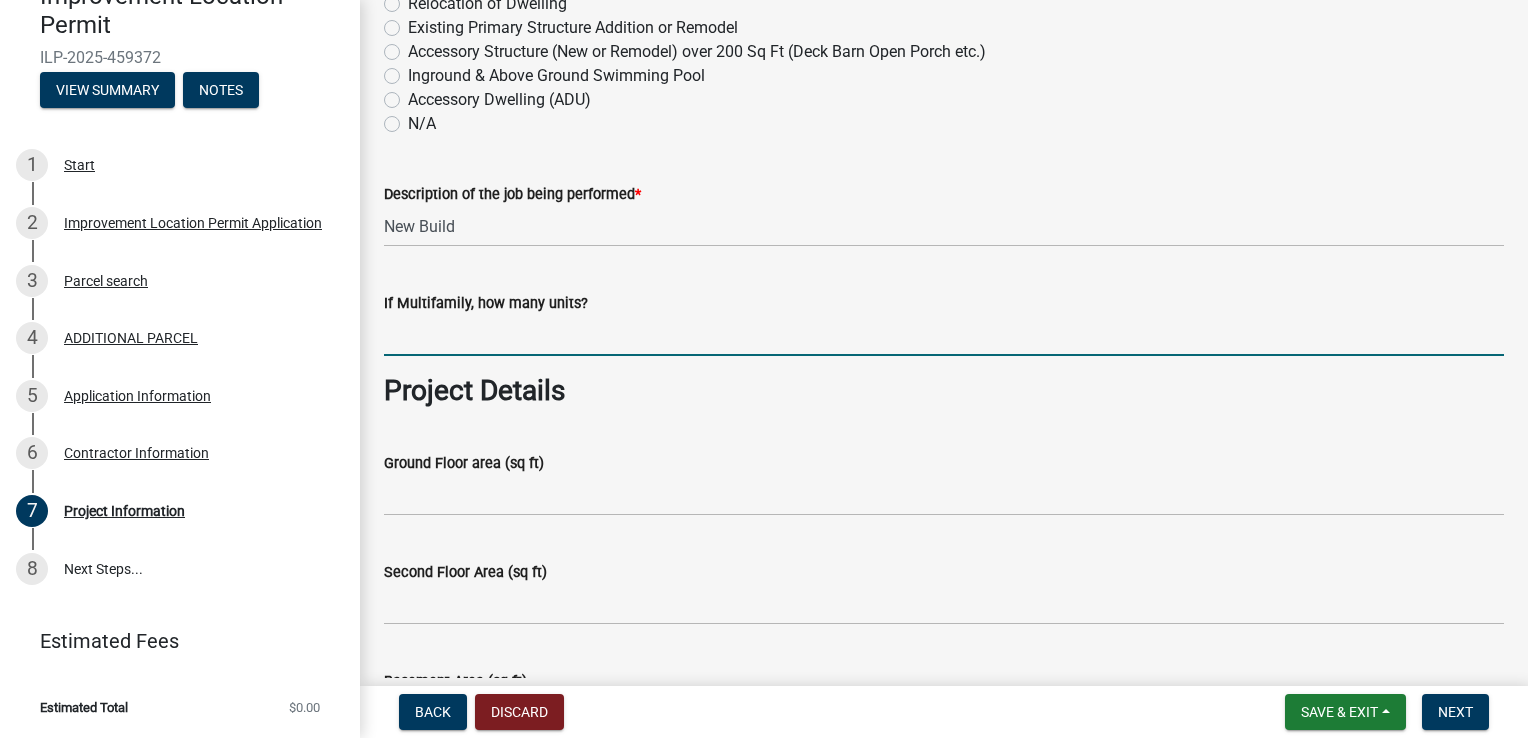 scroll, scrollTop: 523, scrollLeft: 0, axis: vertical 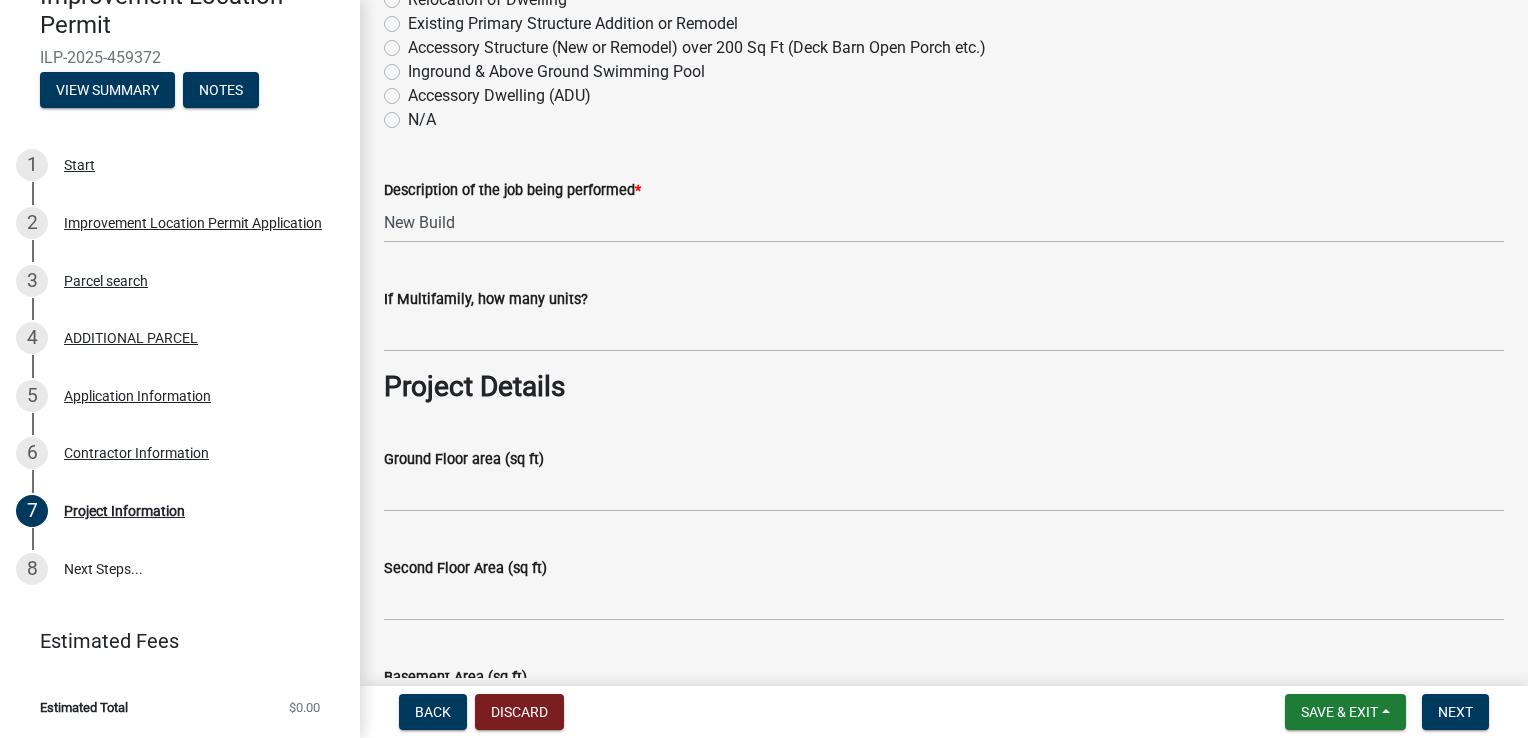 click on "Ground Floor area (sq ft)" 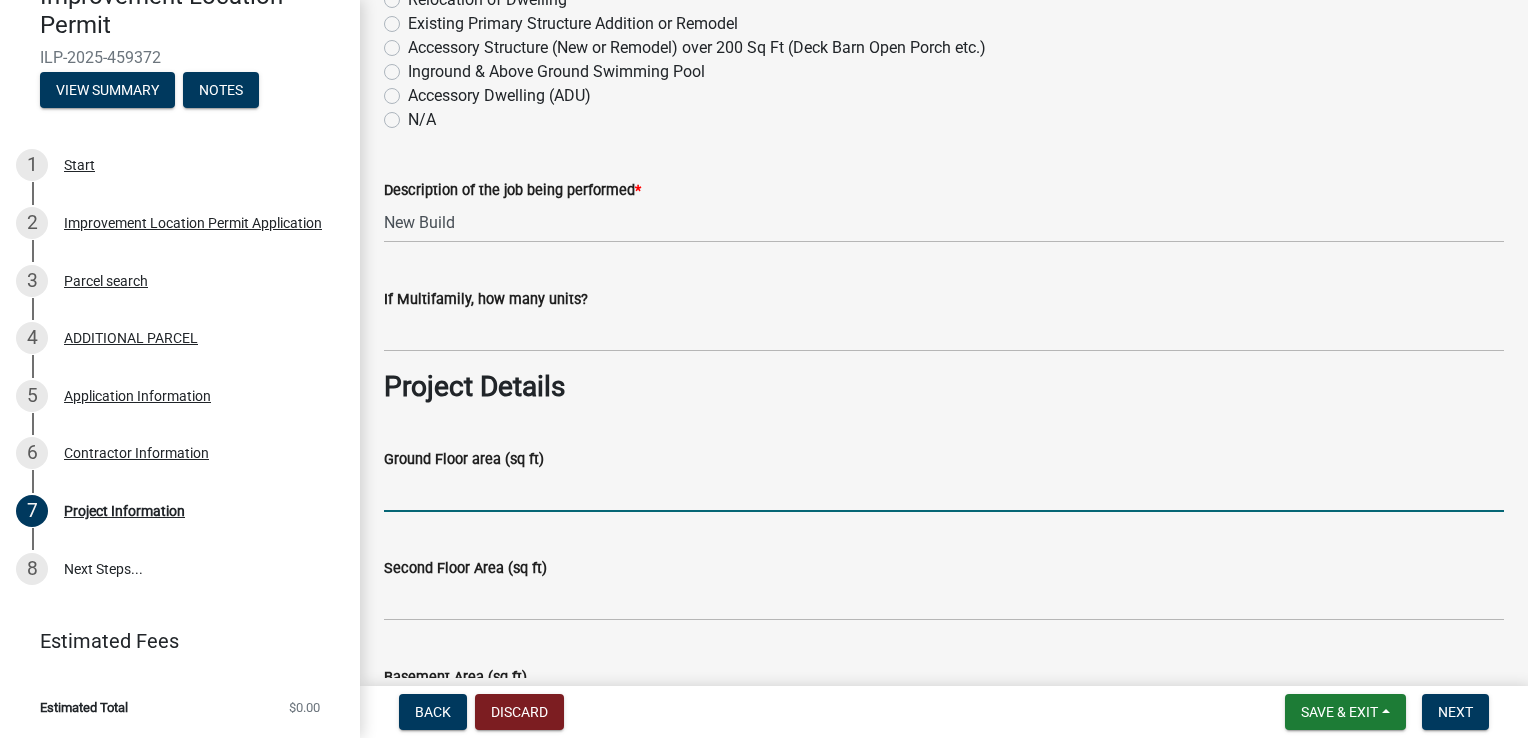 click on "Ground Floor area (sq ft)" at bounding box center (944, 491) 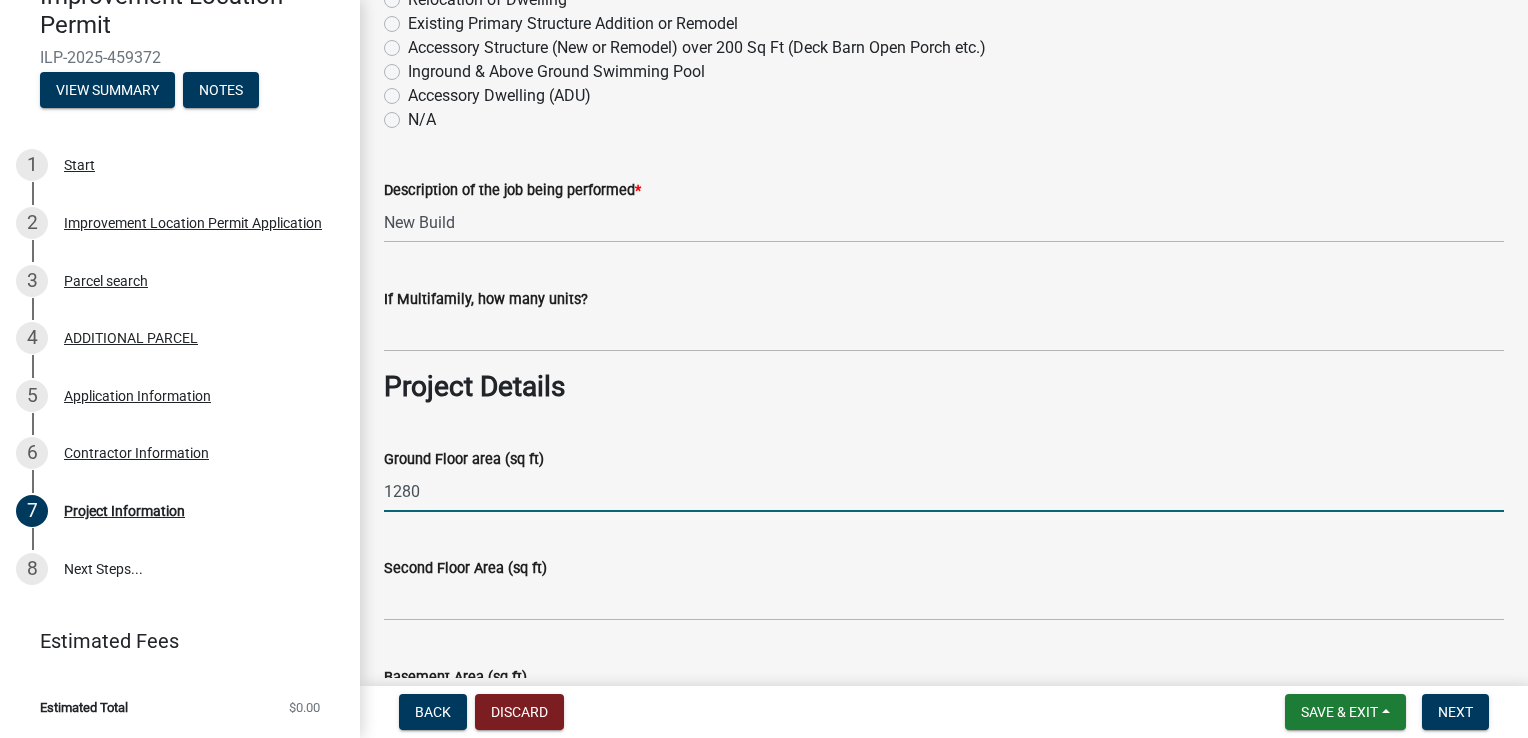type on "1280" 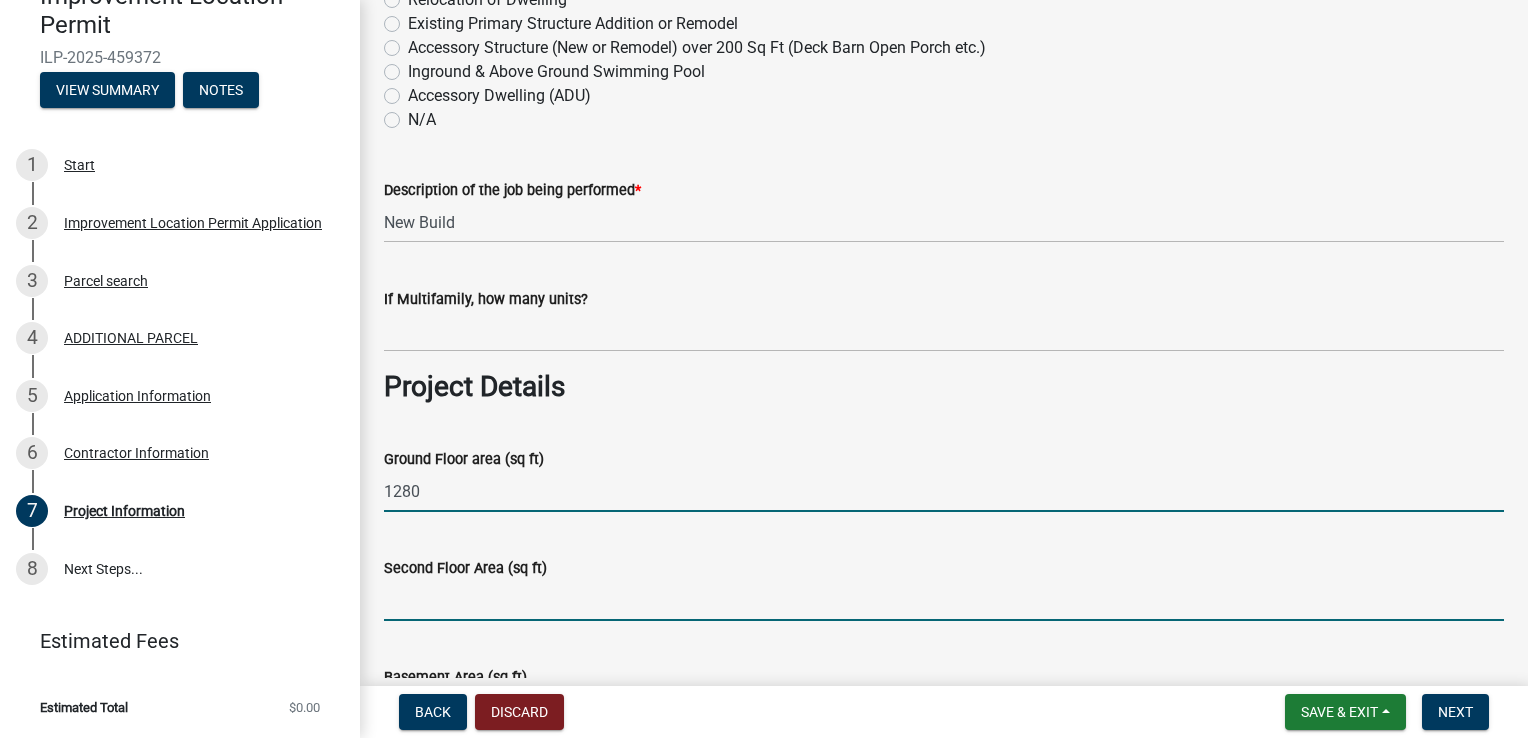 click on "Second Floor Area (sq ft)" at bounding box center [944, 600] 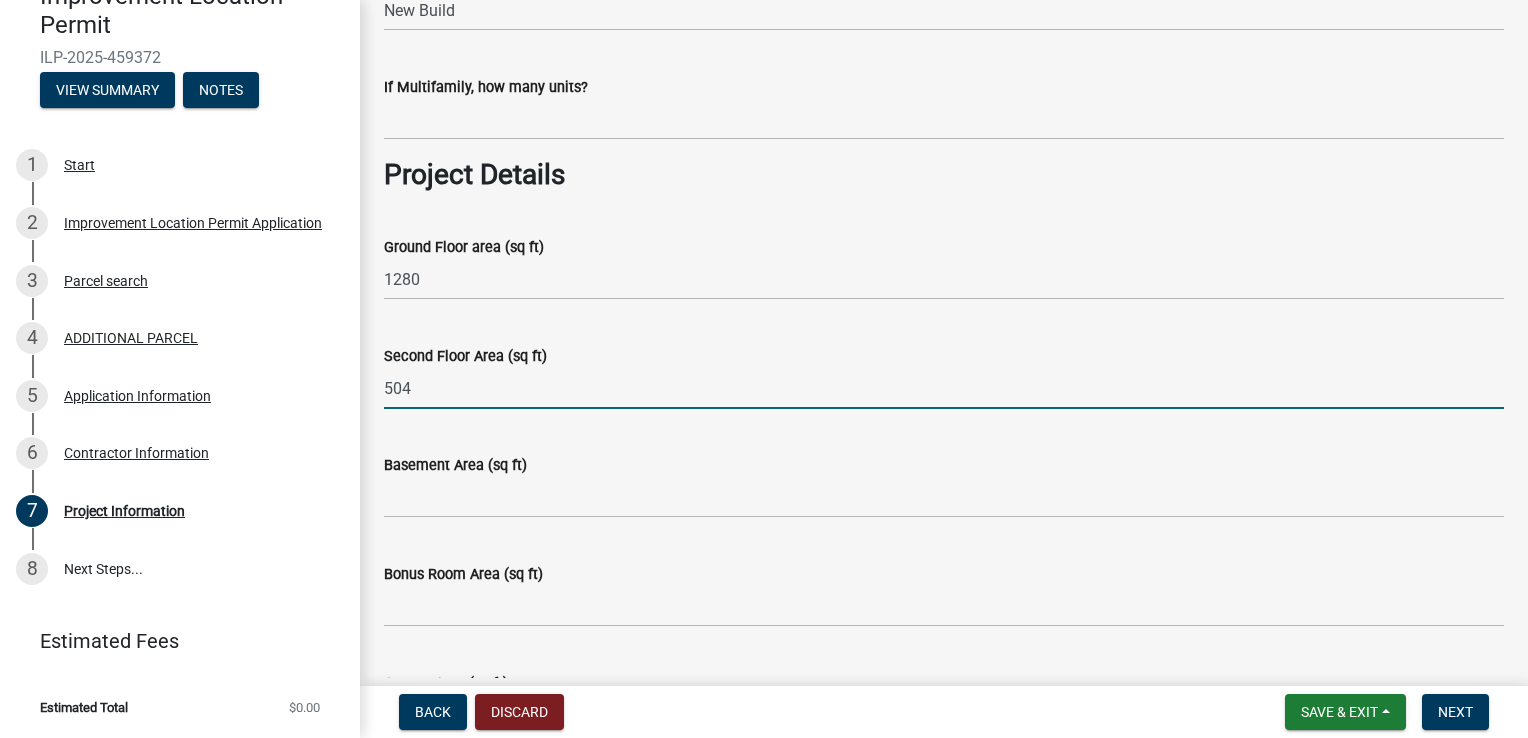 scroll, scrollTop: 738, scrollLeft: 0, axis: vertical 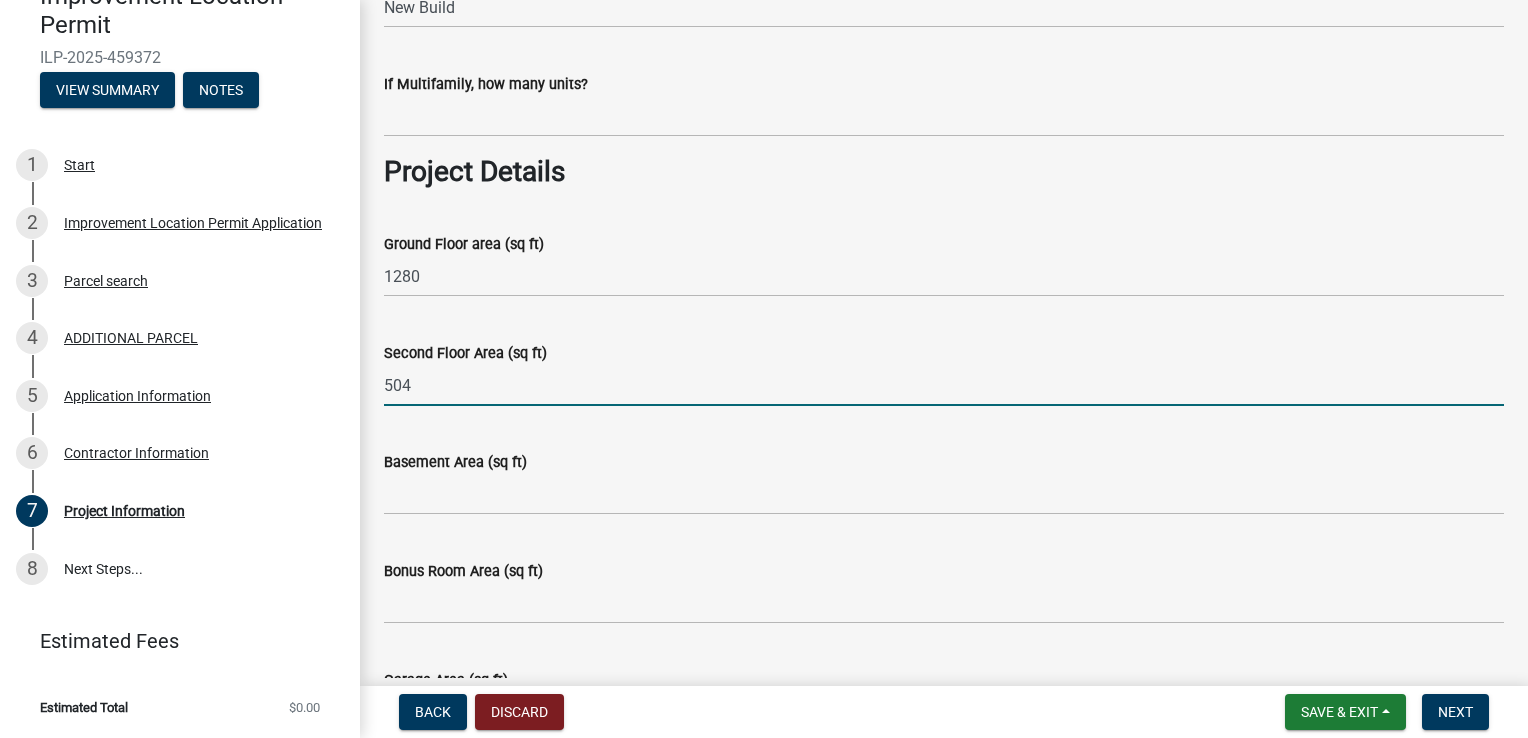 type on "504" 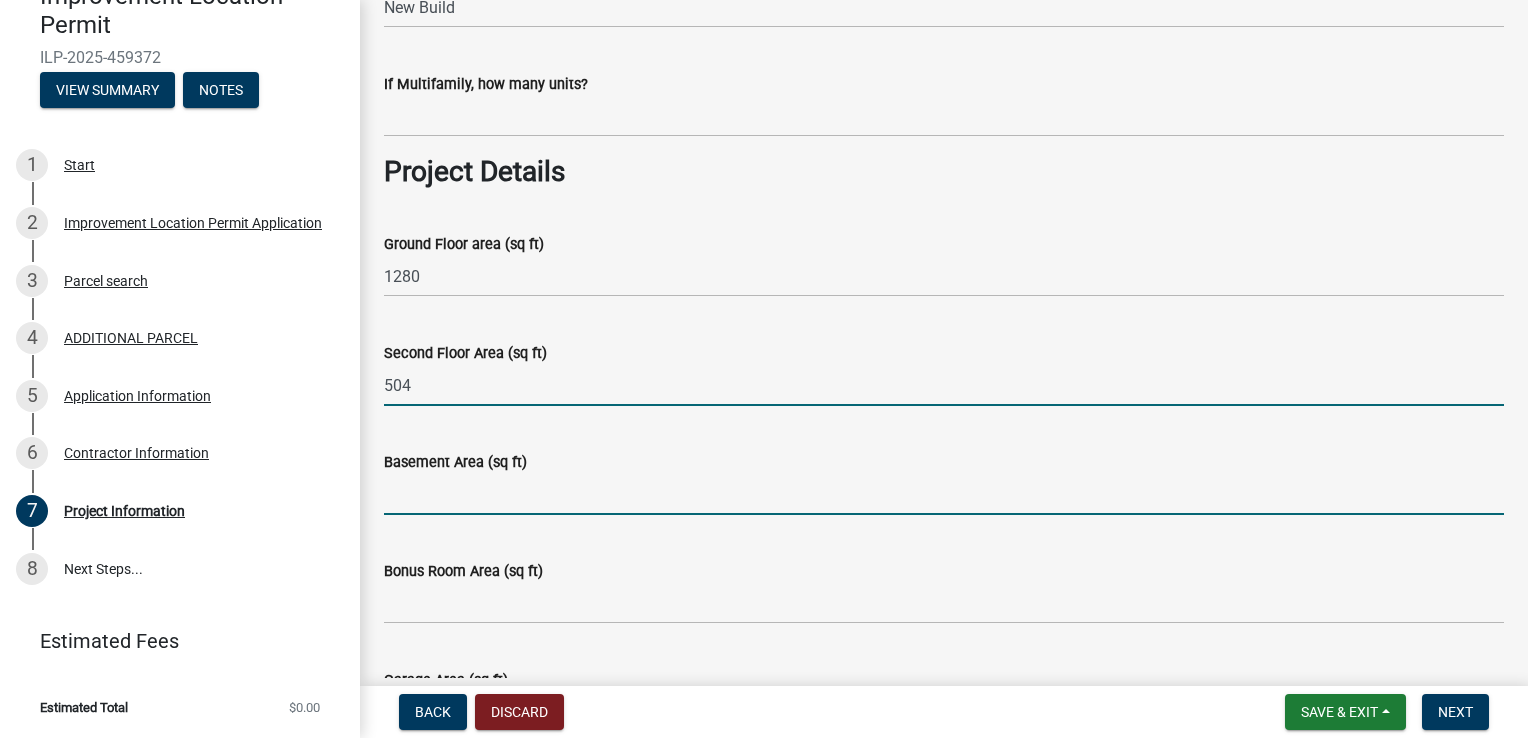 click on "Basement Area (sq ft)" at bounding box center [944, 494] 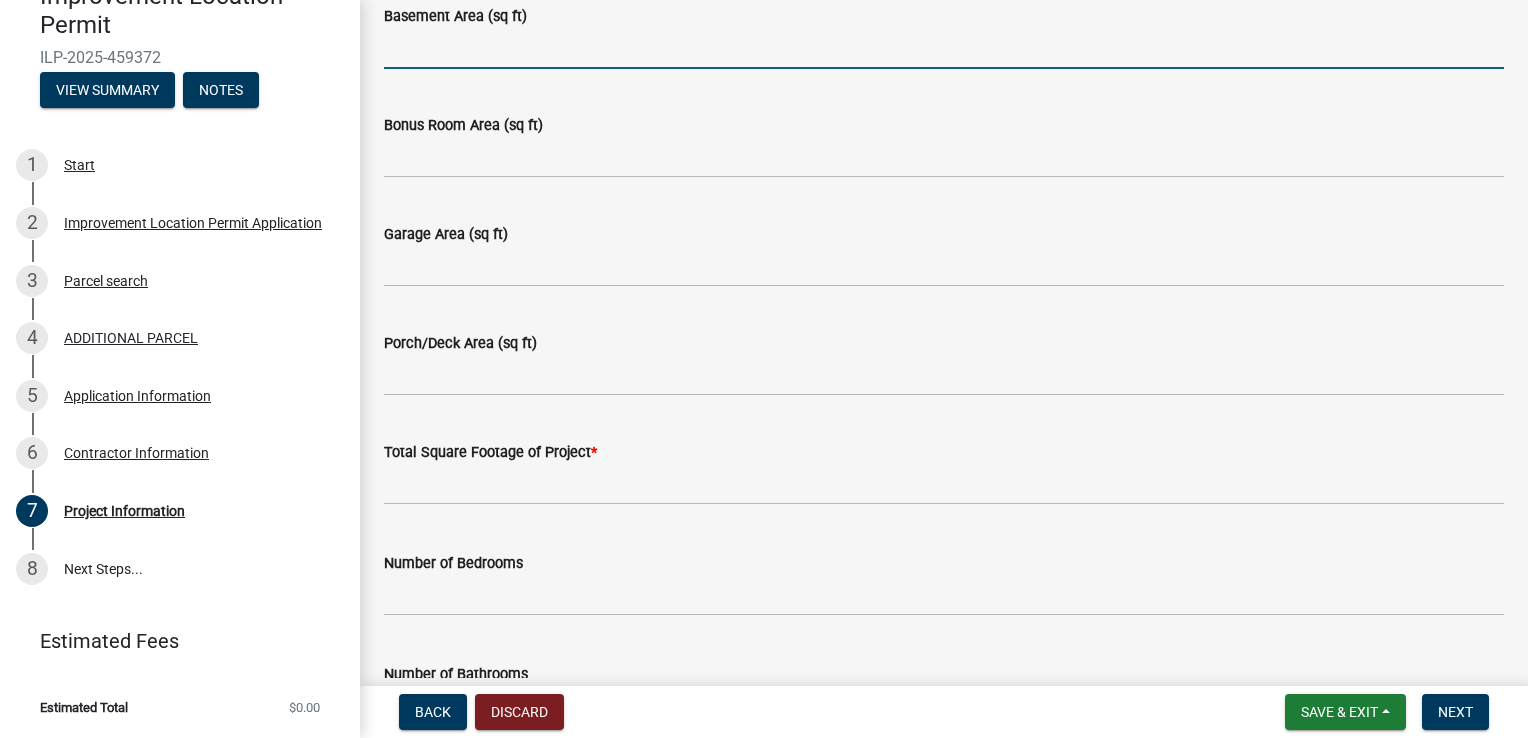 scroll, scrollTop: 1244, scrollLeft: 0, axis: vertical 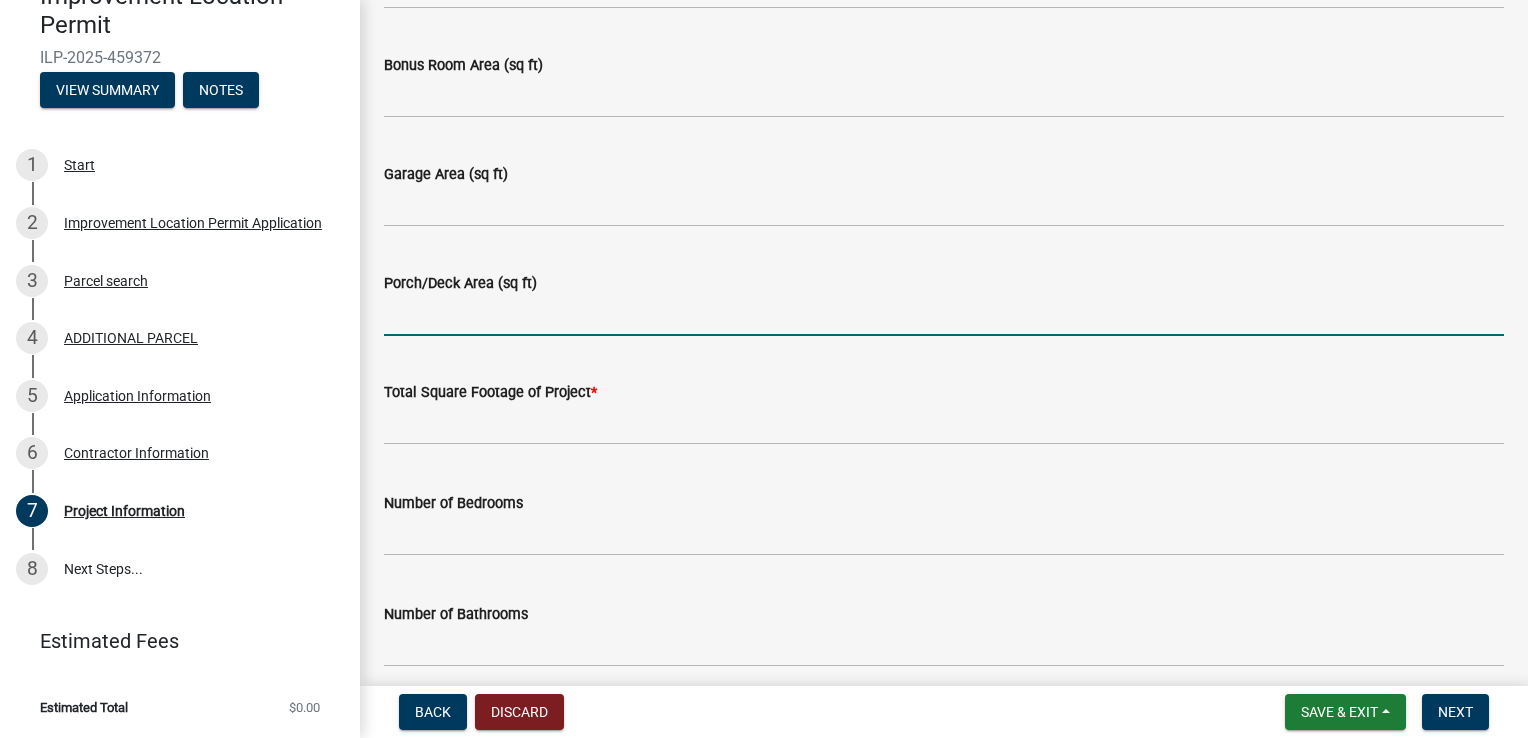 click on "Porch/Deck Area (sq ft)" at bounding box center (944, 315) 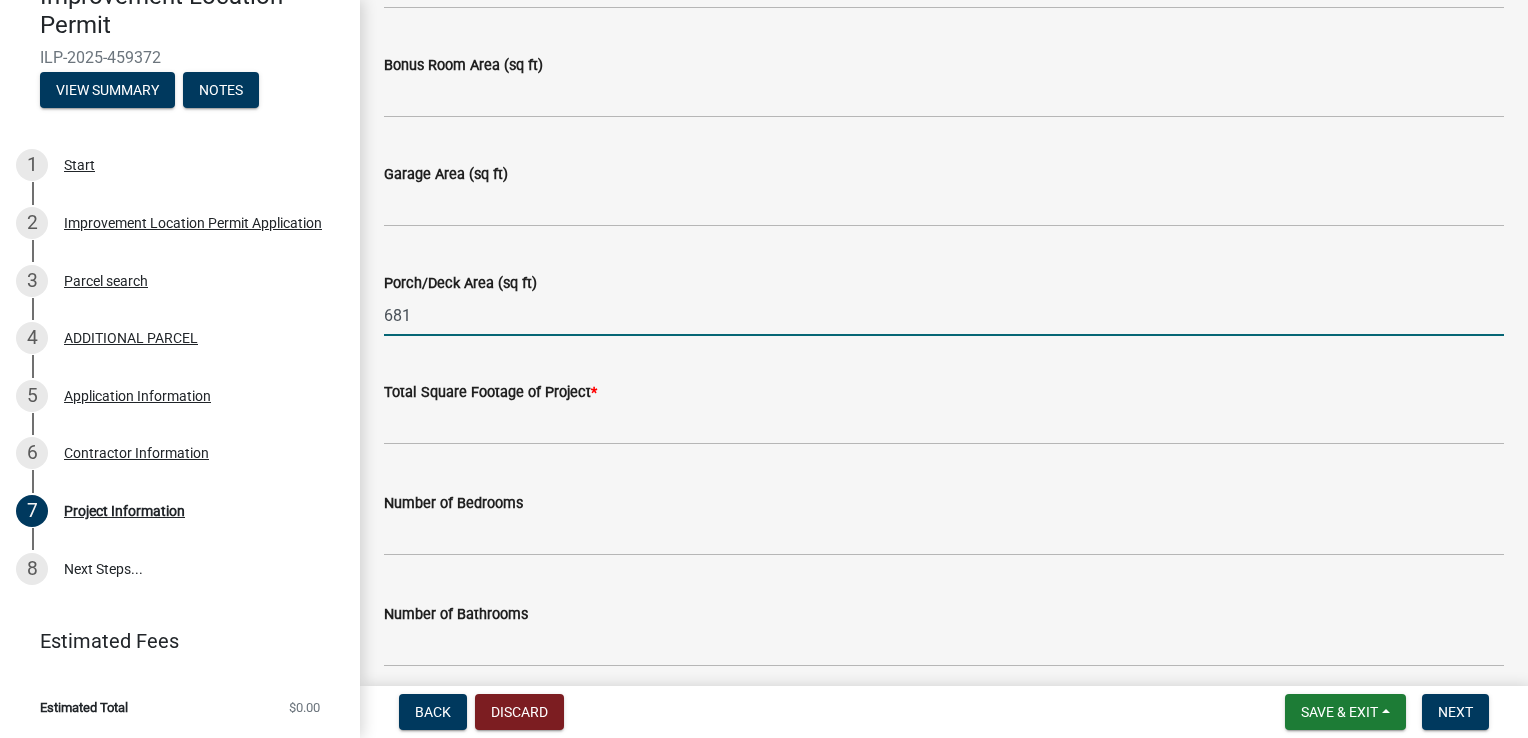 type on "681" 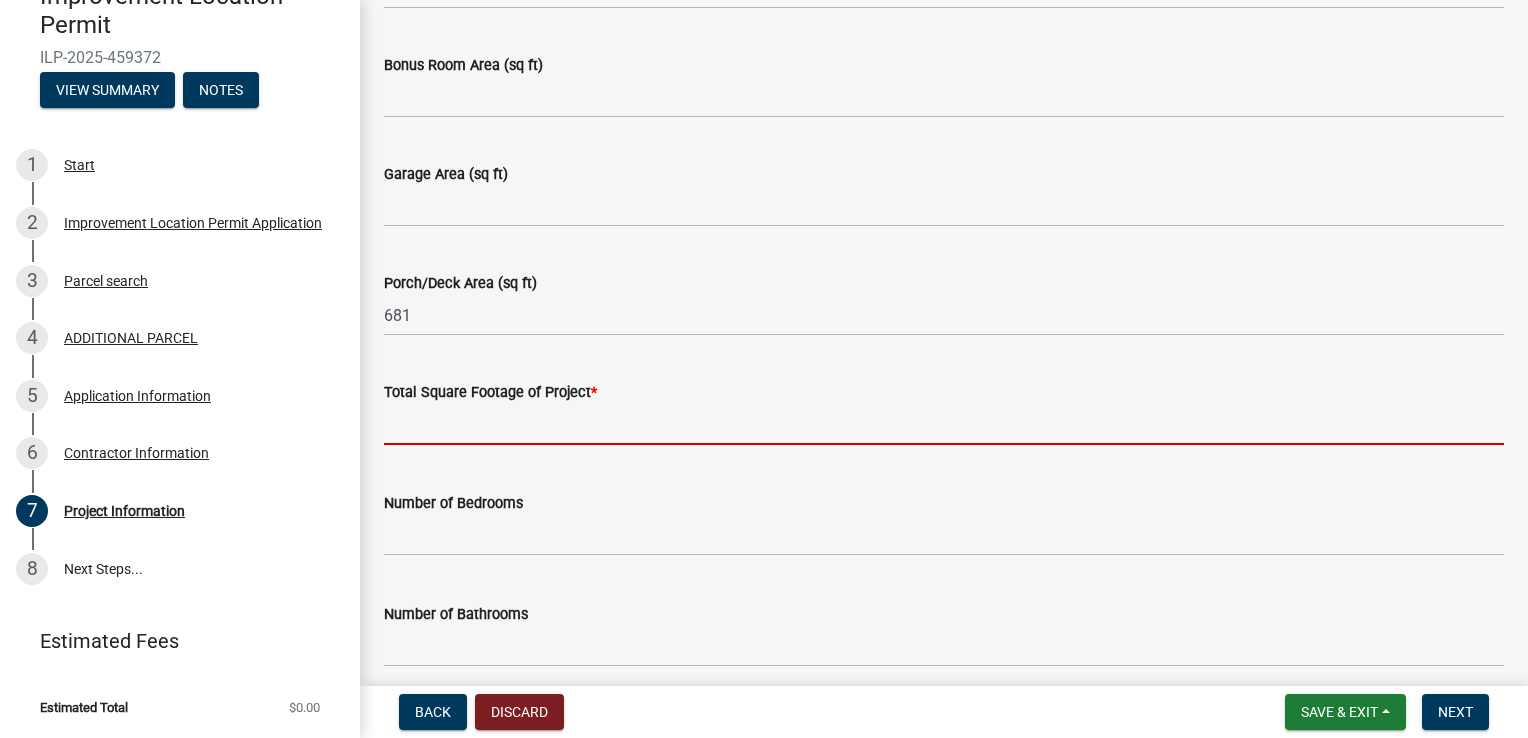 click 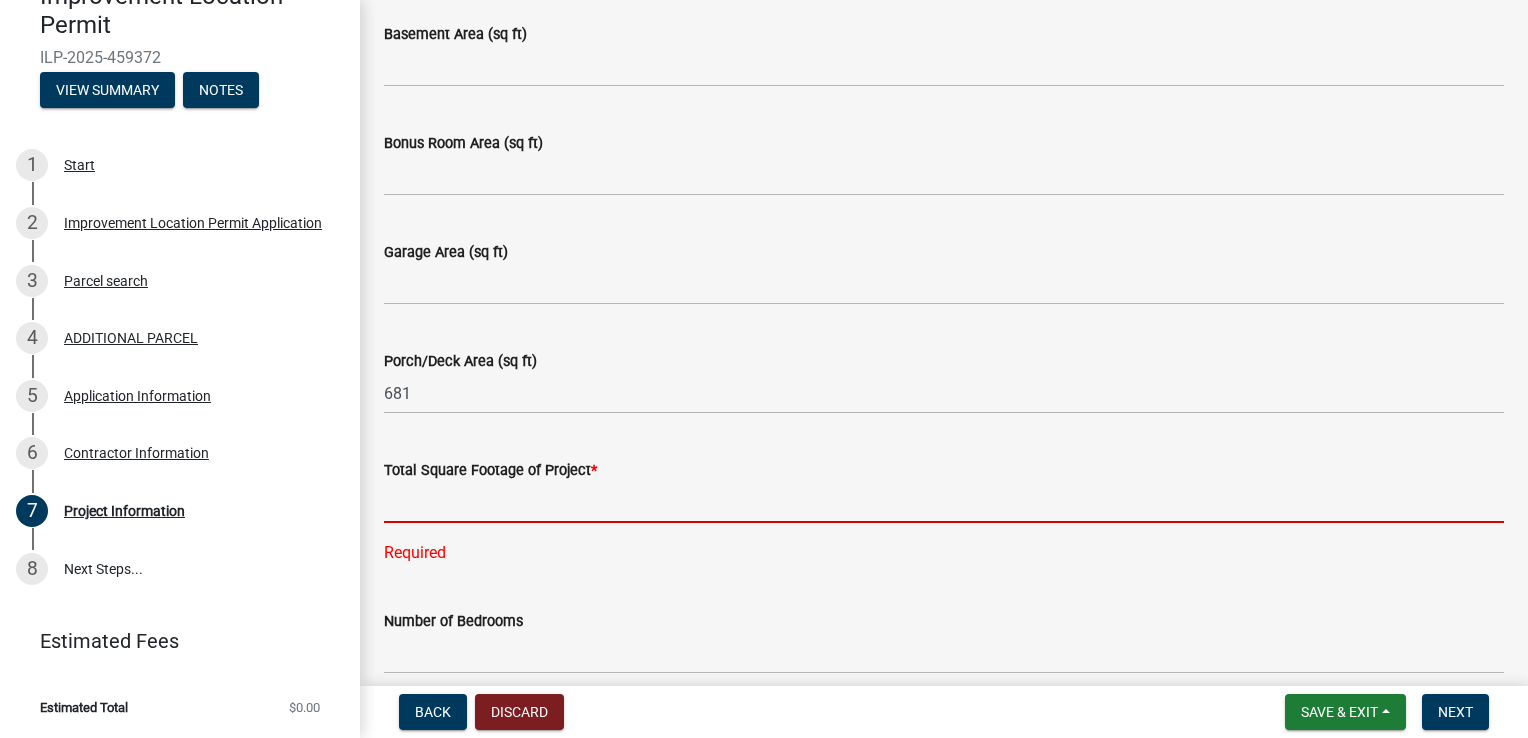 scroll, scrollTop: 1168, scrollLeft: 0, axis: vertical 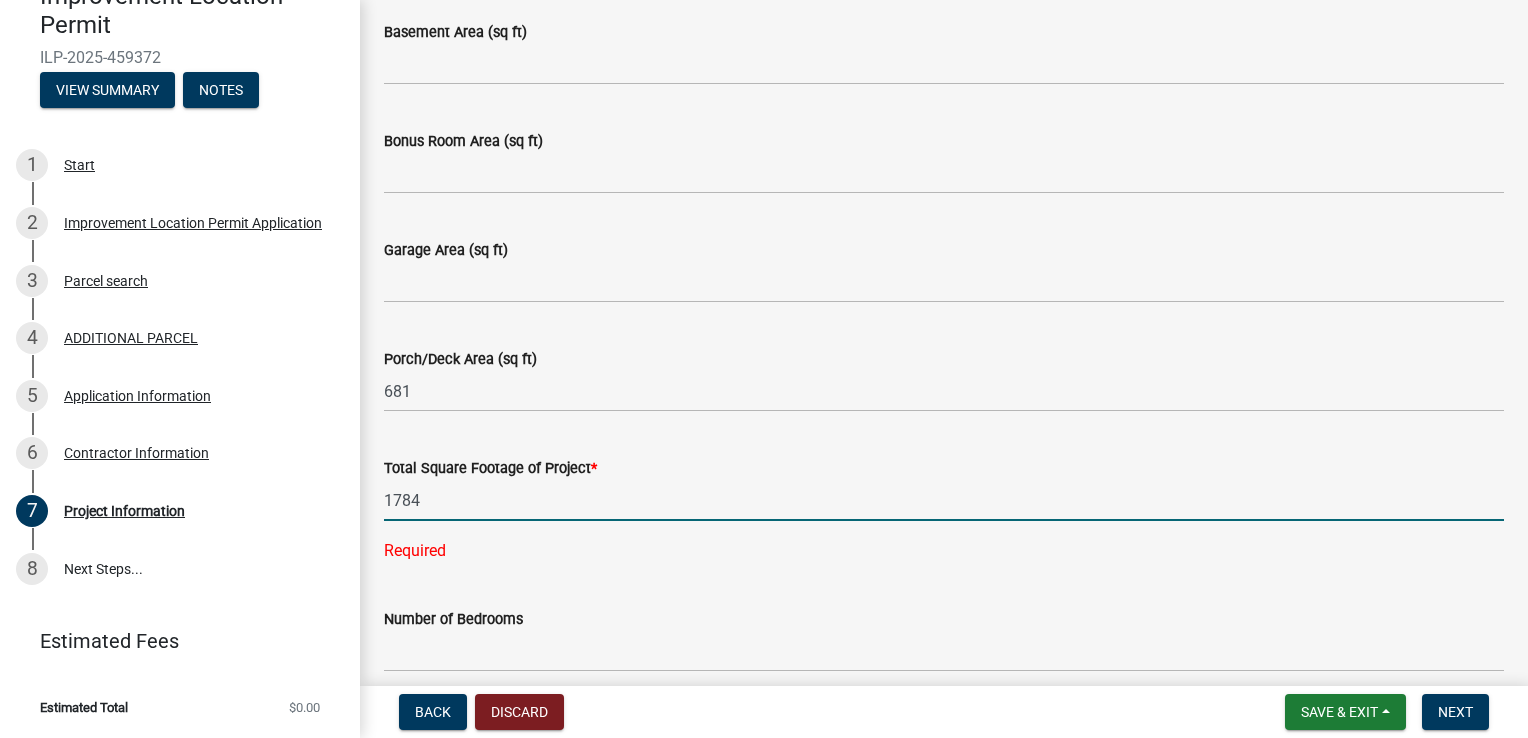 type on "1784" 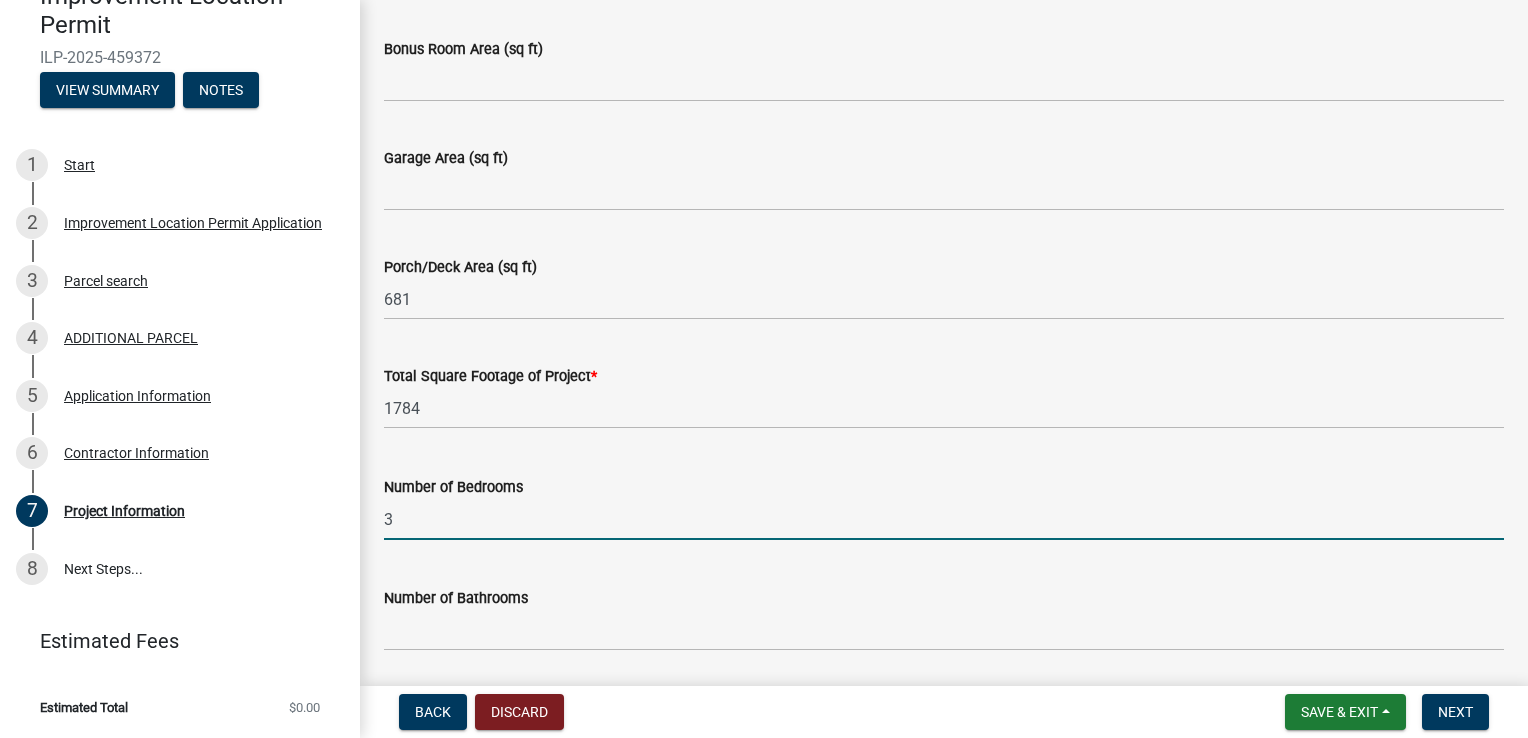 scroll, scrollTop: 1442, scrollLeft: 0, axis: vertical 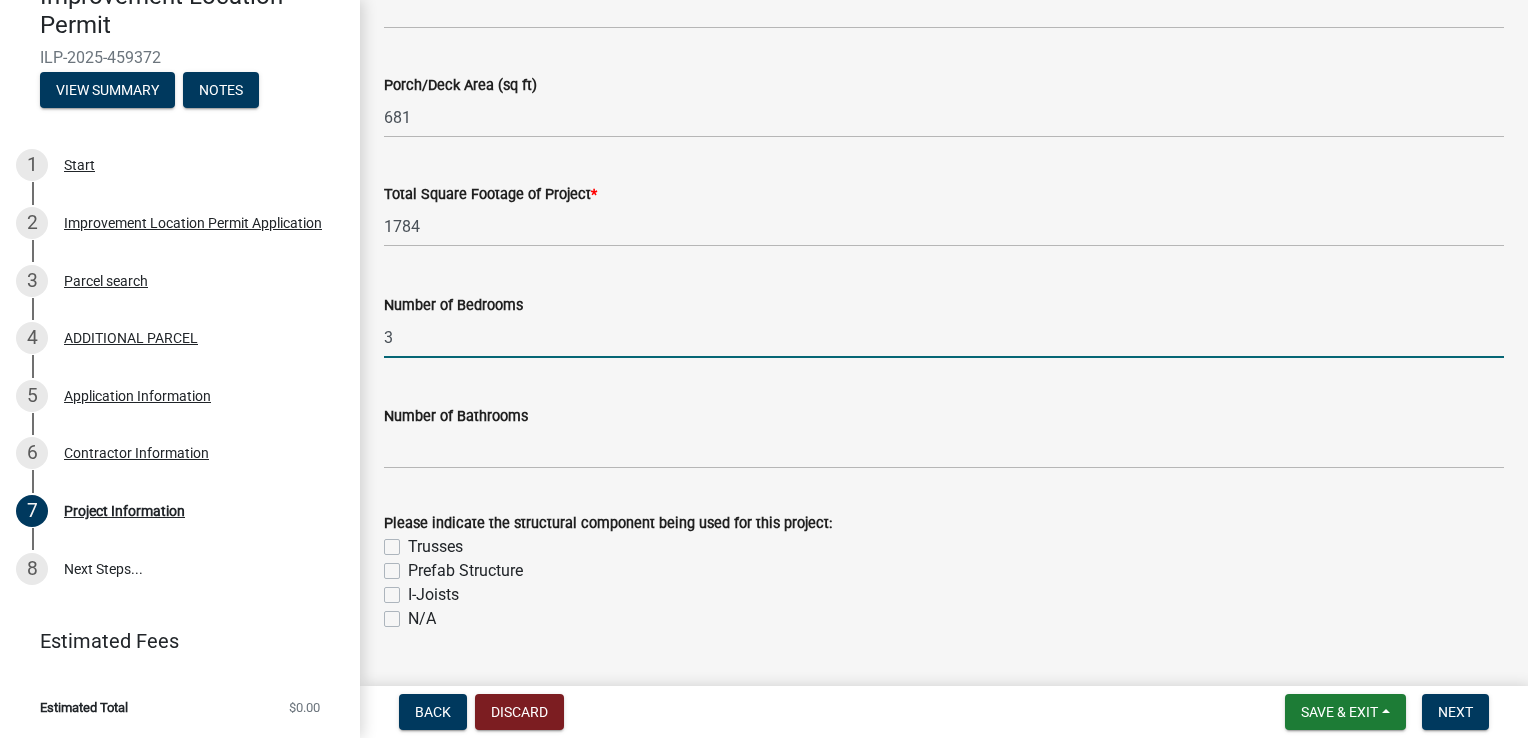type on "3" 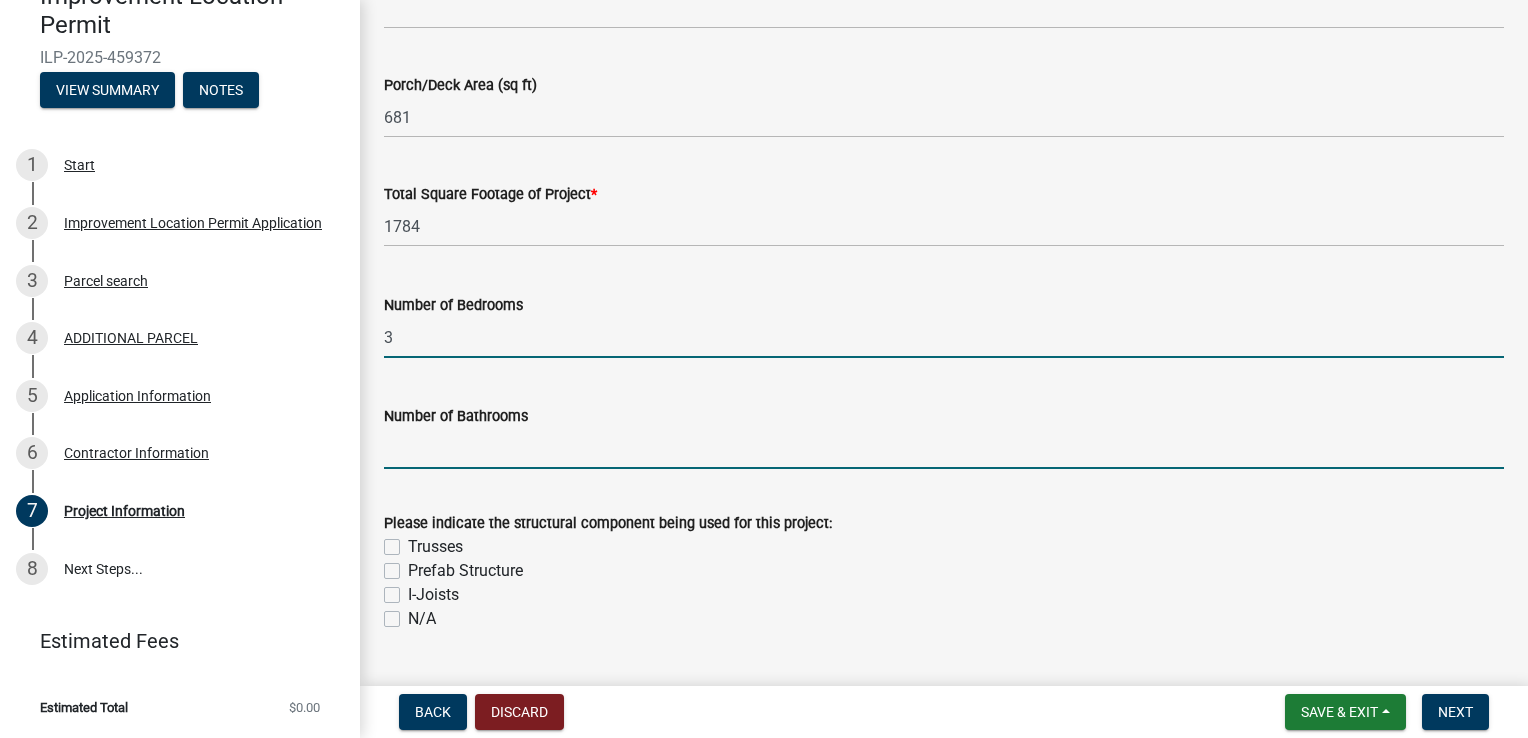click 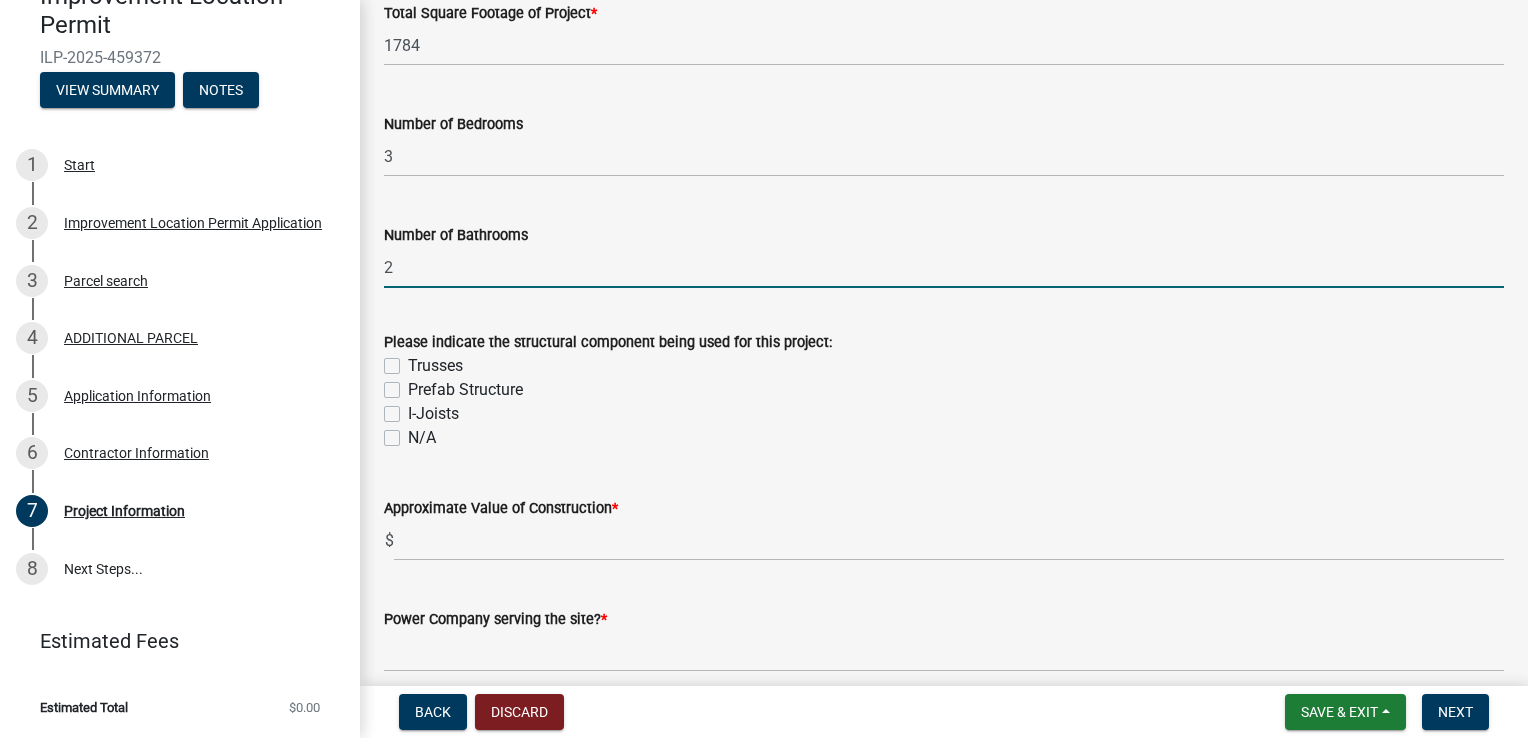 scroll, scrollTop: 1623, scrollLeft: 0, axis: vertical 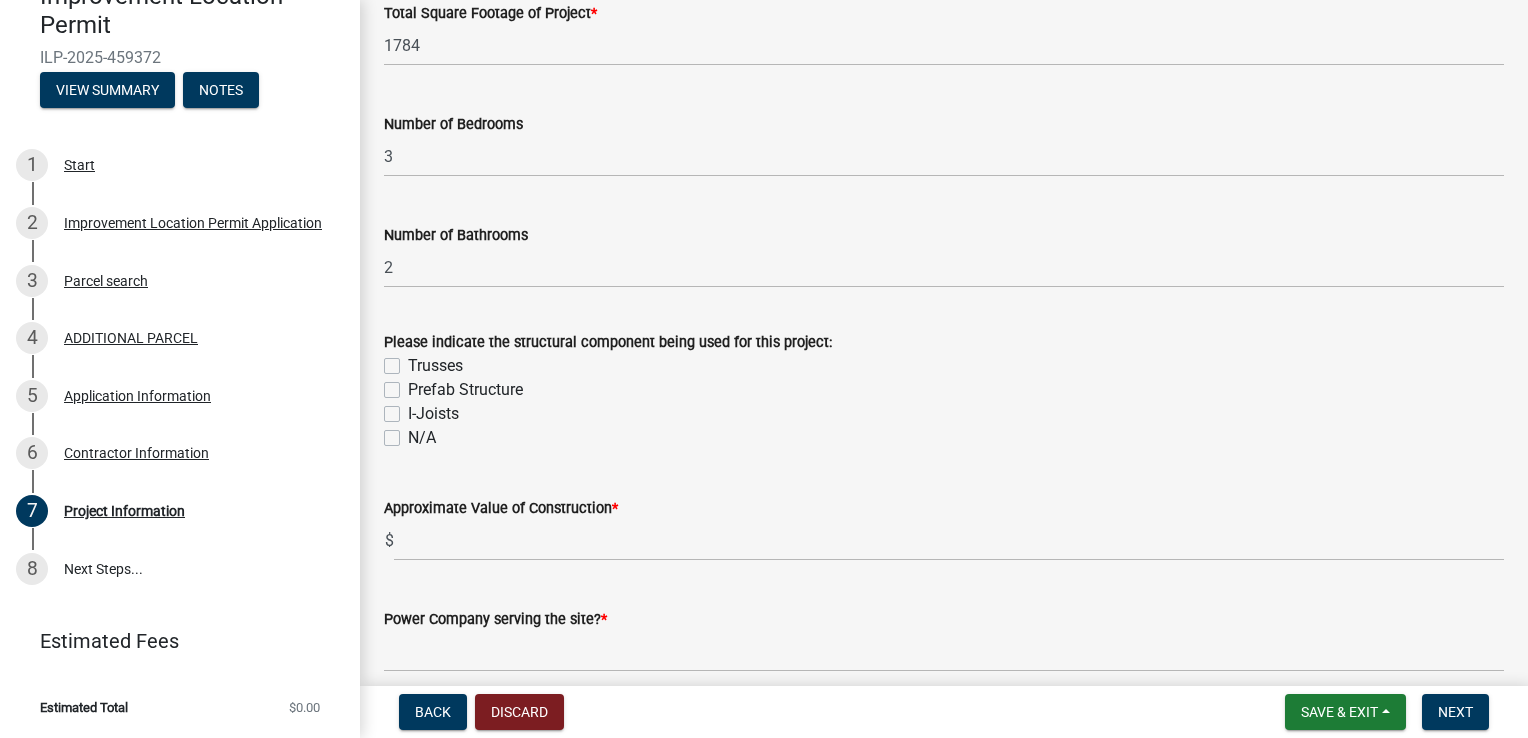 click on "I-Joists" 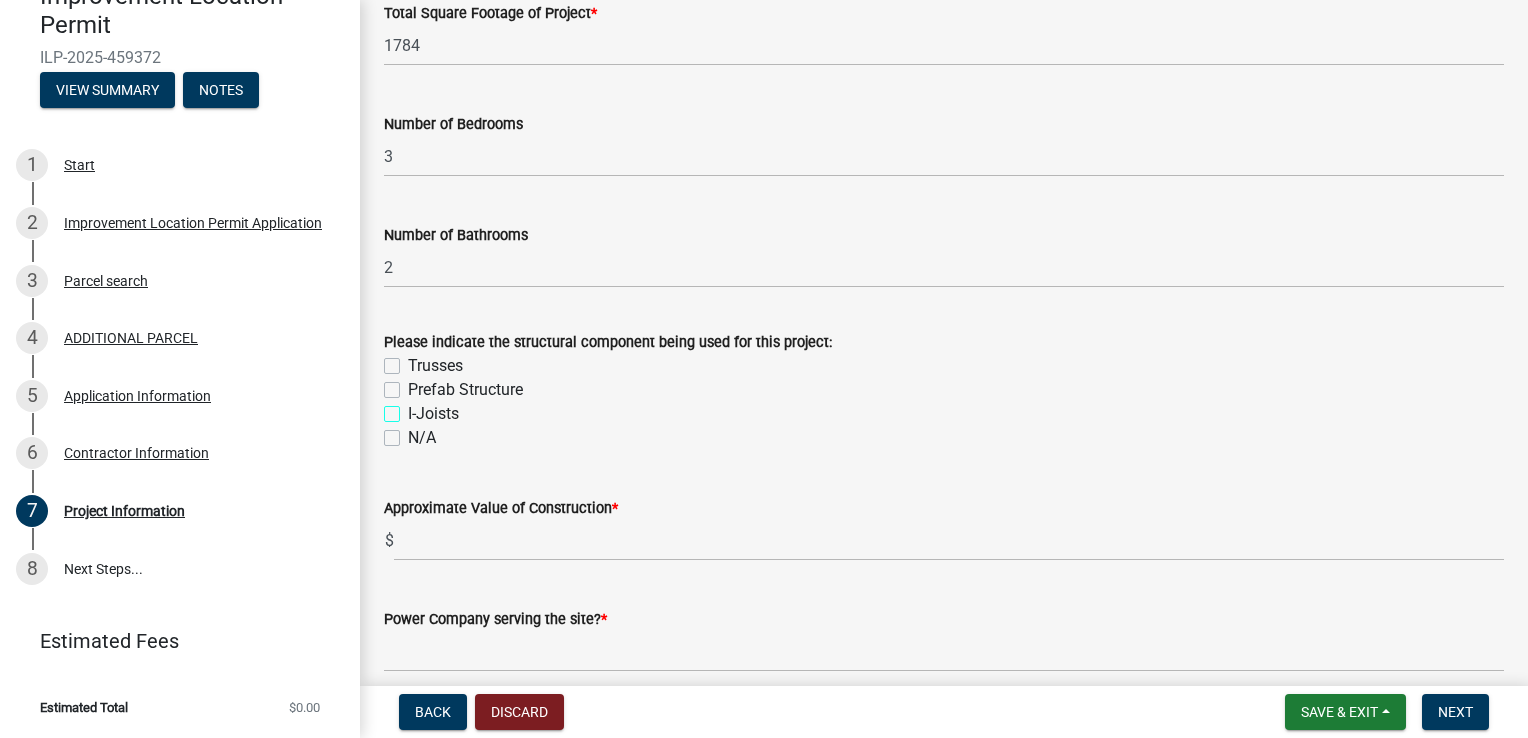 click on "I-Joists" at bounding box center [414, 408] 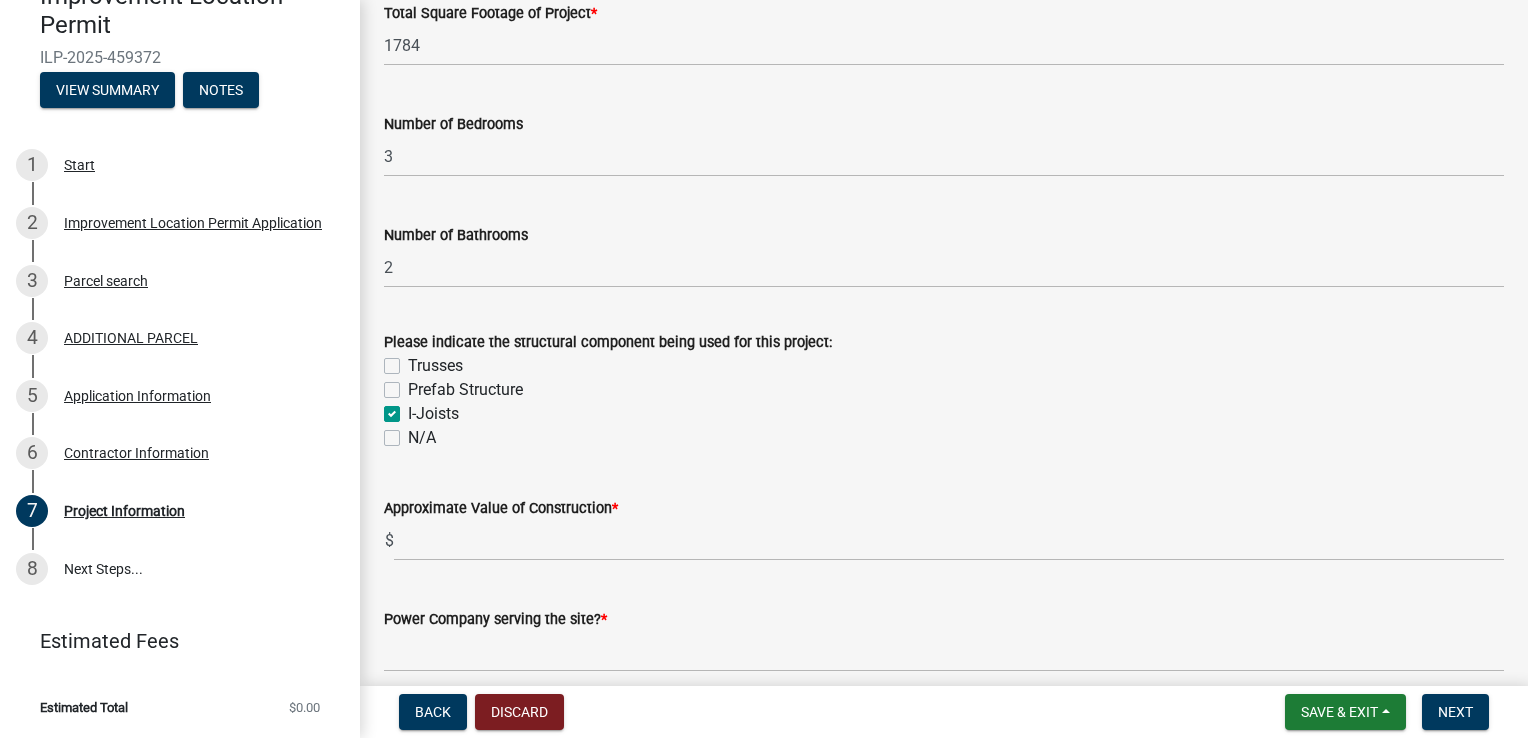 checkbox on "false" 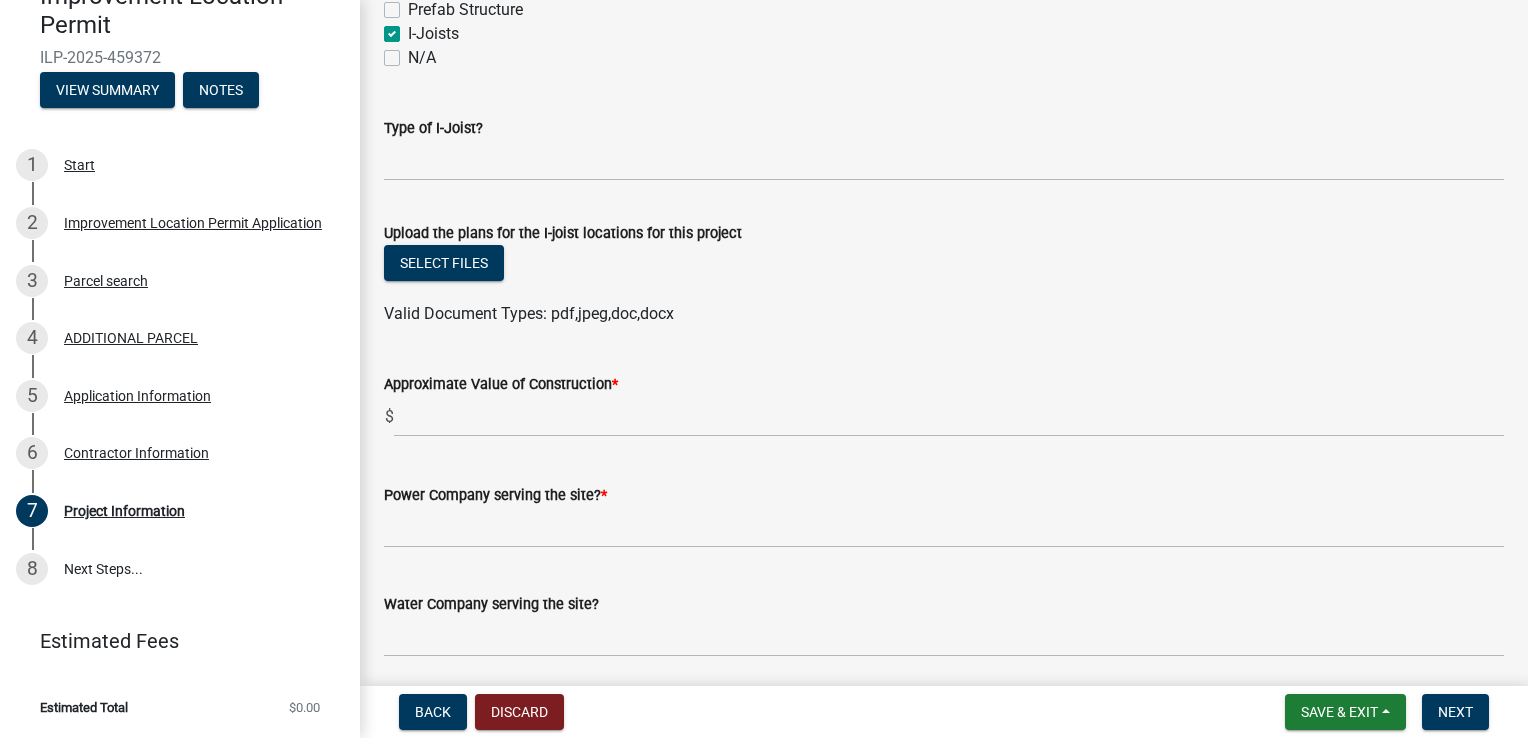scroll, scrollTop: 2004, scrollLeft: 0, axis: vertical 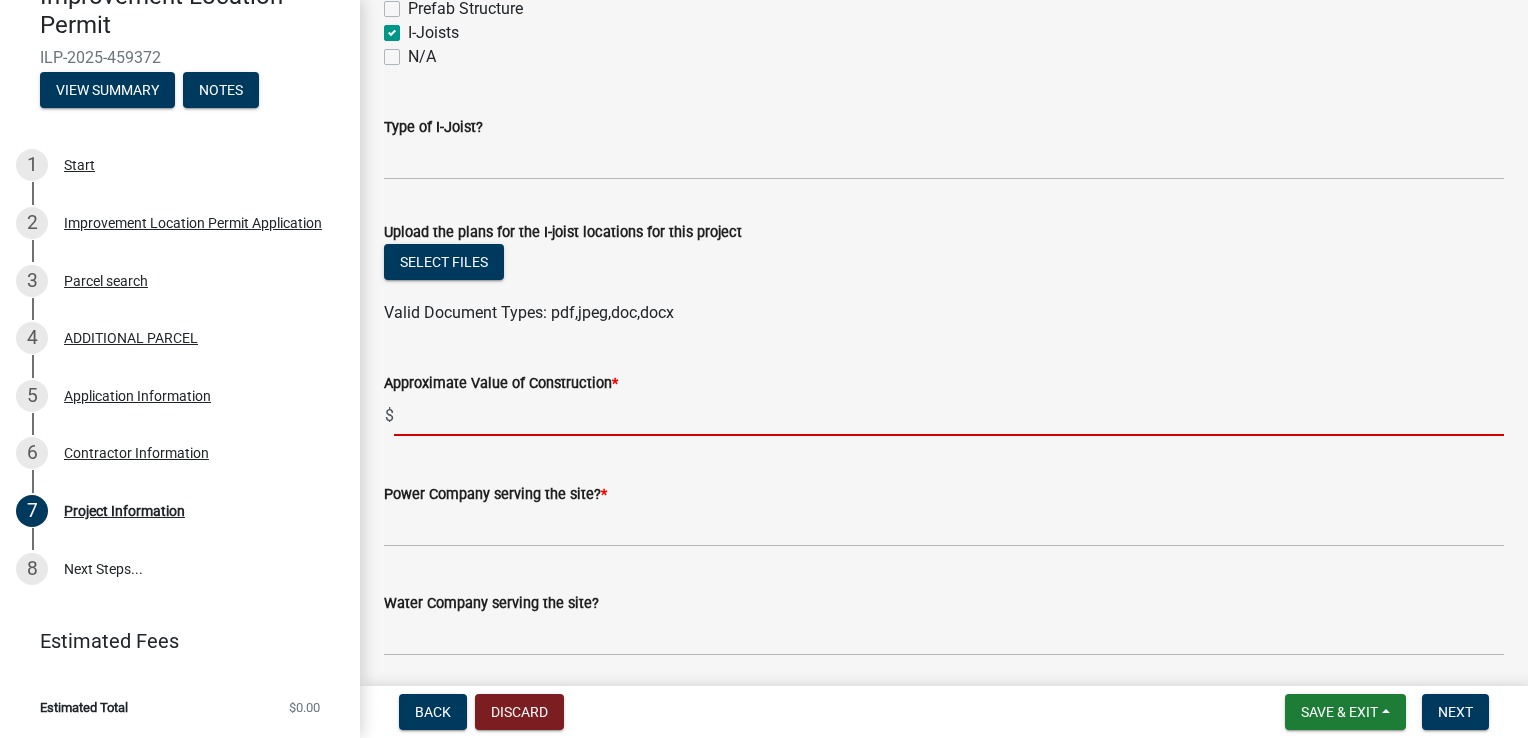 click 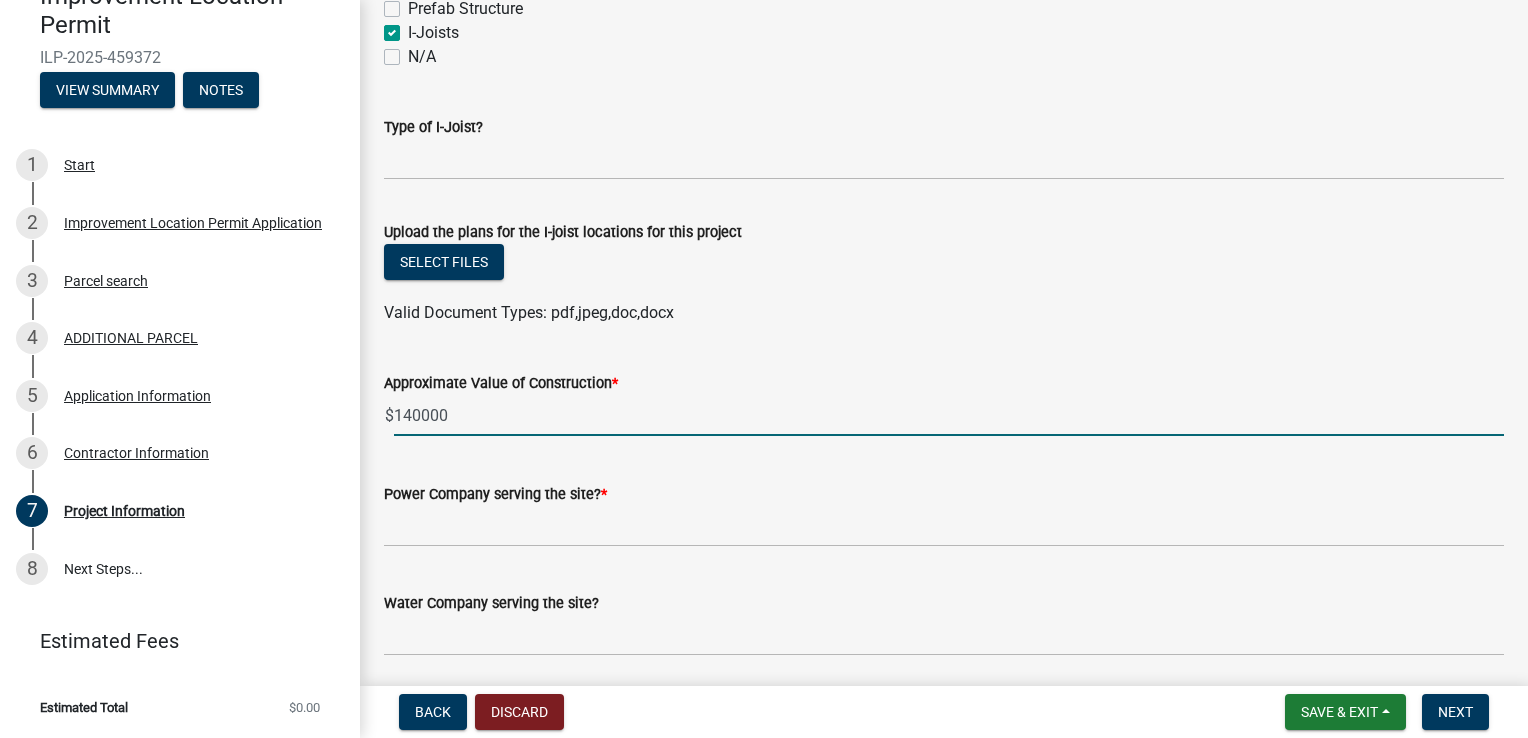 type on "140000" 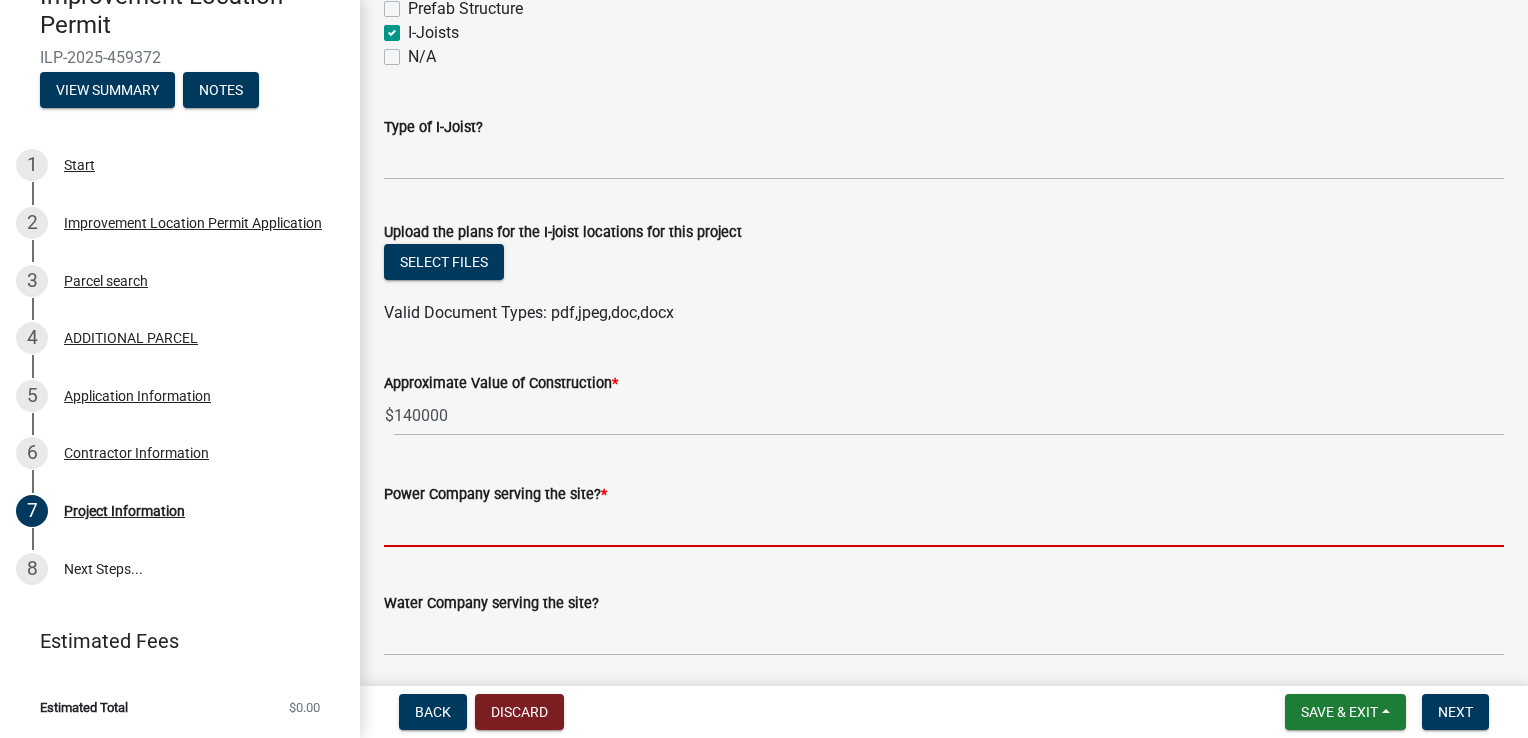click on "Power Company serving the site?  *" at bounding box center [944, 526] 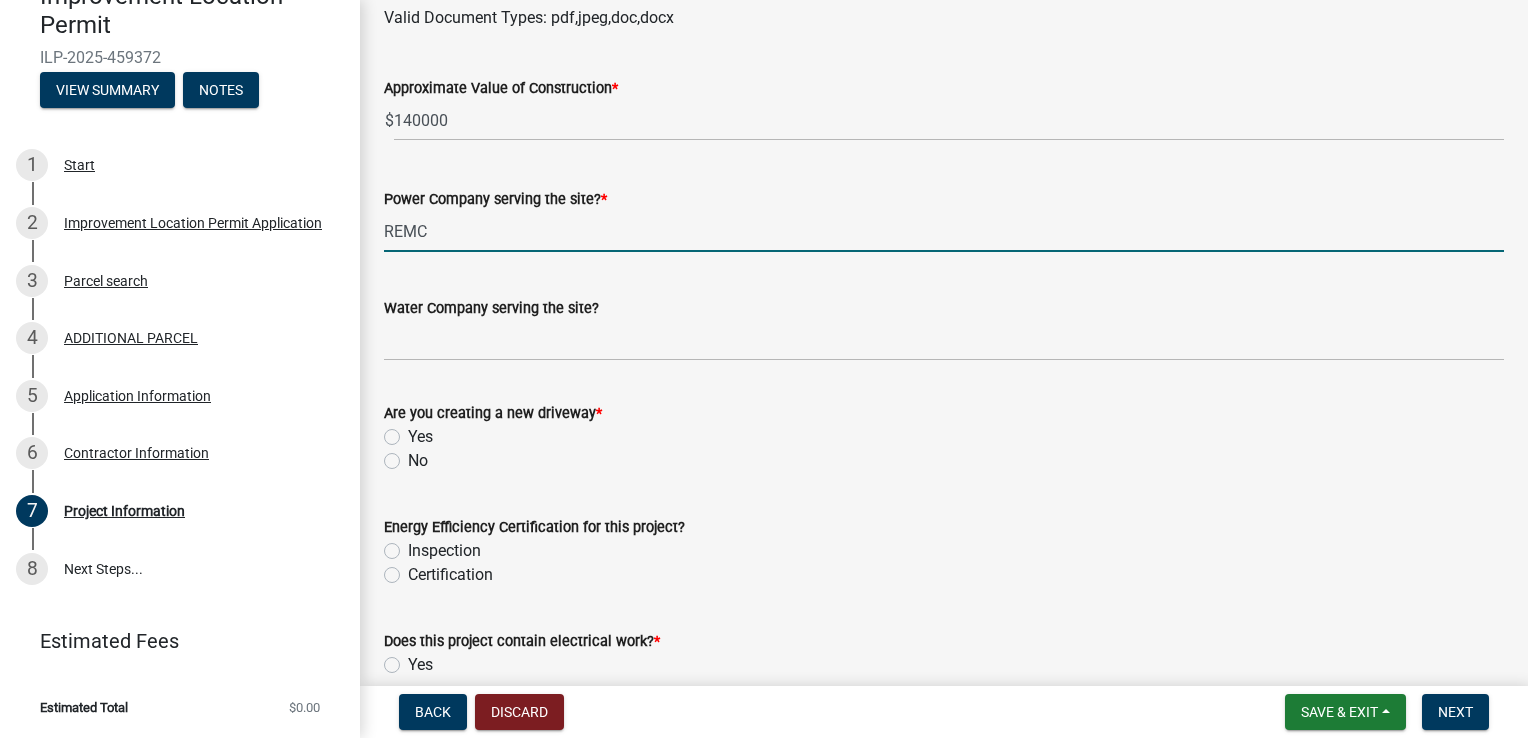 scroll, scrollTop: 2304, scrollLeft: 0, axis: vertical 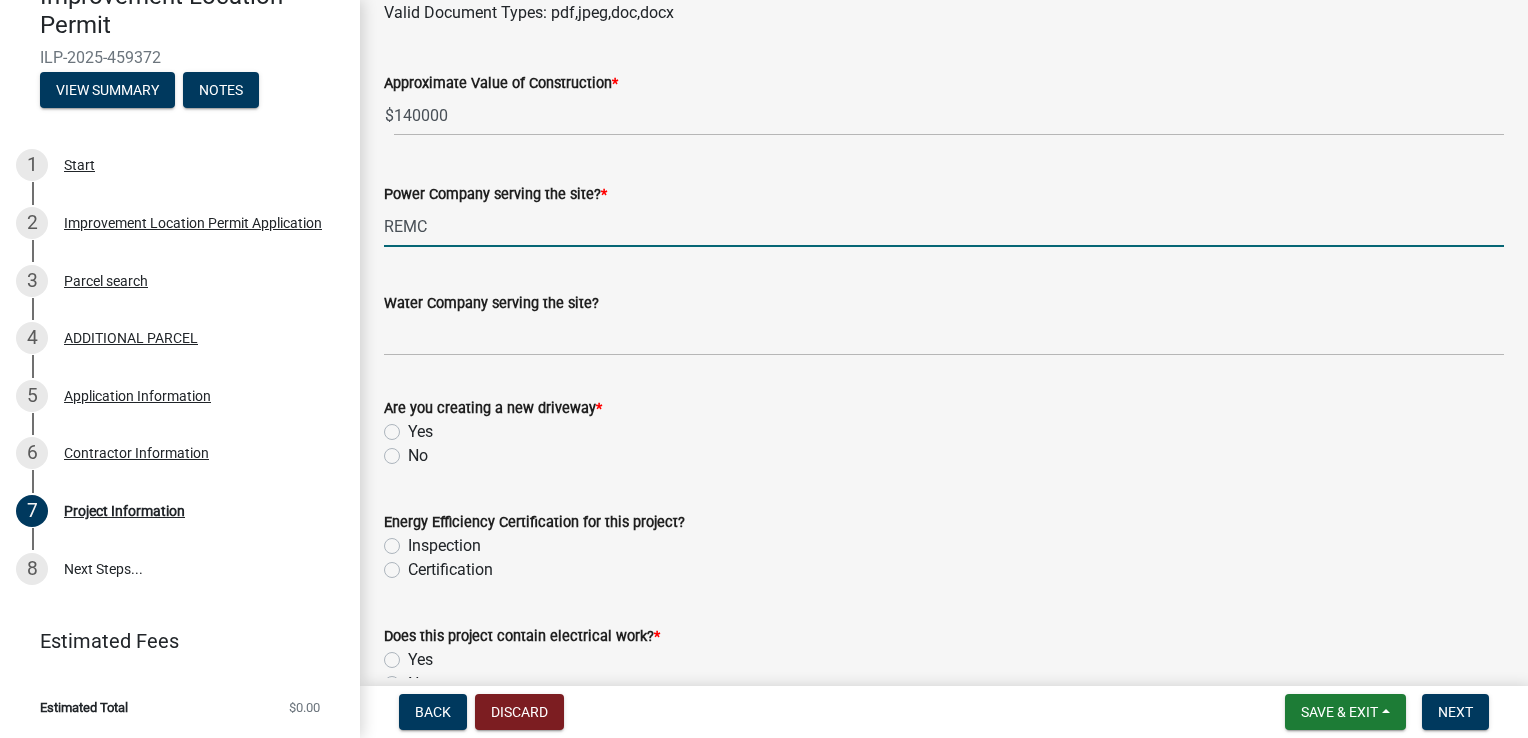 type on "REMC" 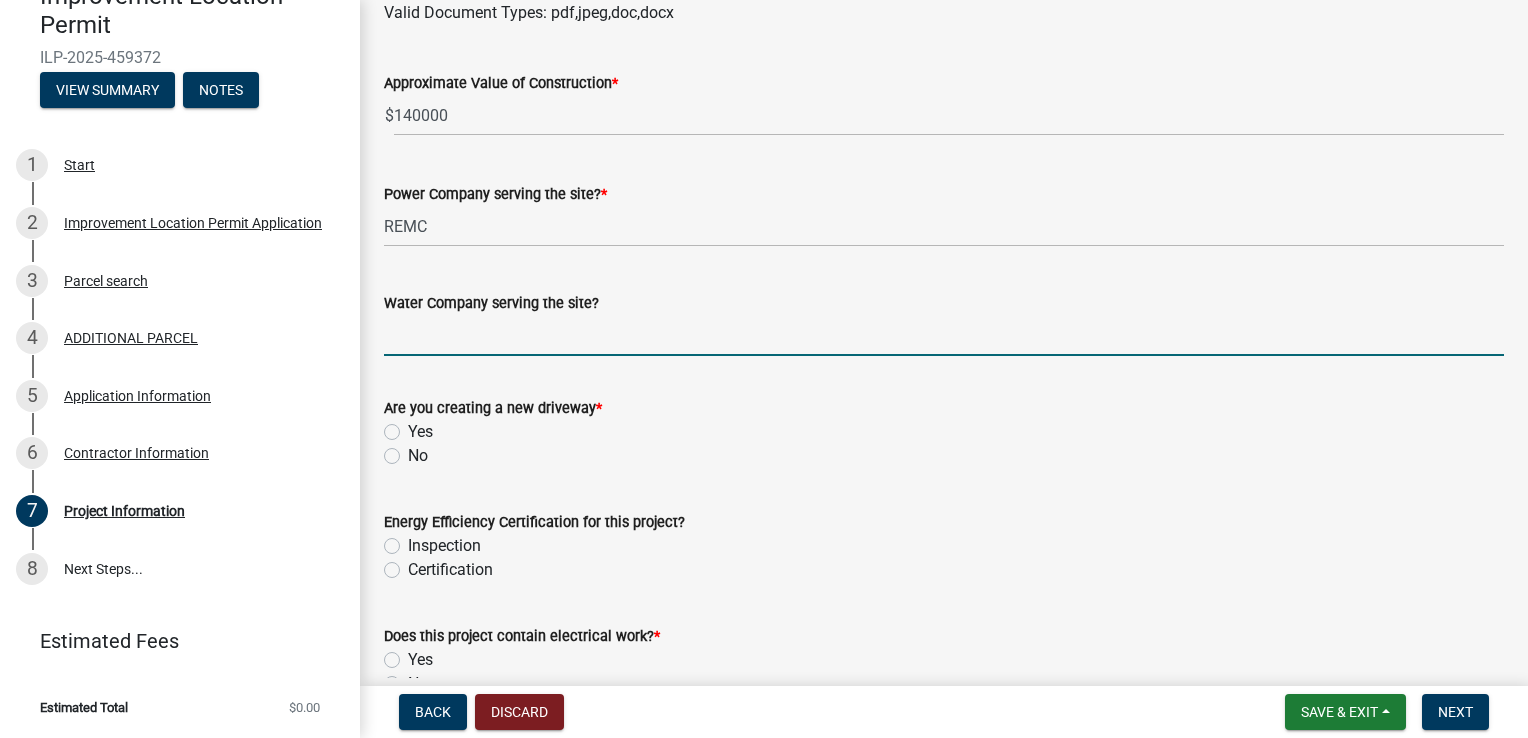 click on "Water Company serving the site?" at bounding box center [944, 335] 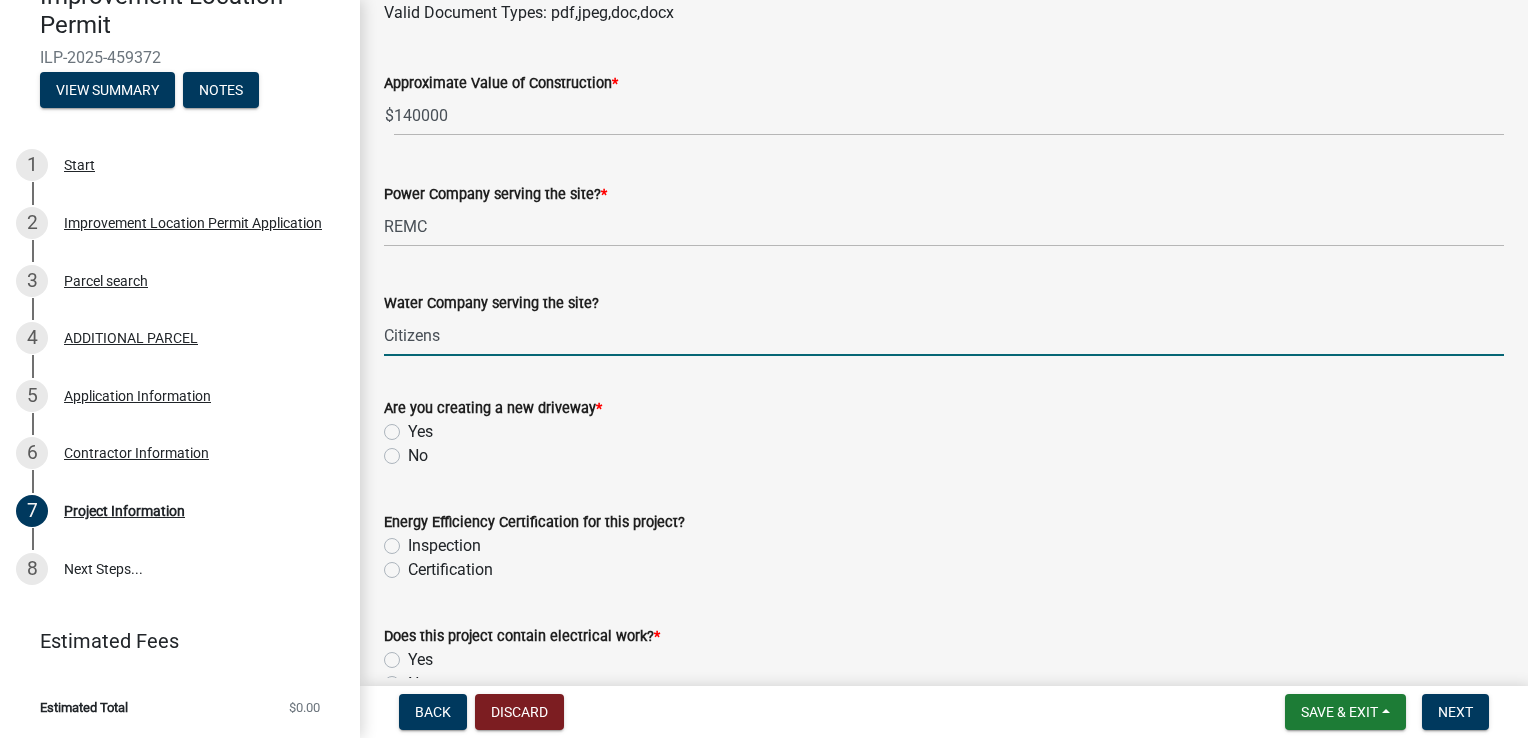 type on "Citizens" 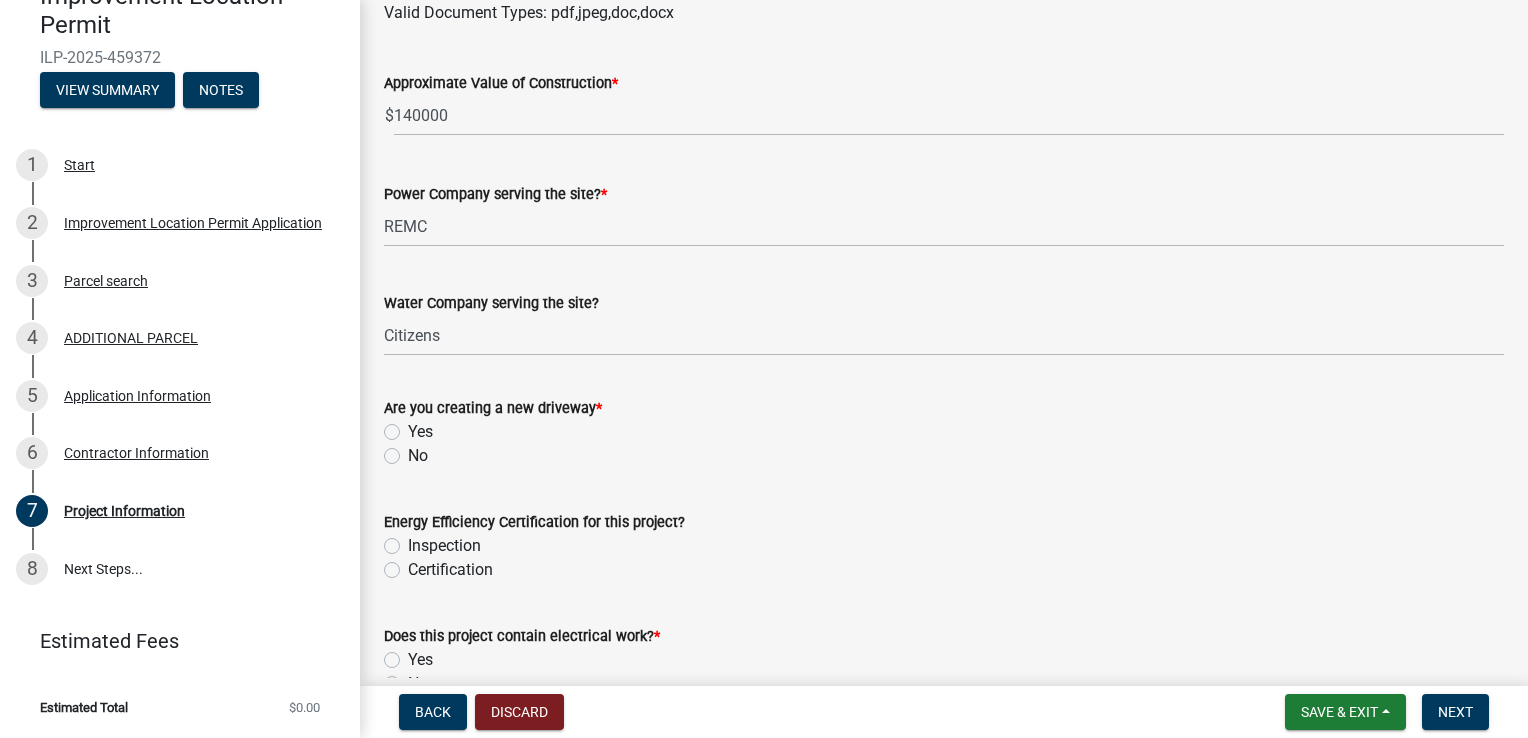 click on "No" 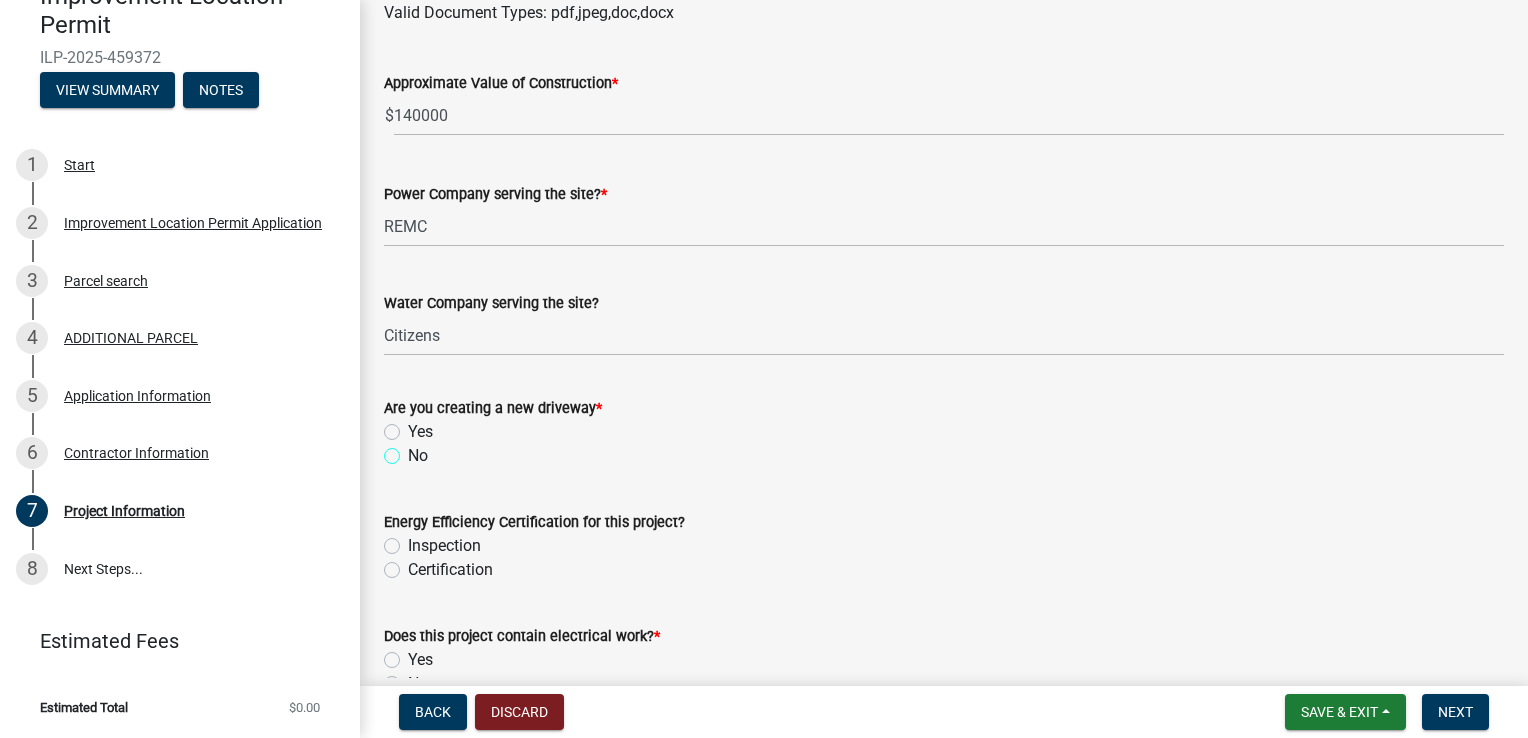 click on "No" at bounding box center (414, 450) 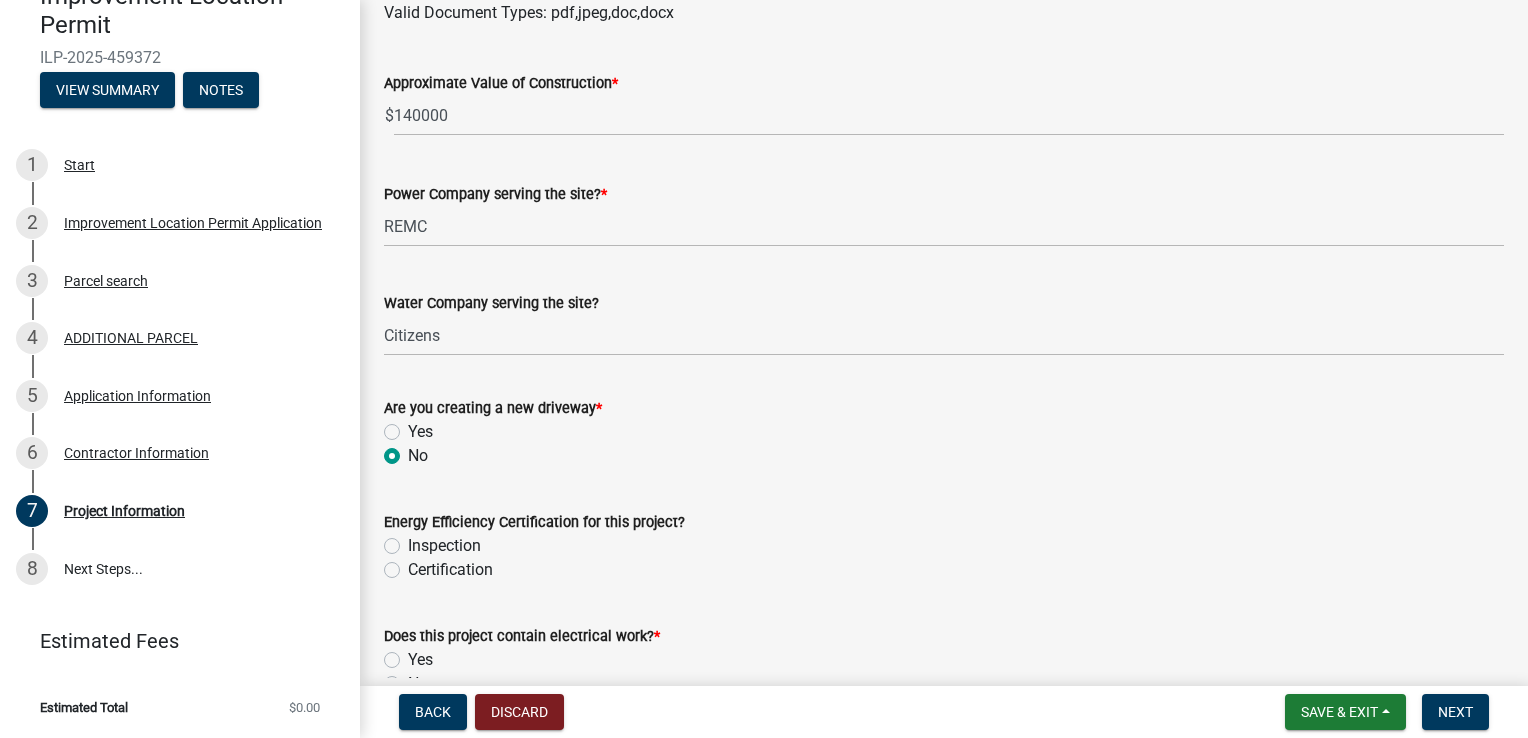radio on "true" 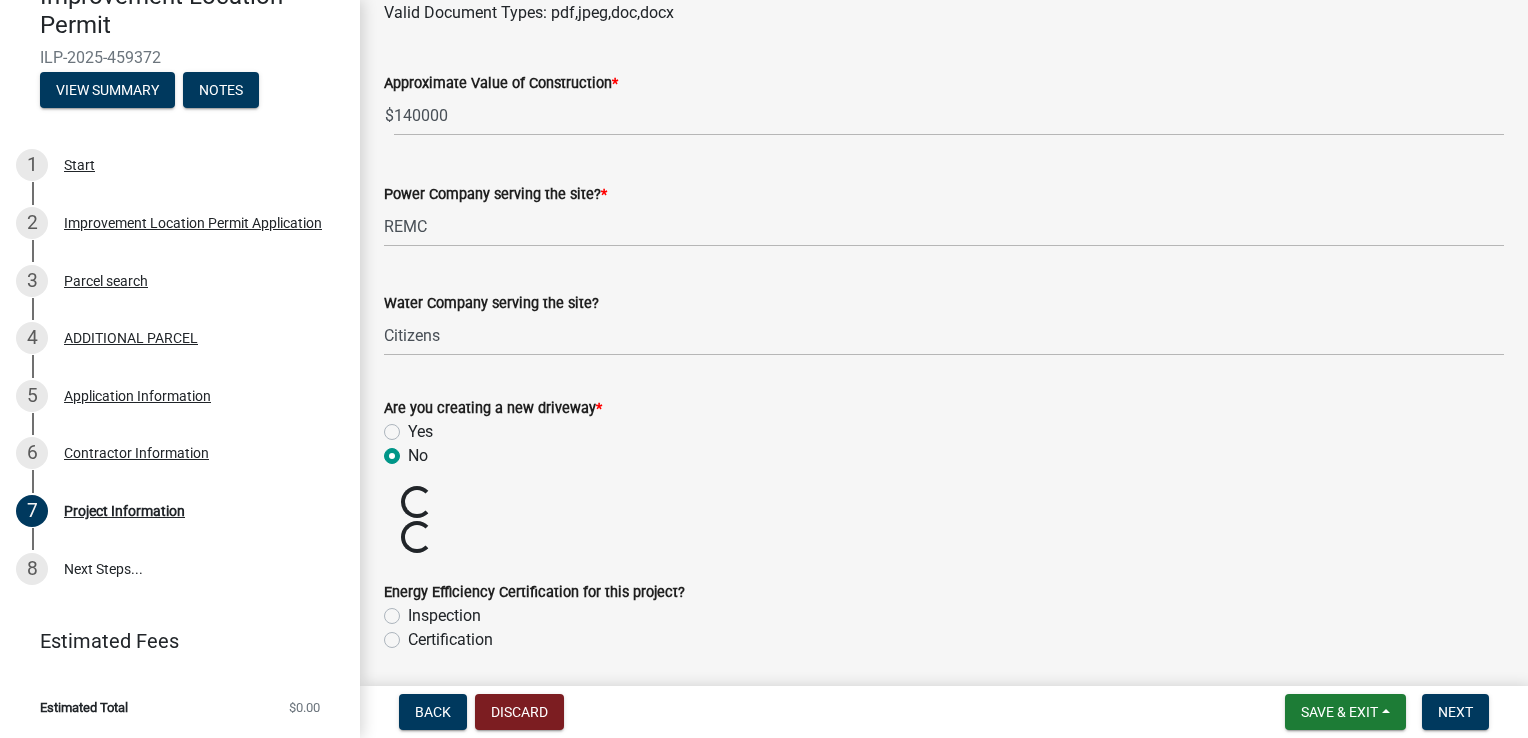 click on "Yes" 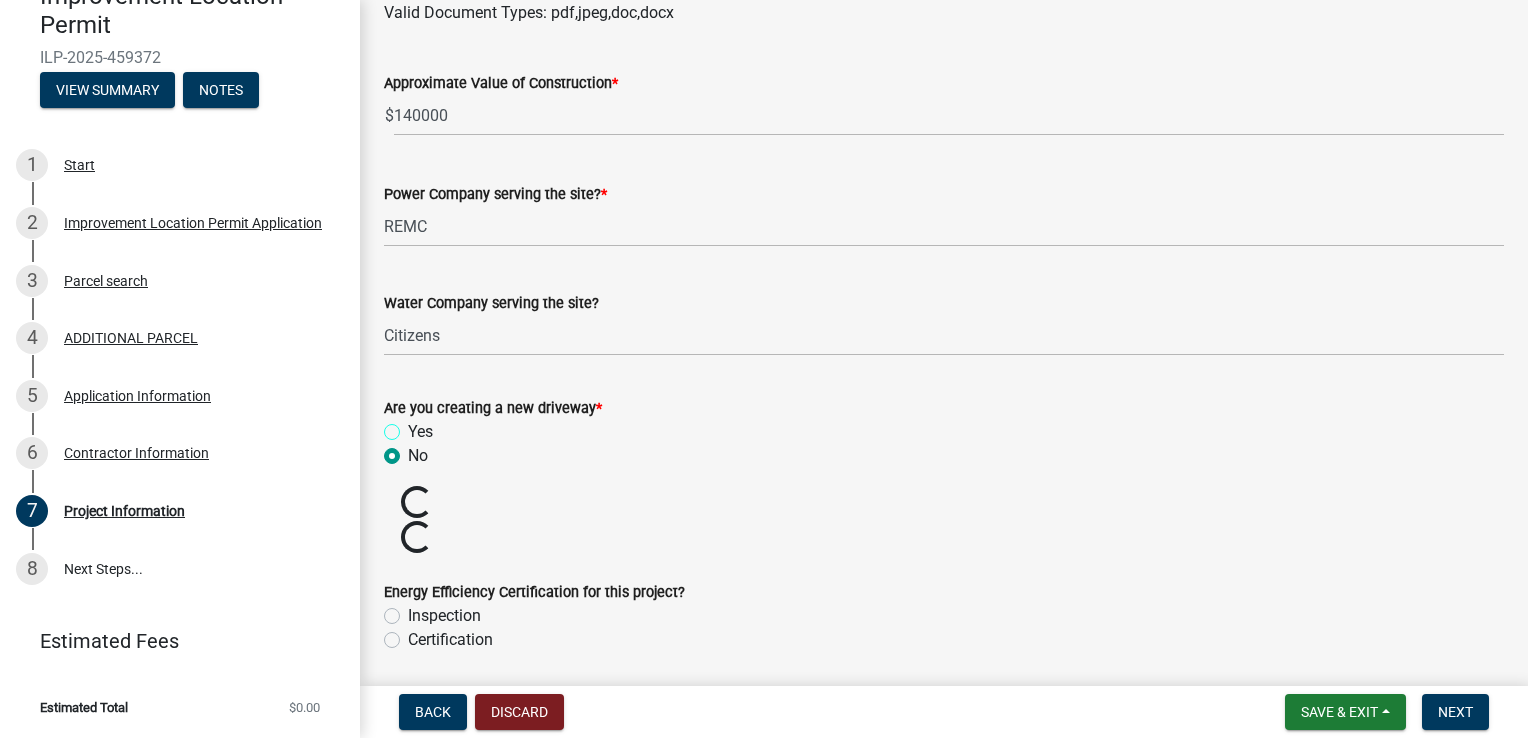 click on "Yes" at bounding box center (414, 426) 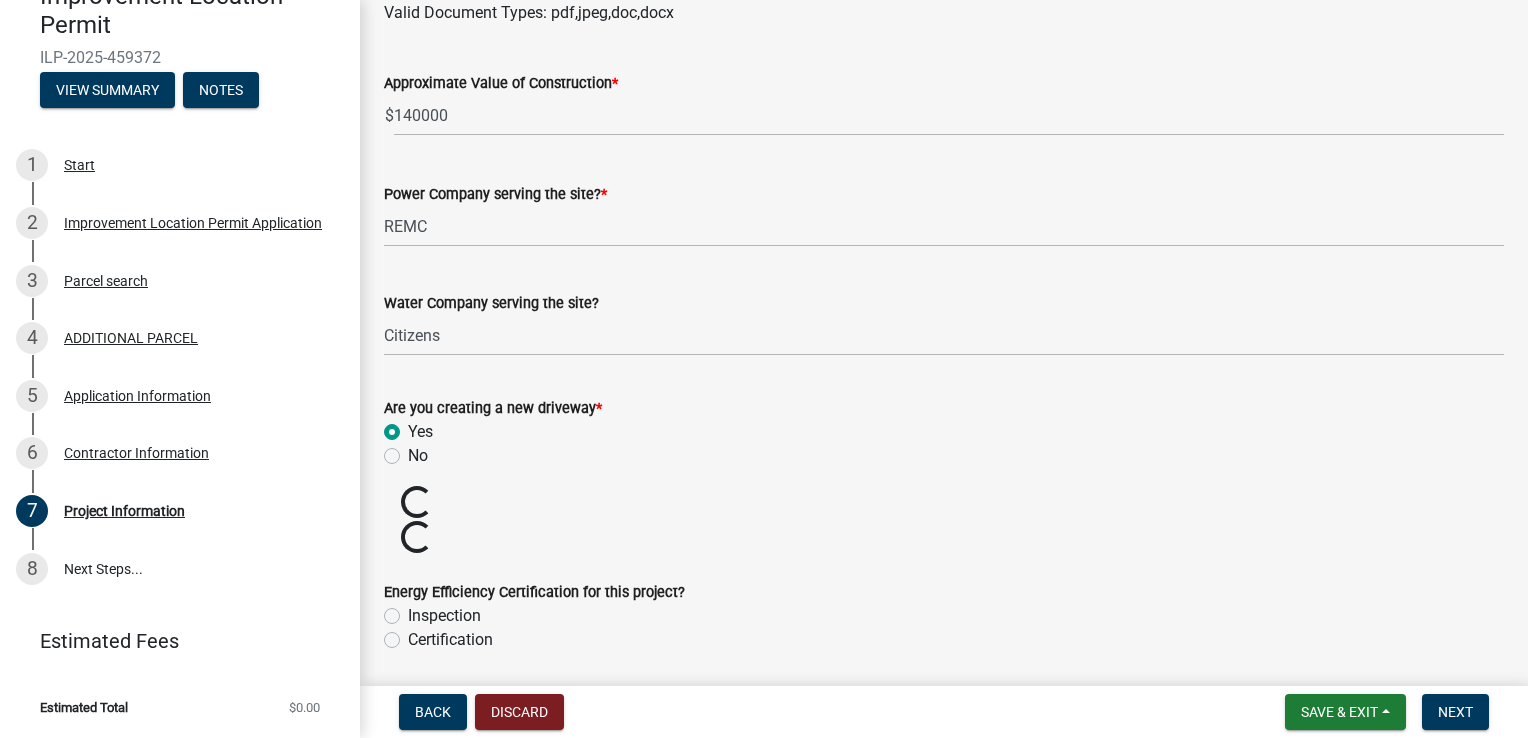 radio on "true" 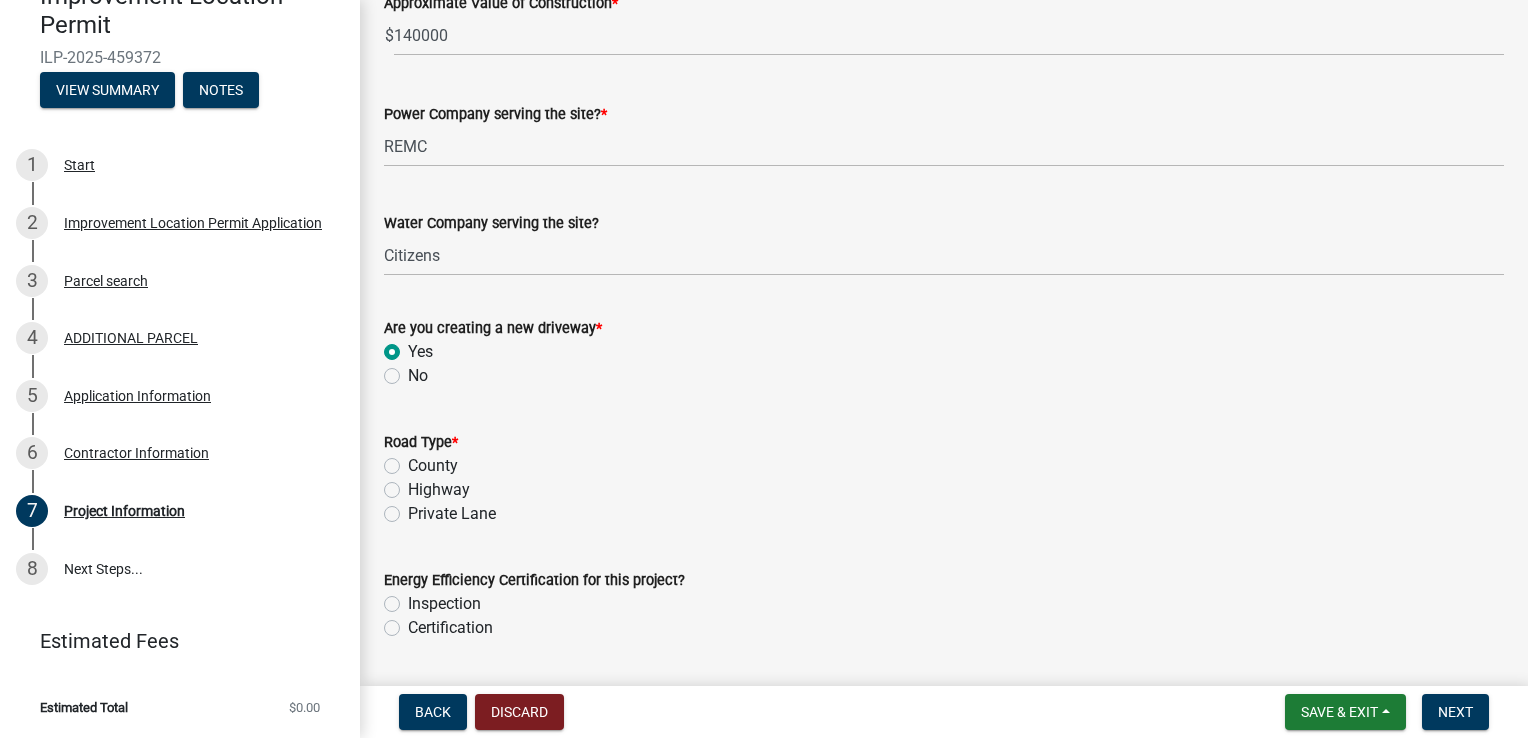 scroll, scrollTop: 2395, scrollLeft: 0, axis: vertical 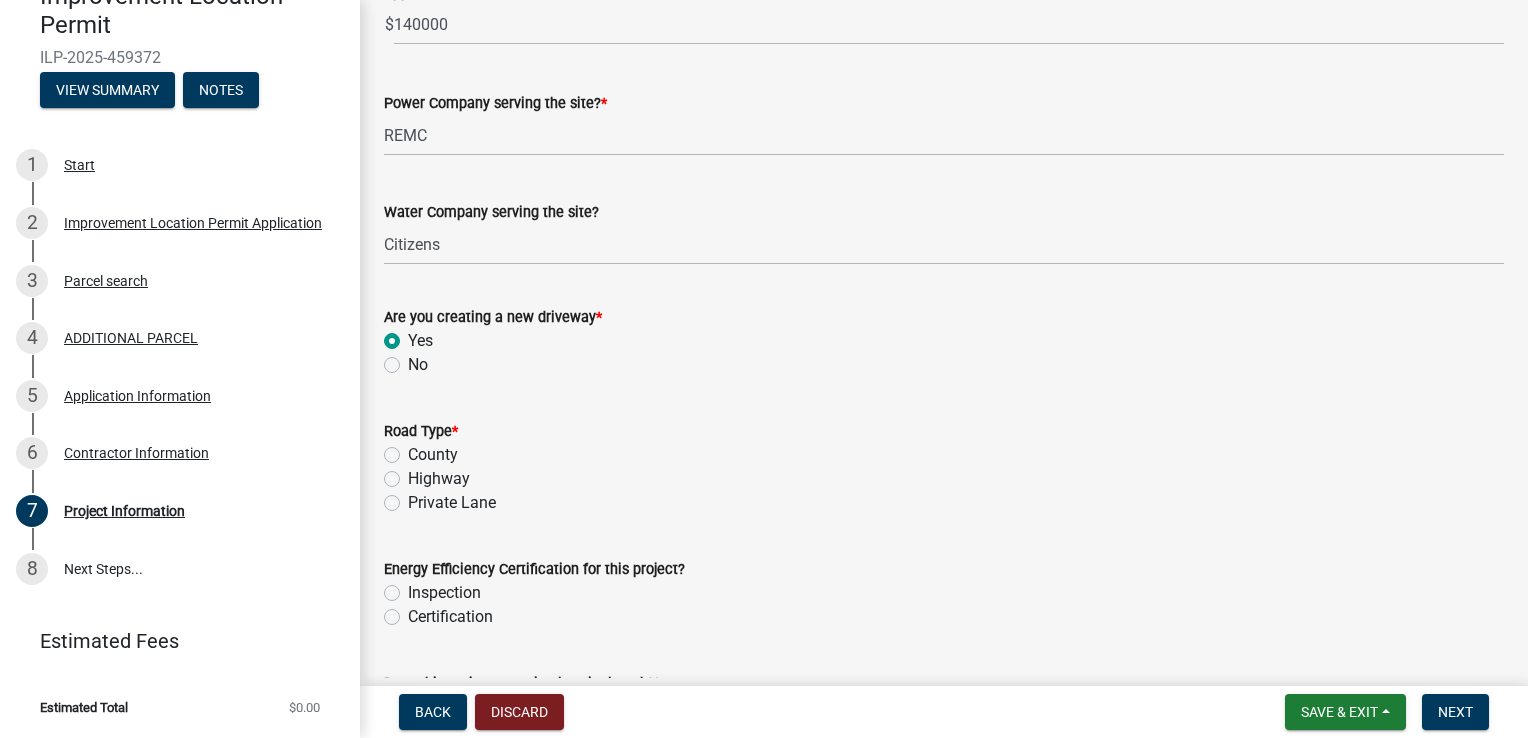 click on "Private Lane" 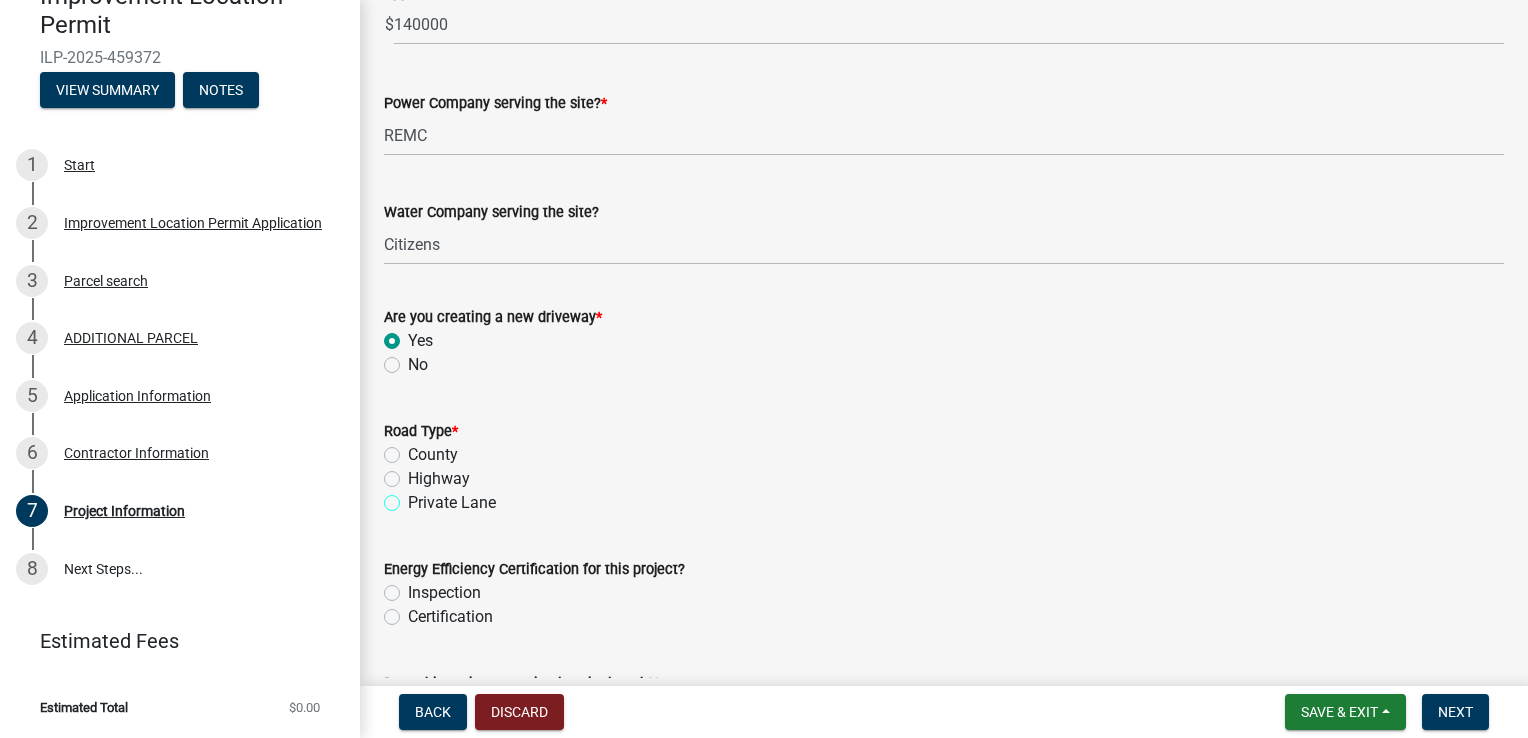click on "Private Lane" at bounding box center (414, 497) 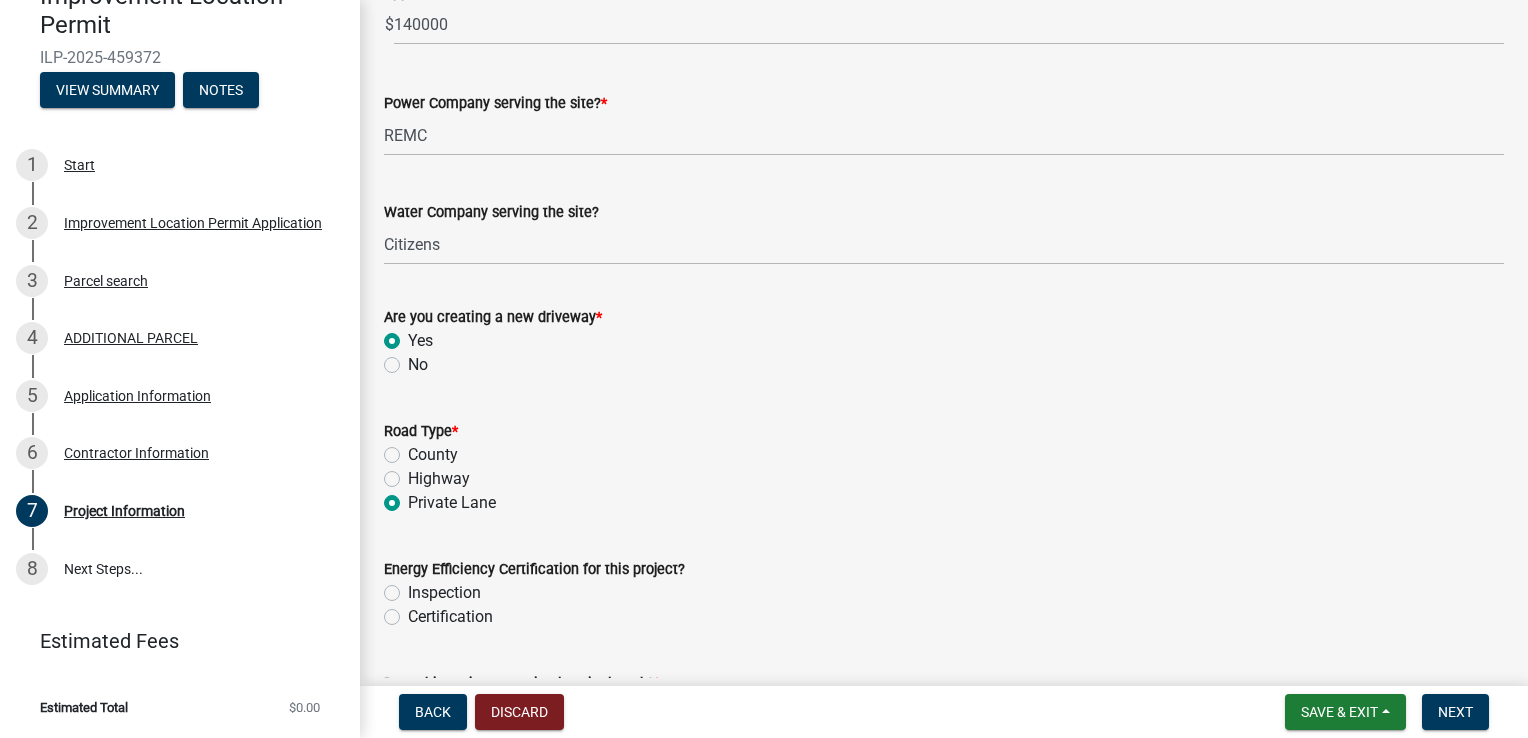 radio on "true" 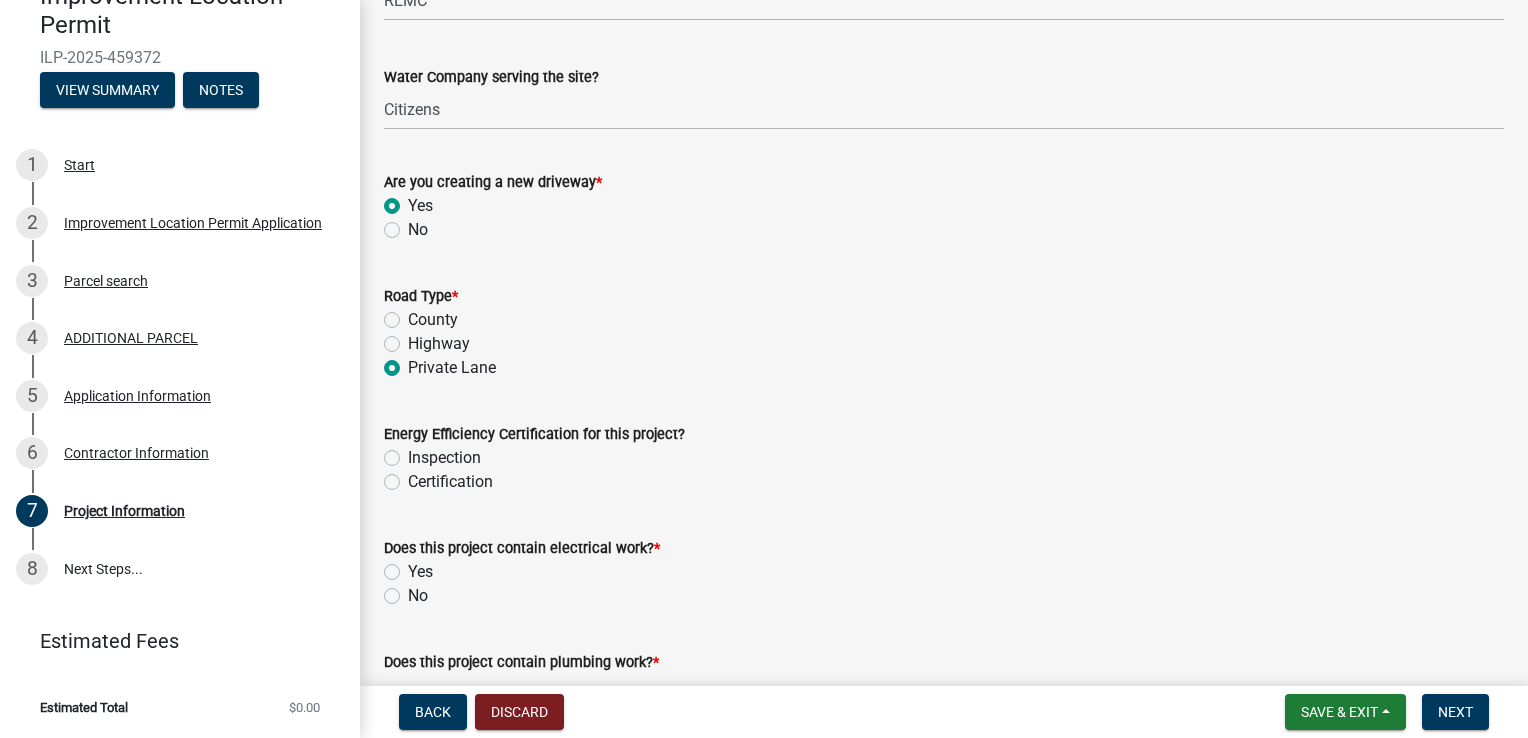 scroll, scrollTop: 2535, scrollLeft: 0, axis: vertical 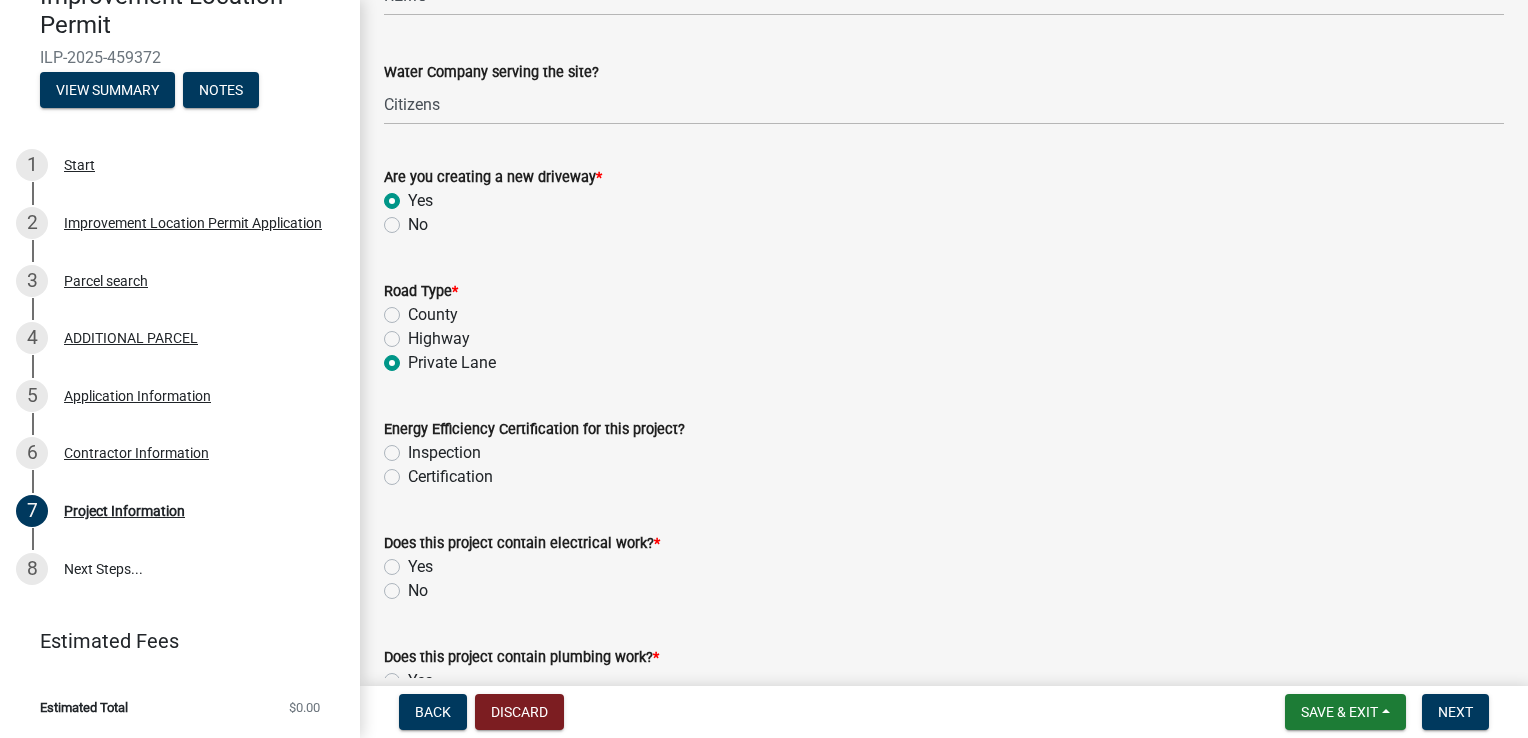 click on "Energy Efficiency Certification for this project?   Inspection   Certification" 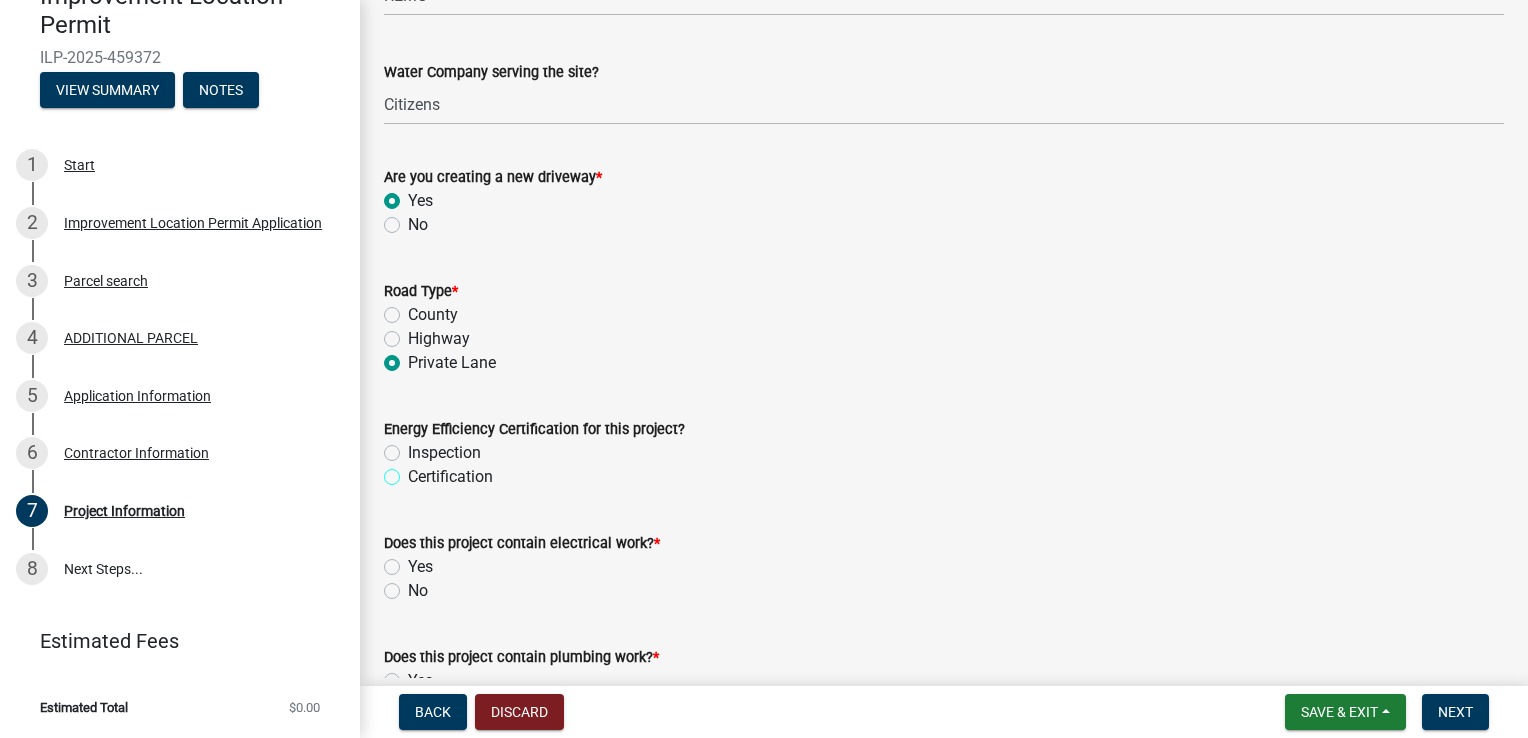 click on "Certification" at bounding box center (414, 471) 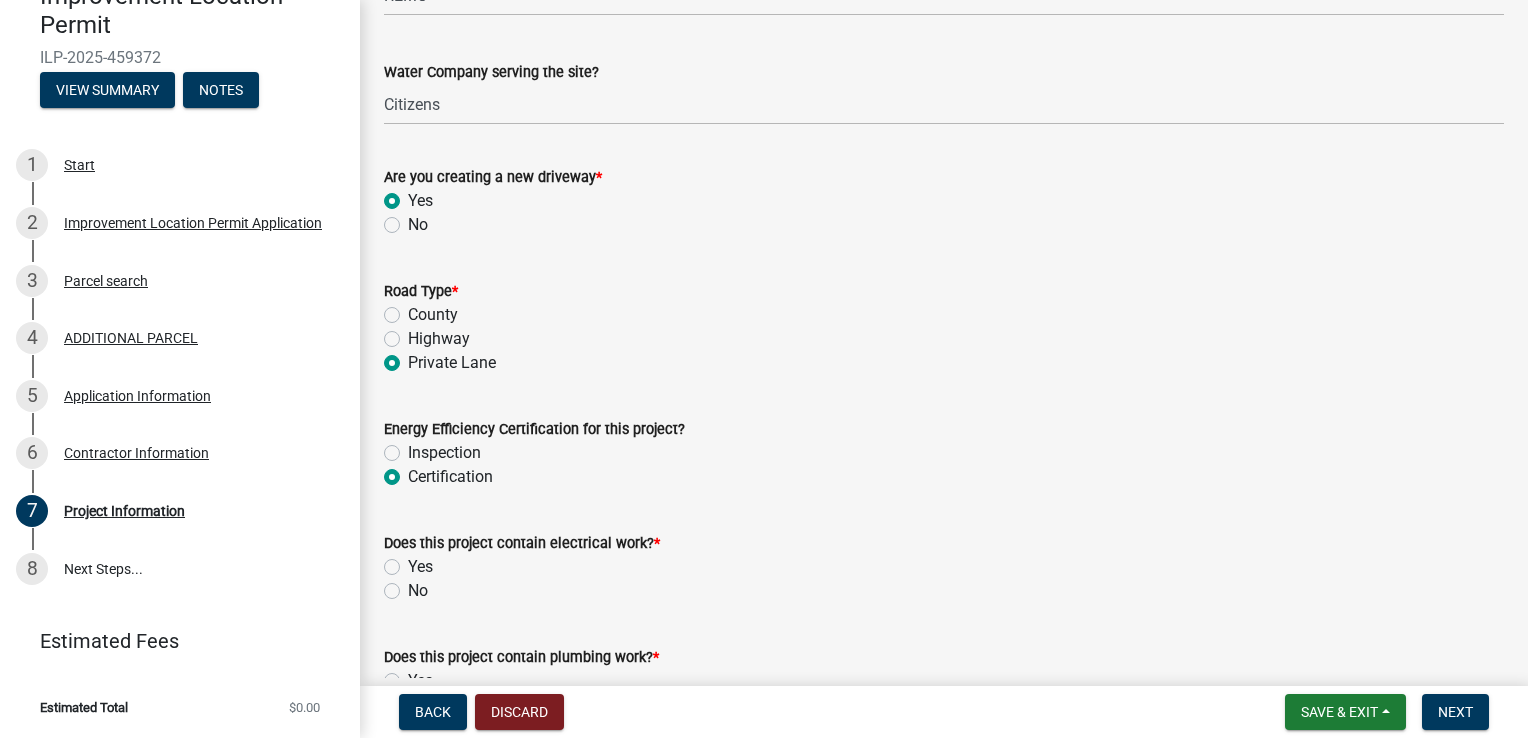 radio on "true" 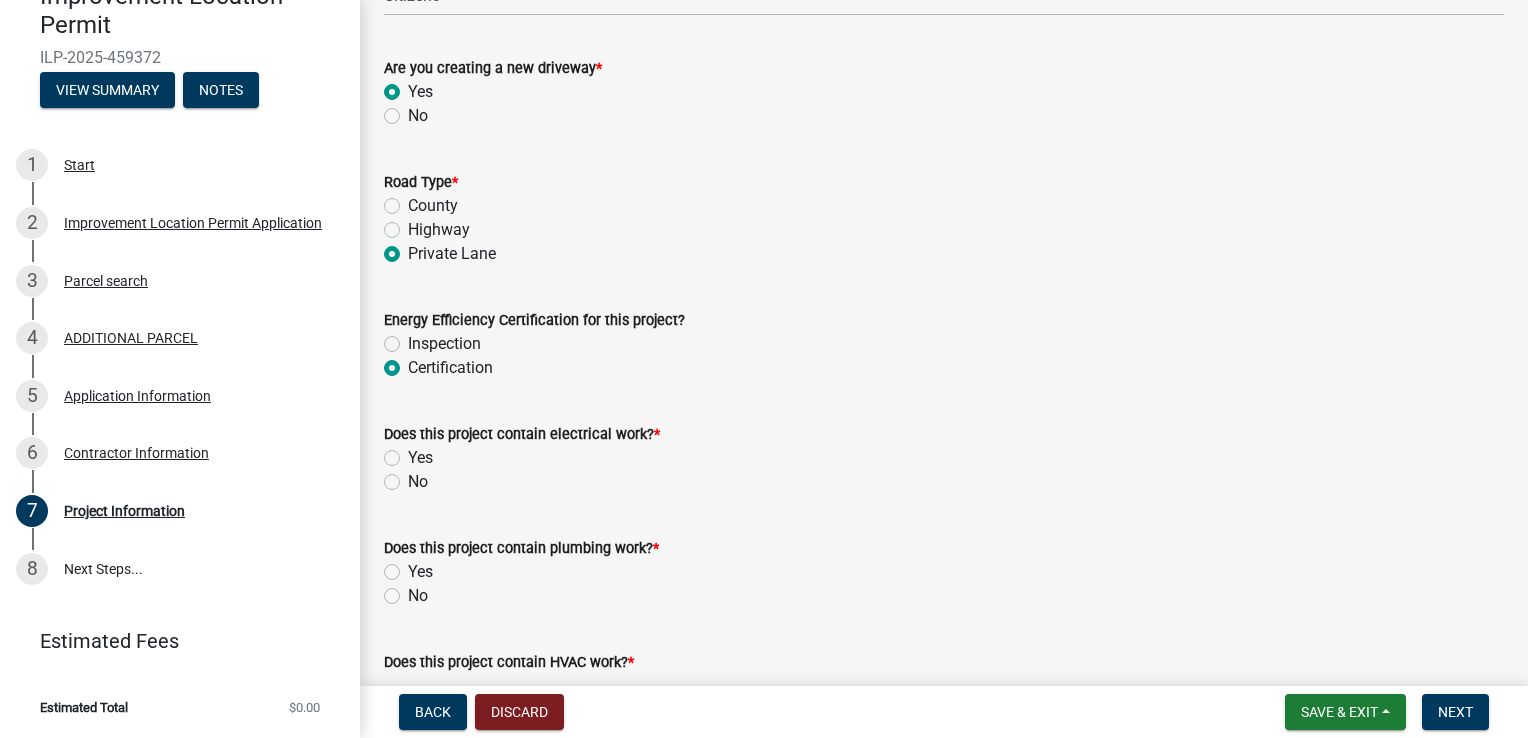 scroll, scrollTop: 2646, scrollLeft: 0, axis: vertical 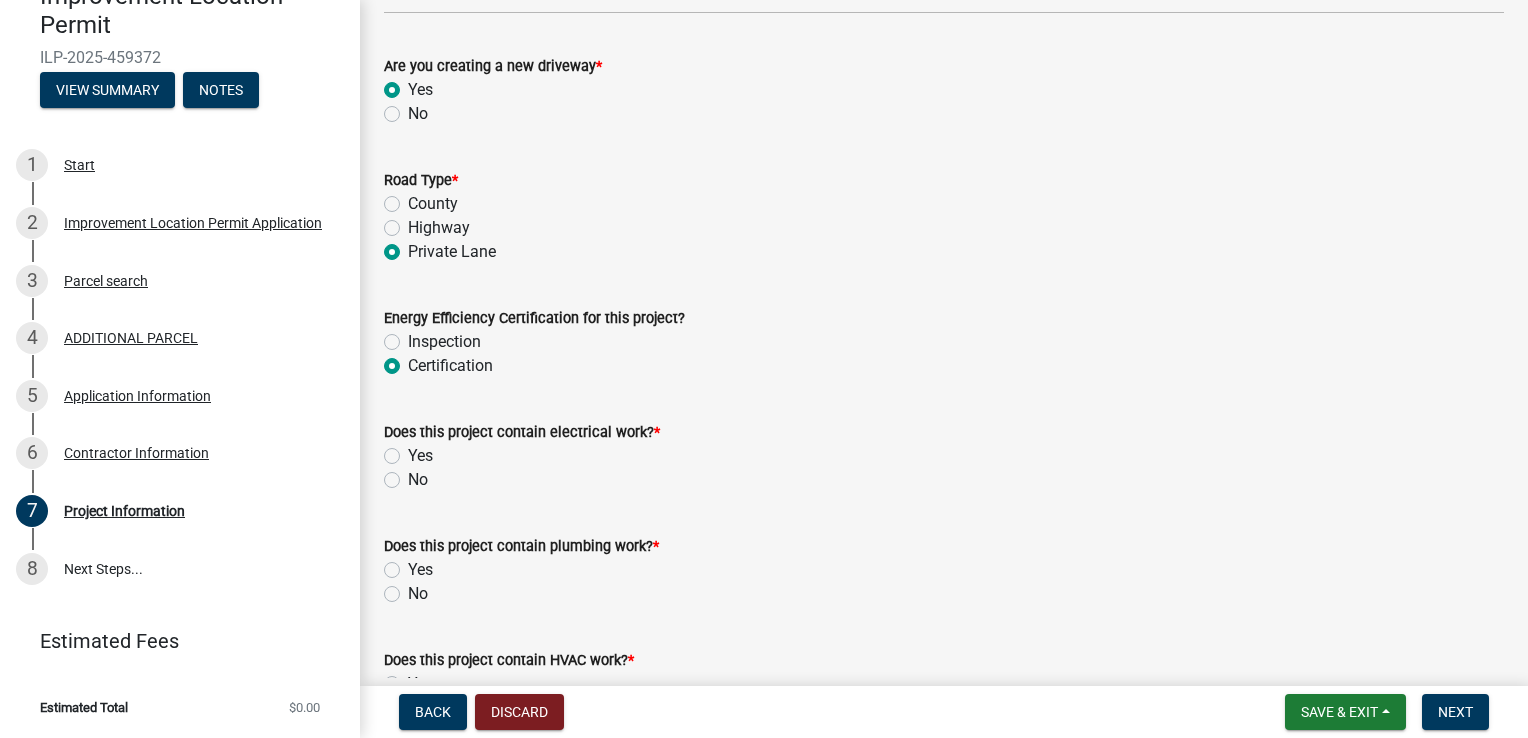 click on "Yes" 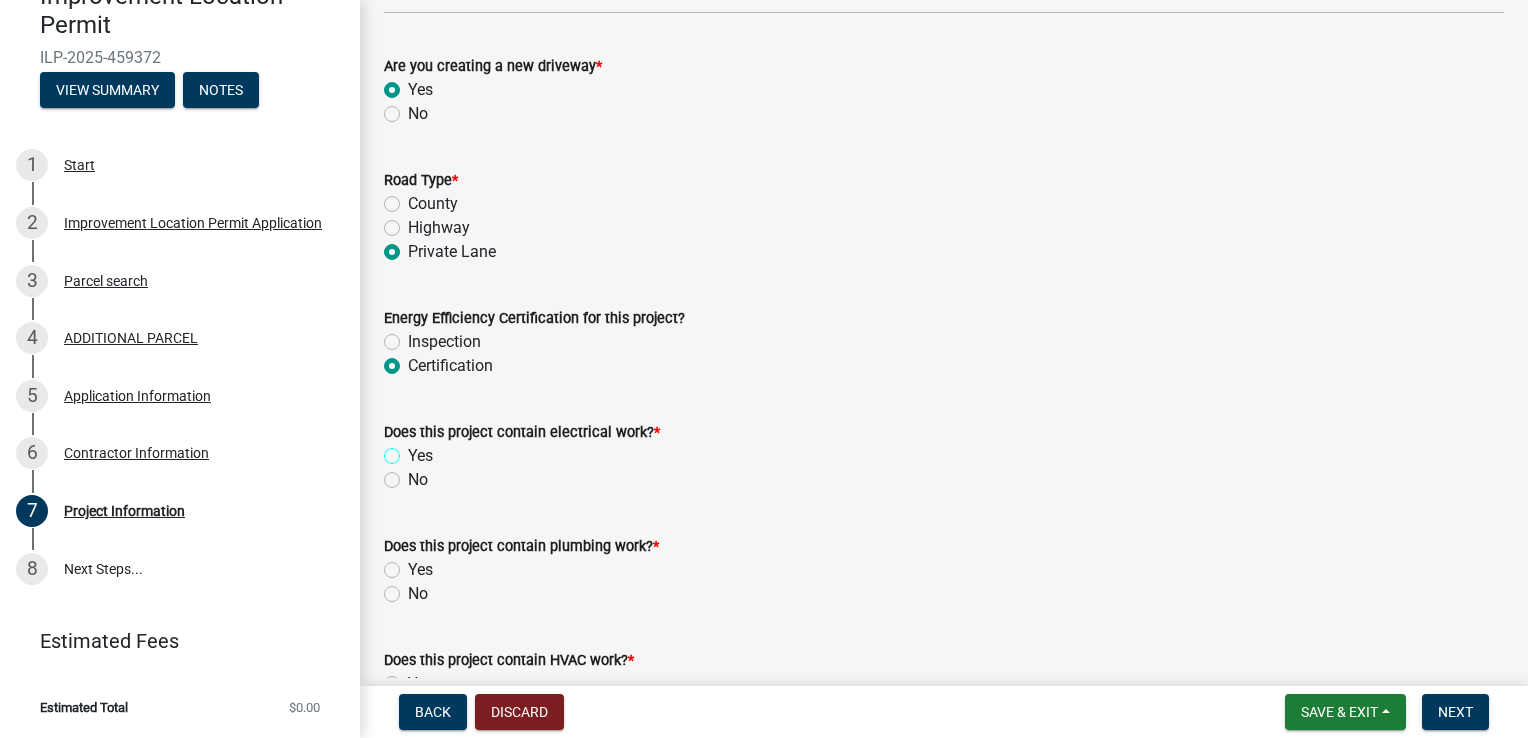 click on "Yes" at bounding box center [414, 450] 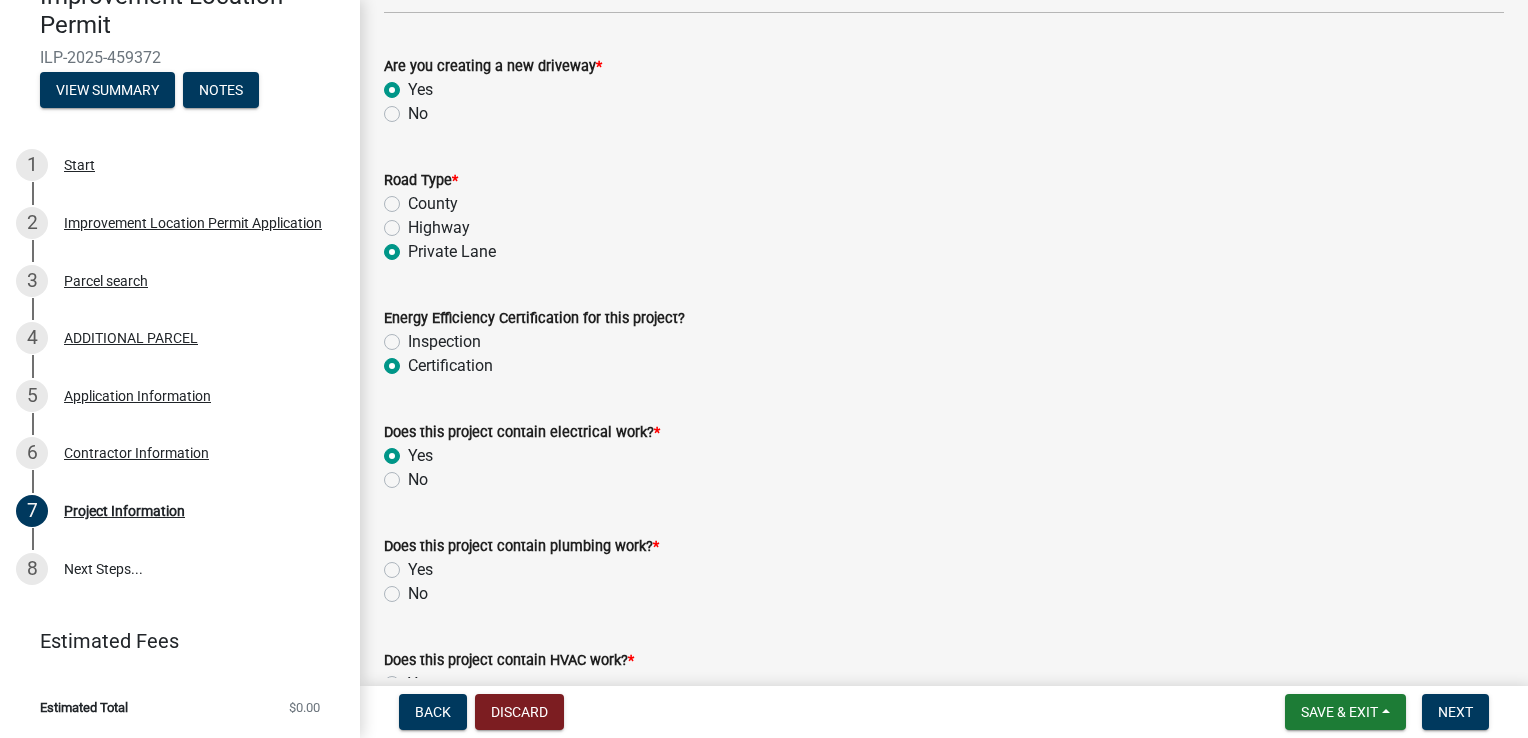 radio on "true" 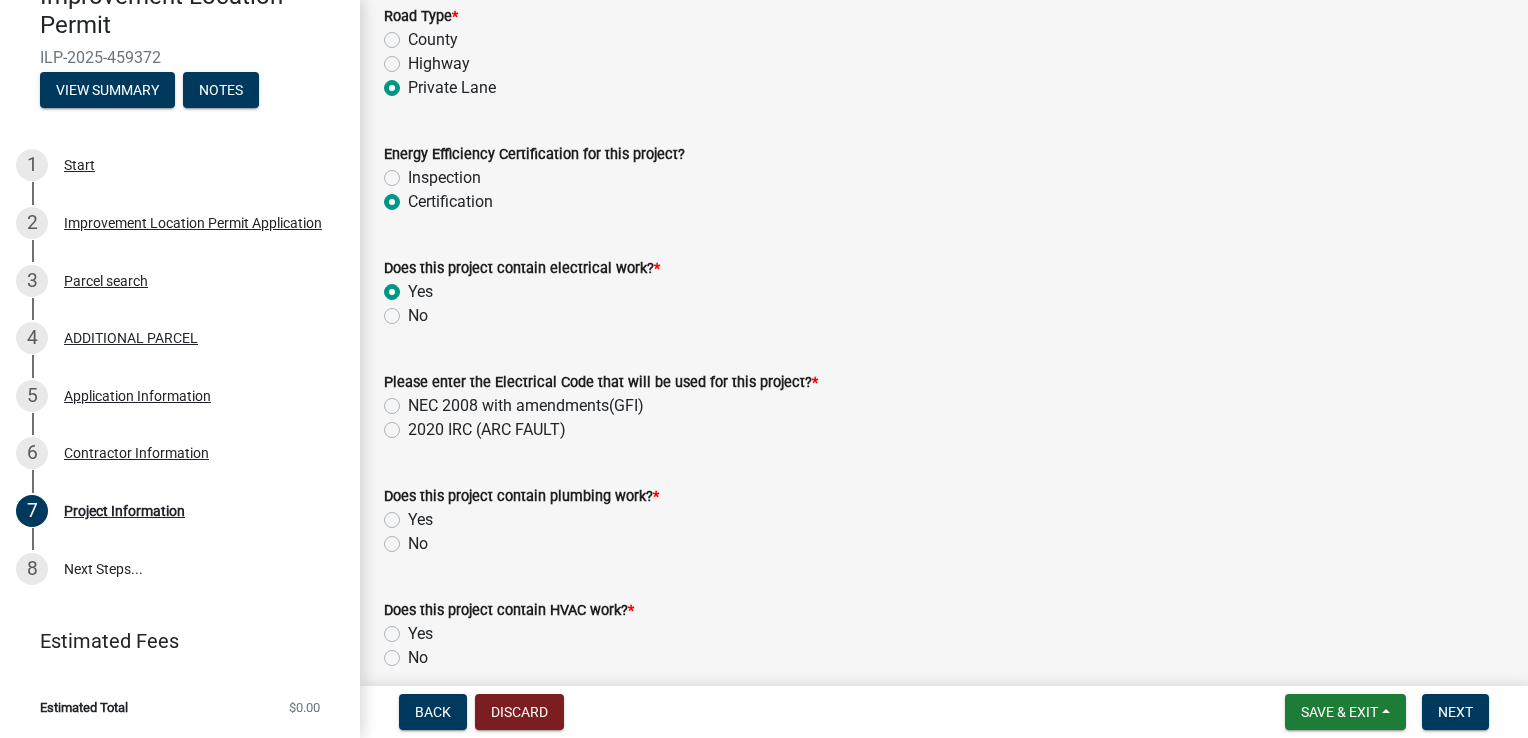 scroll, scrollTop: 2811, scrollLeft: 0, axis: vertical 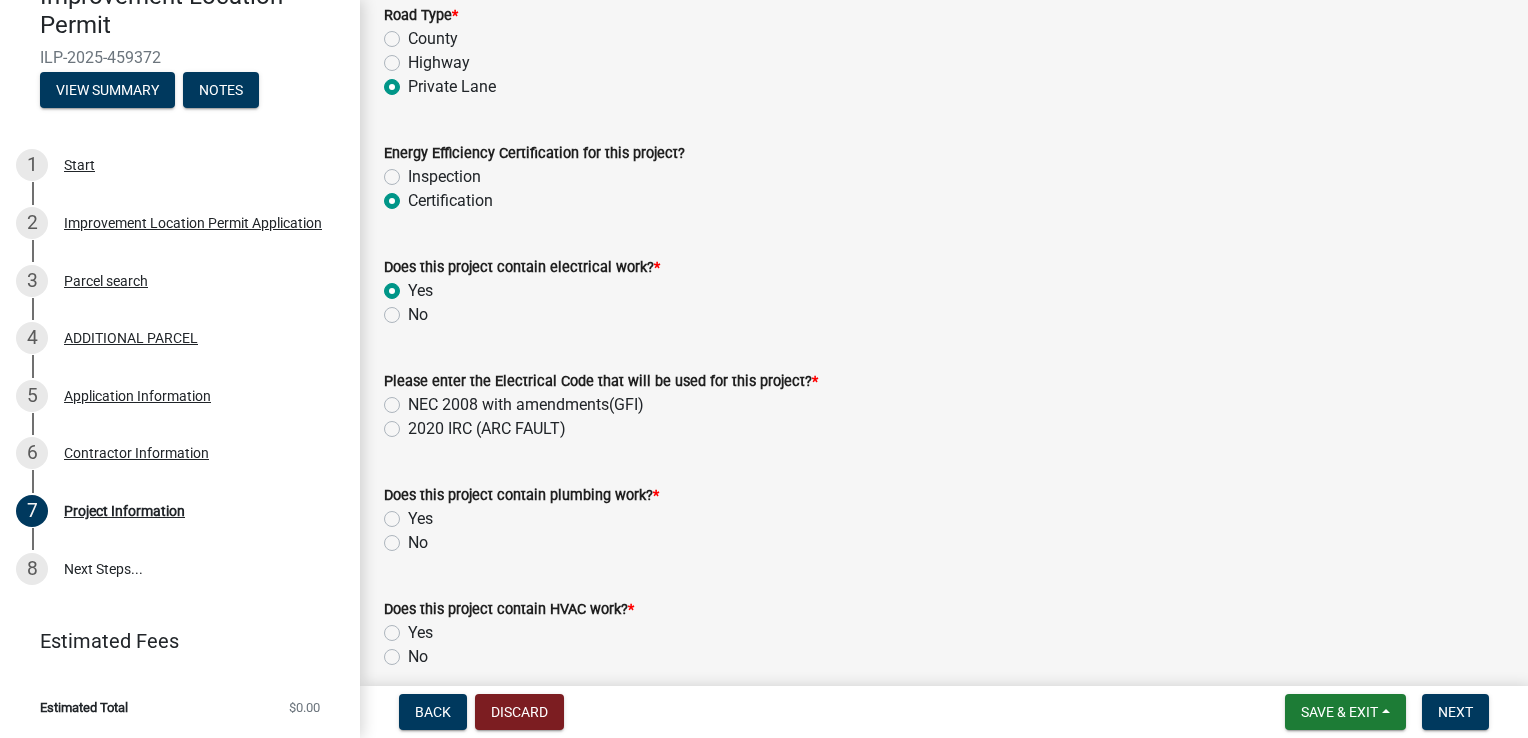 click on "2020 IRC (ARC FAULT)" 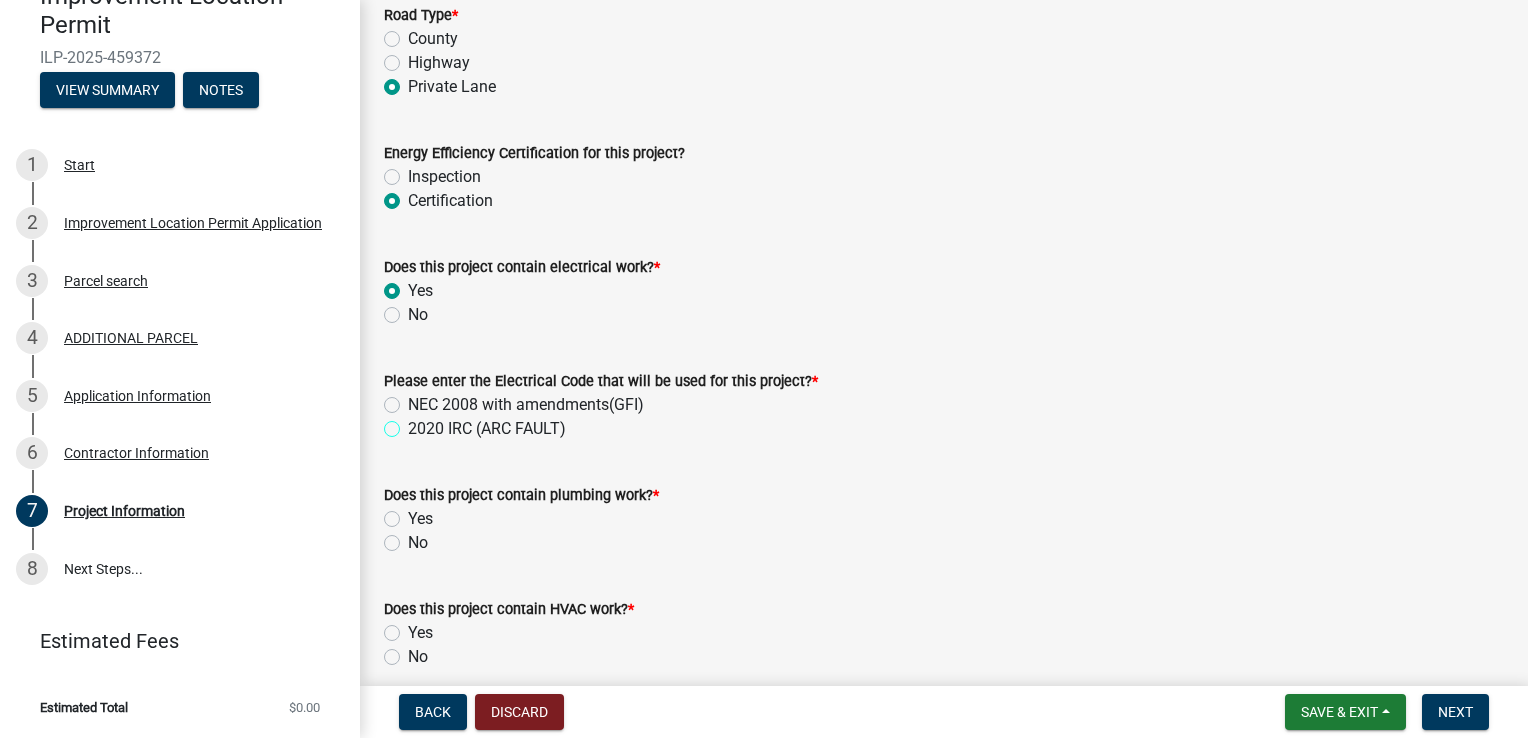 click on "2020 IRC (ARC FAULT)" at bounding box center (414, 423) 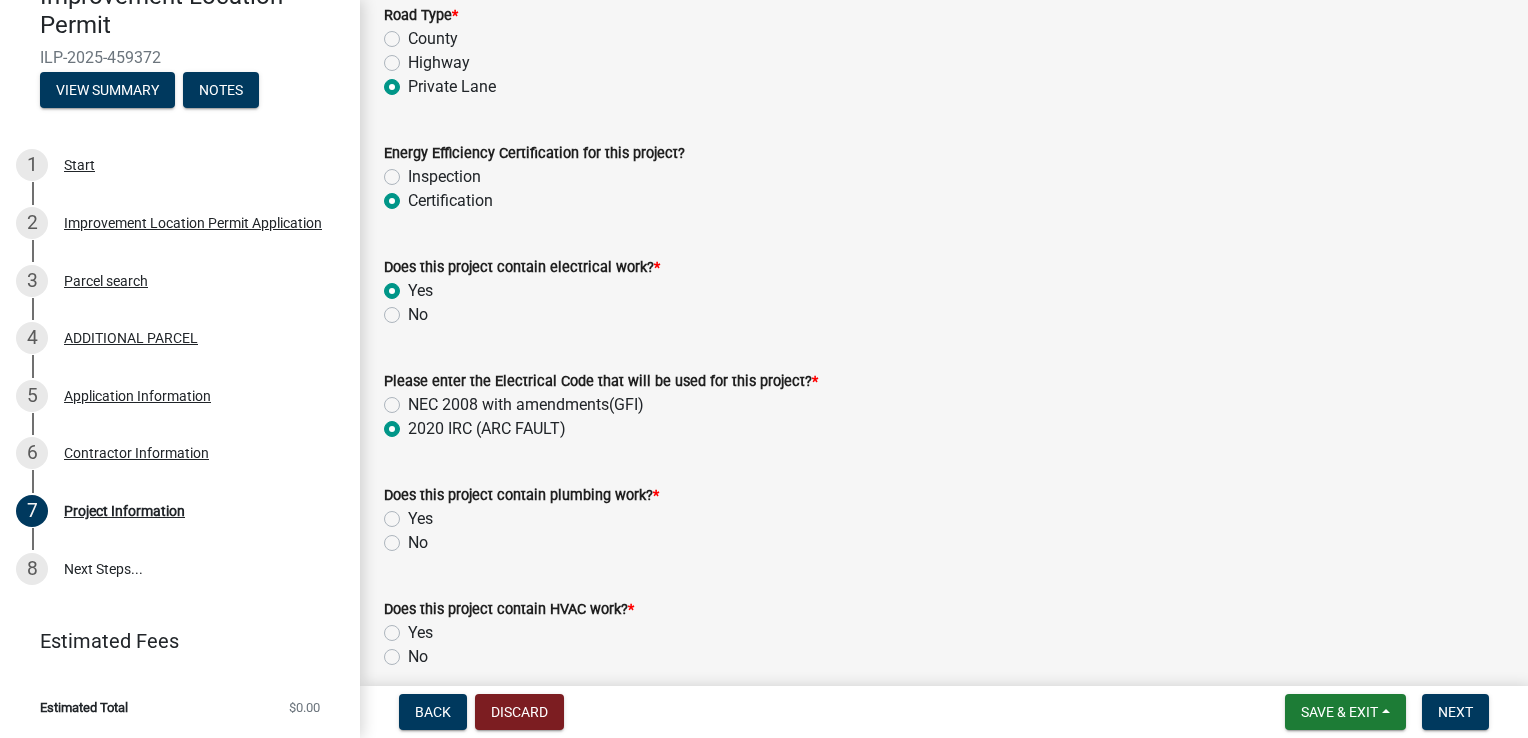 radio on "true" 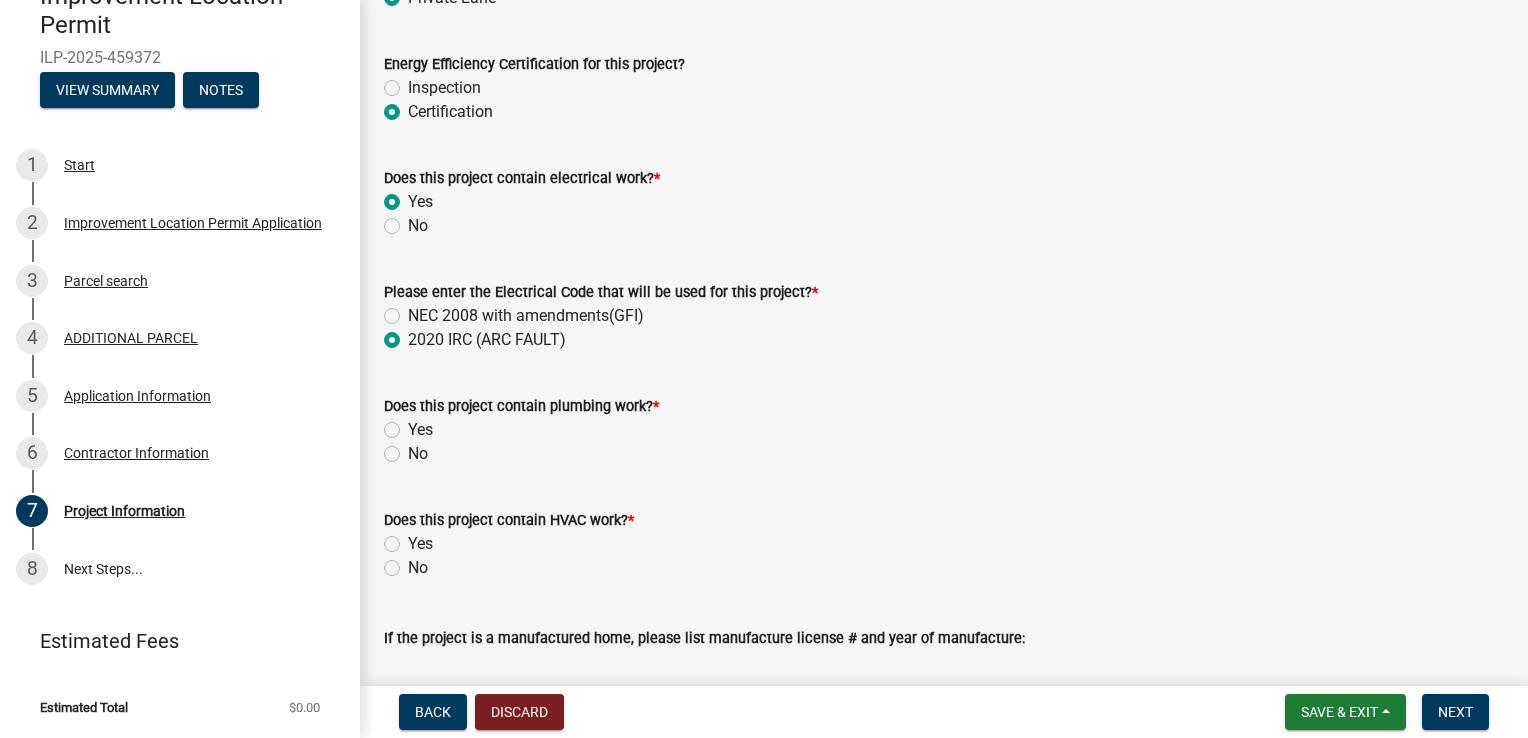 scroll, scrollTop: 2904, scrollLeft: 0, axis: vertical 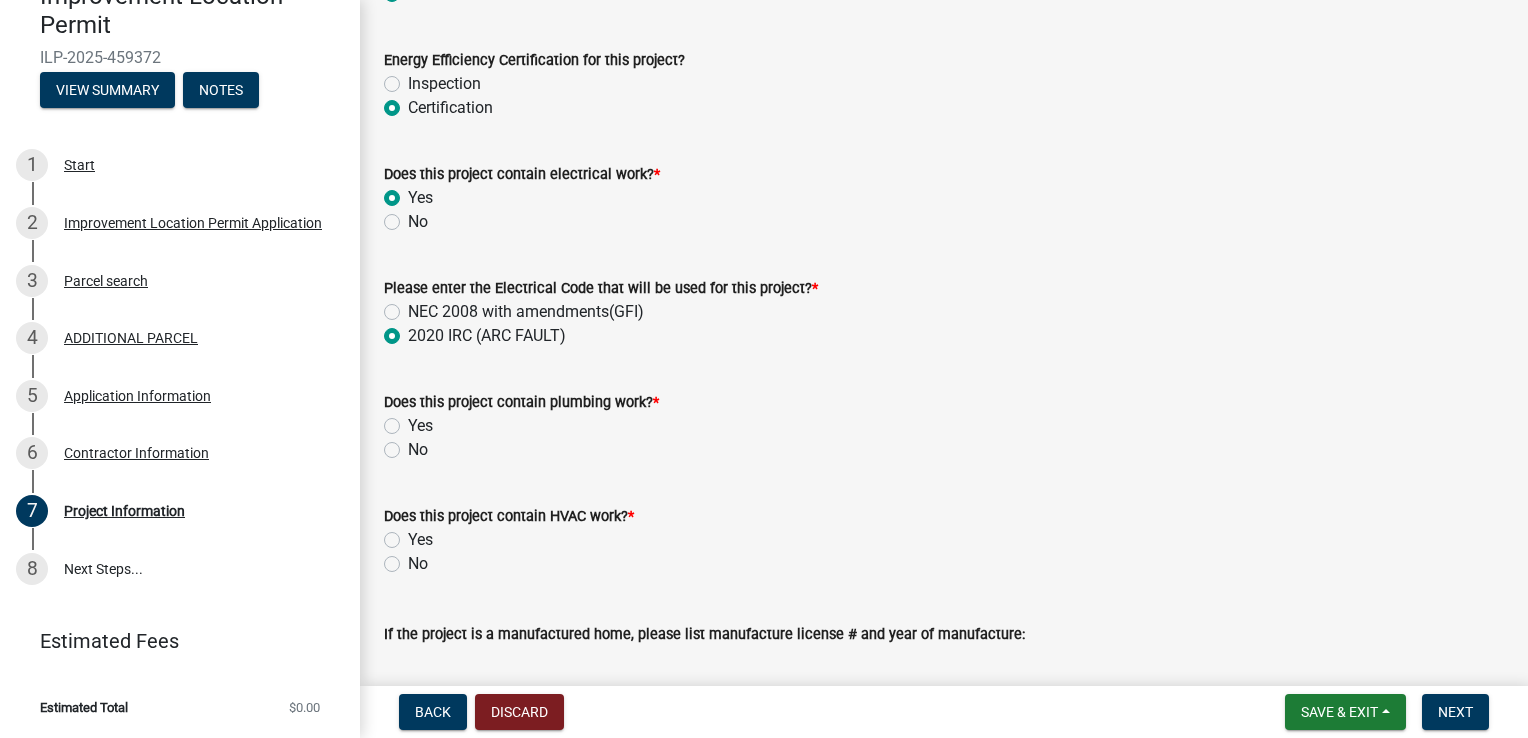 click on "Yes" 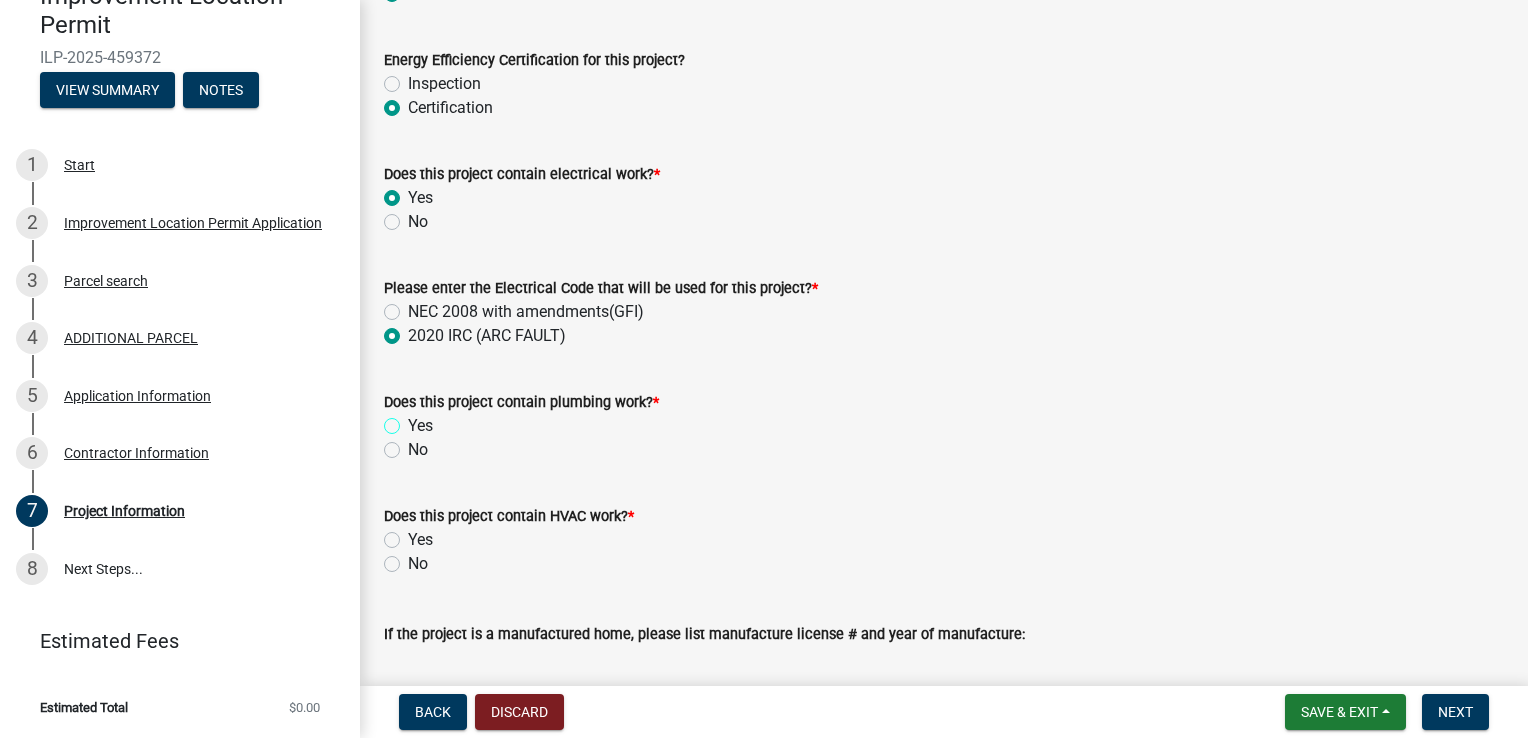 click on "Yes" at bounding box center (414, 420) 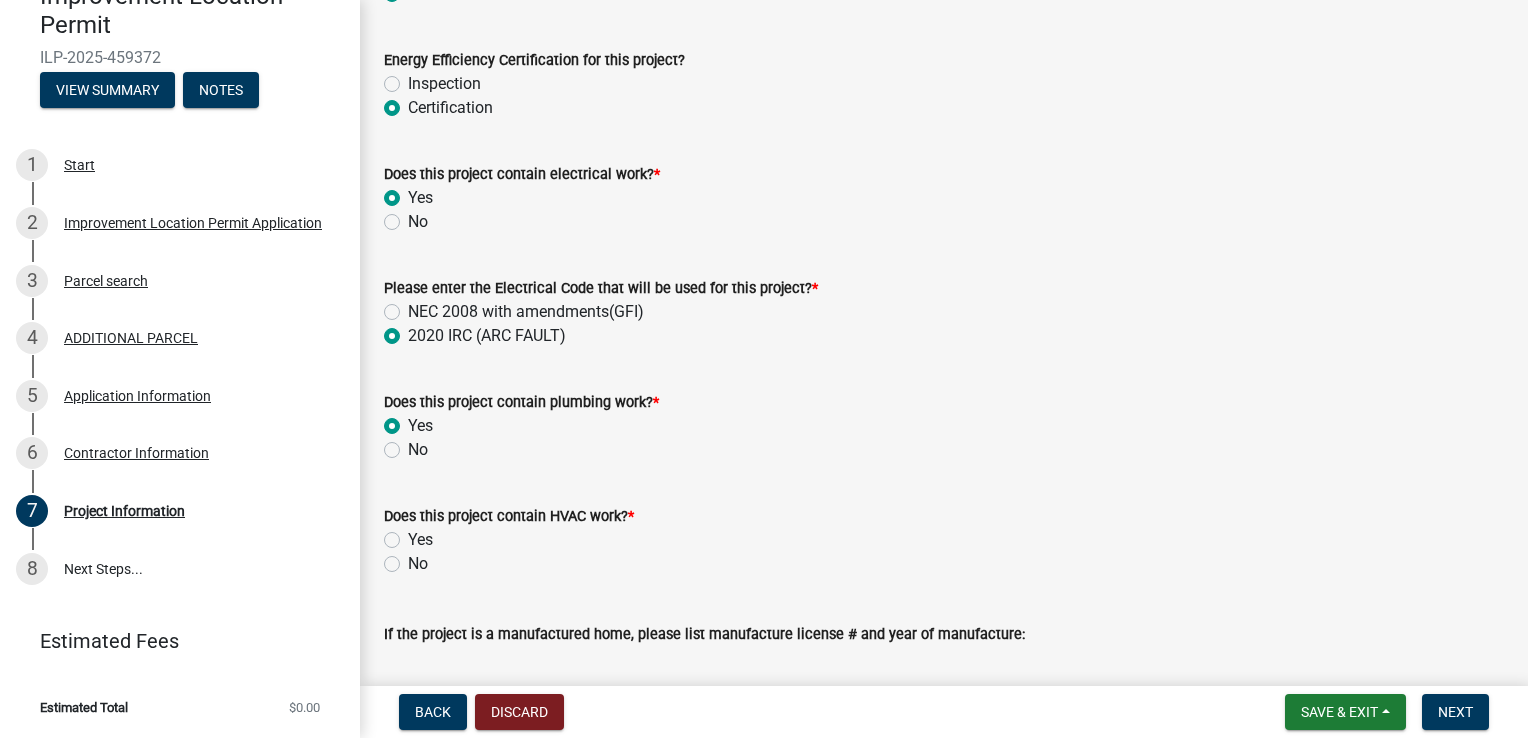 radio on "true" 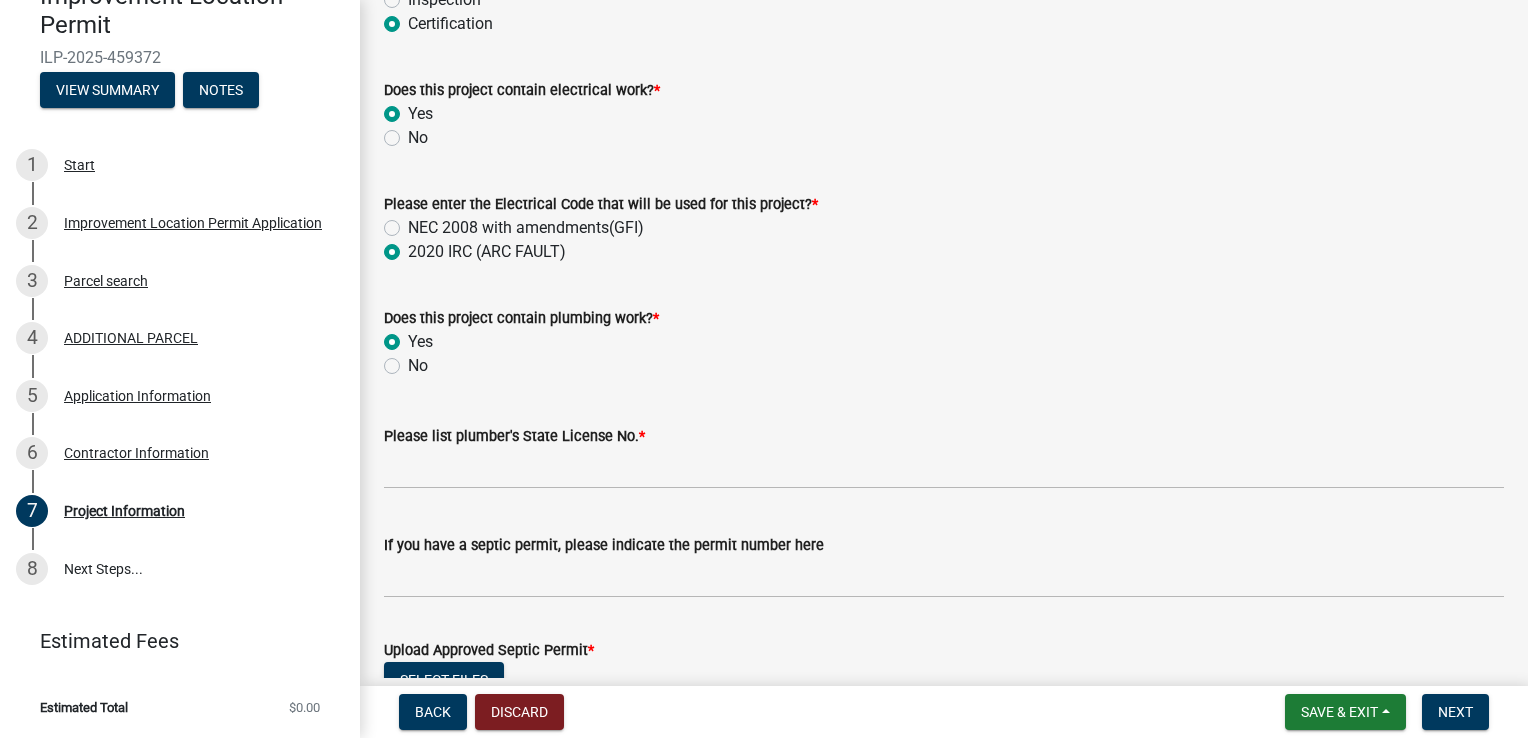 scroll, scrollTop: 2992, scrollLeft: 0, axis: vertical 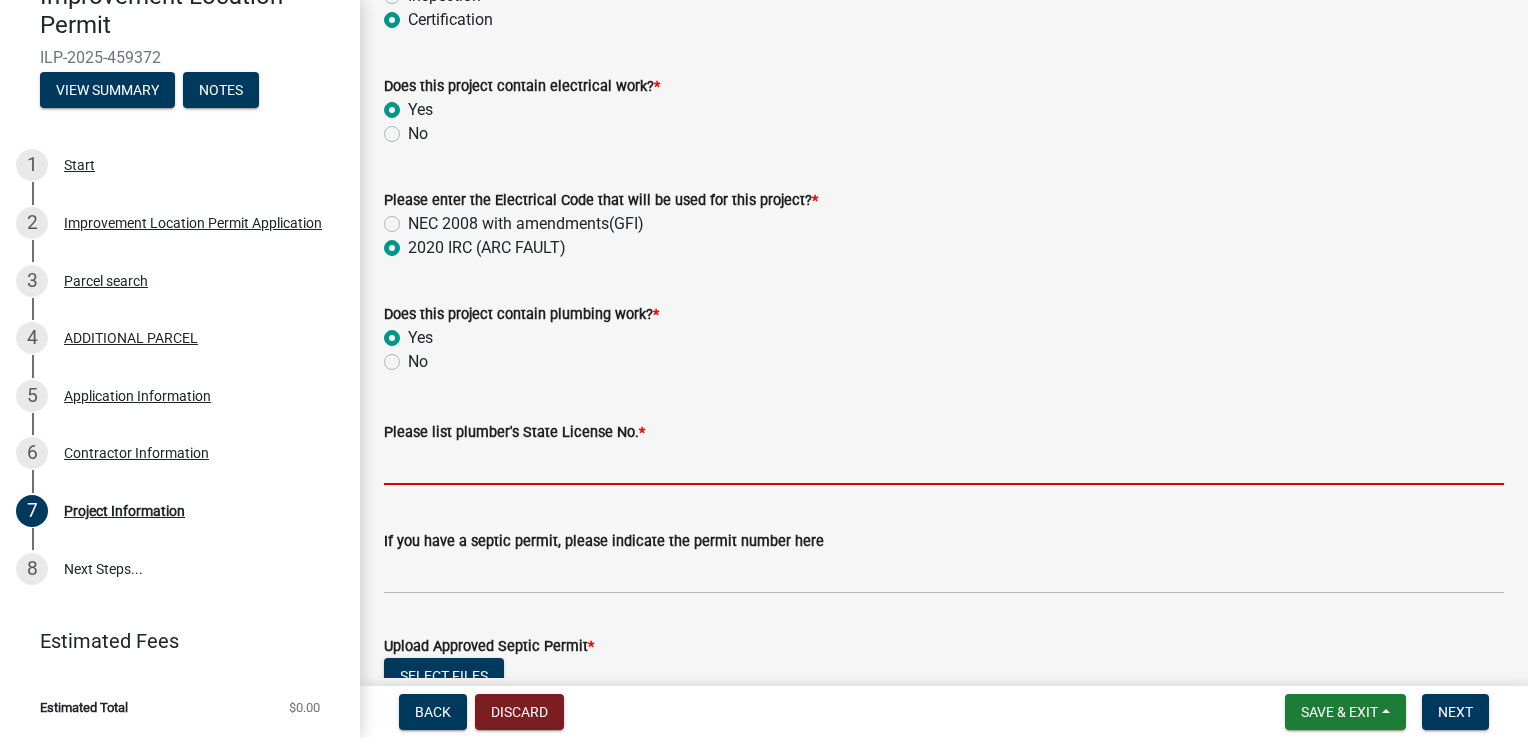 click on "Please list plumber's State License No.  *" at bounding box center (944, 464) 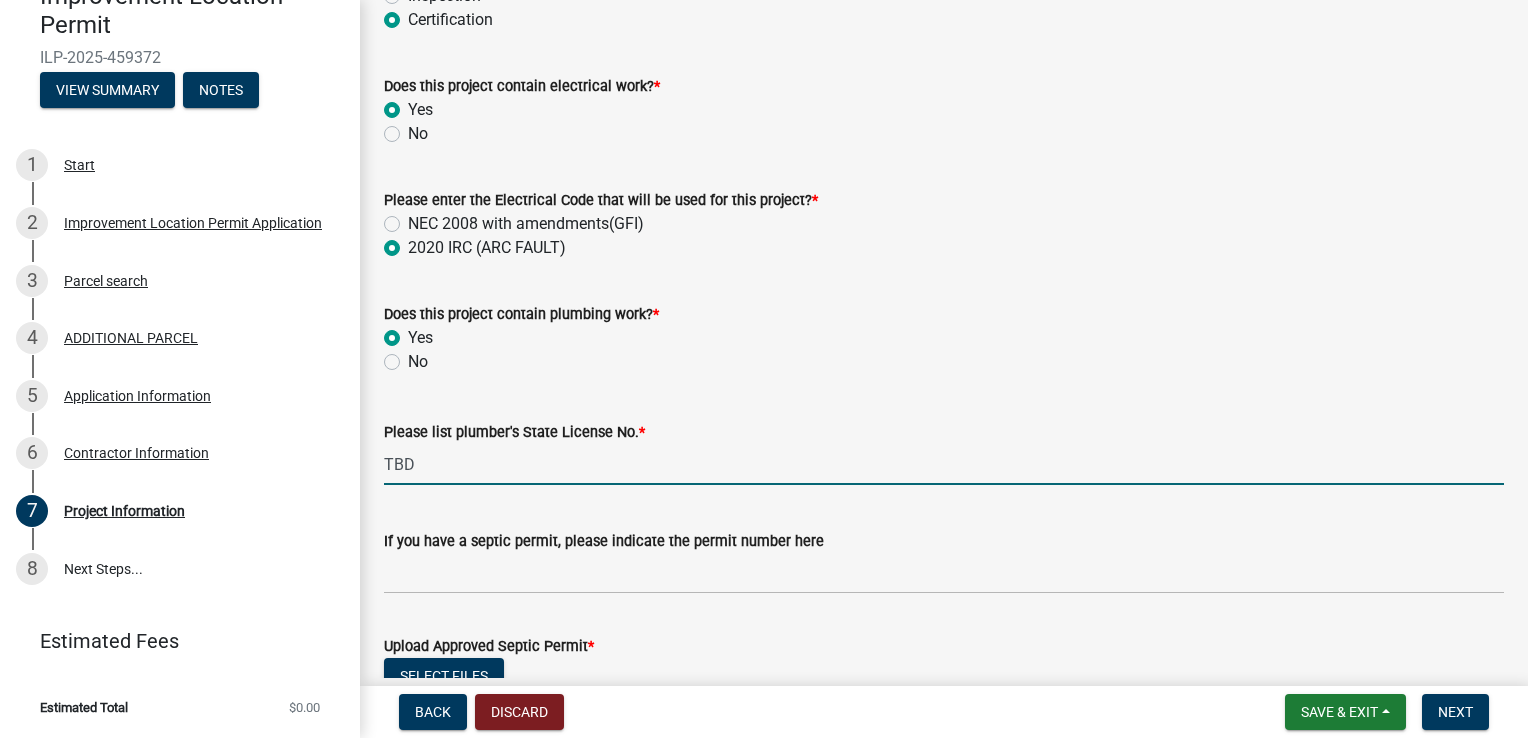 type on "TBD" 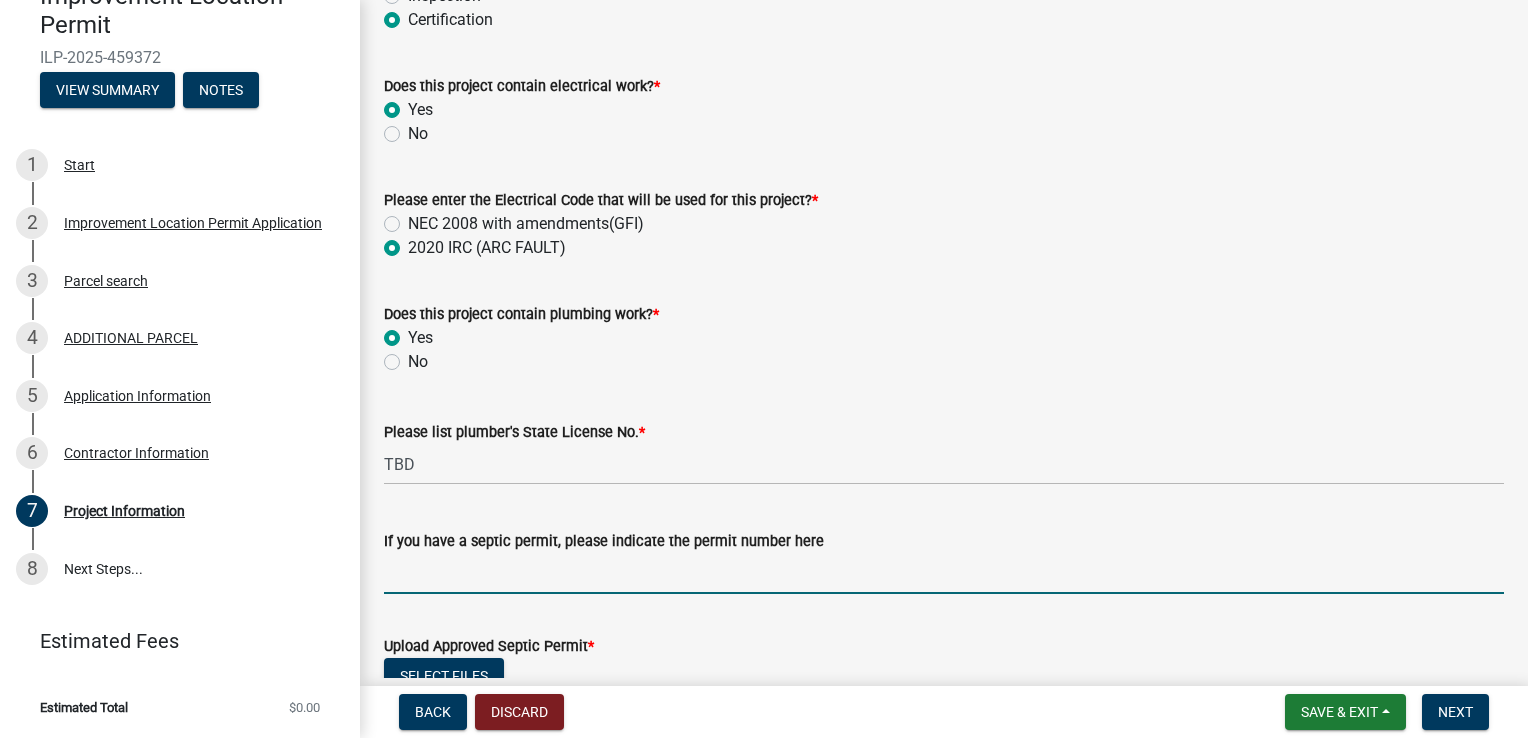 click on "If you have a septic permit, please indicate the permit number here" at bounding box center (944, 573) 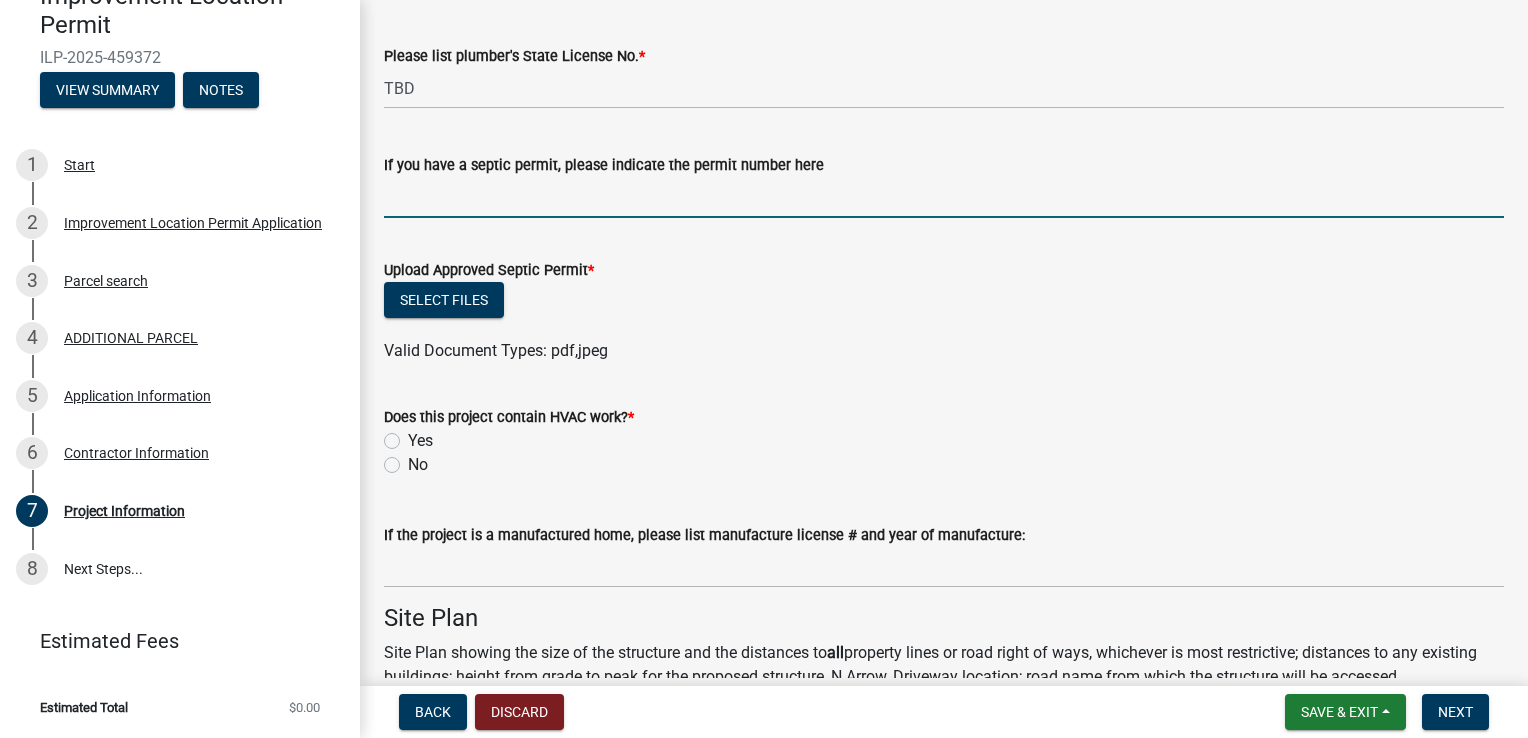 scroll, scrollTop: 3416, scrollLeft: 0, axis: vertical 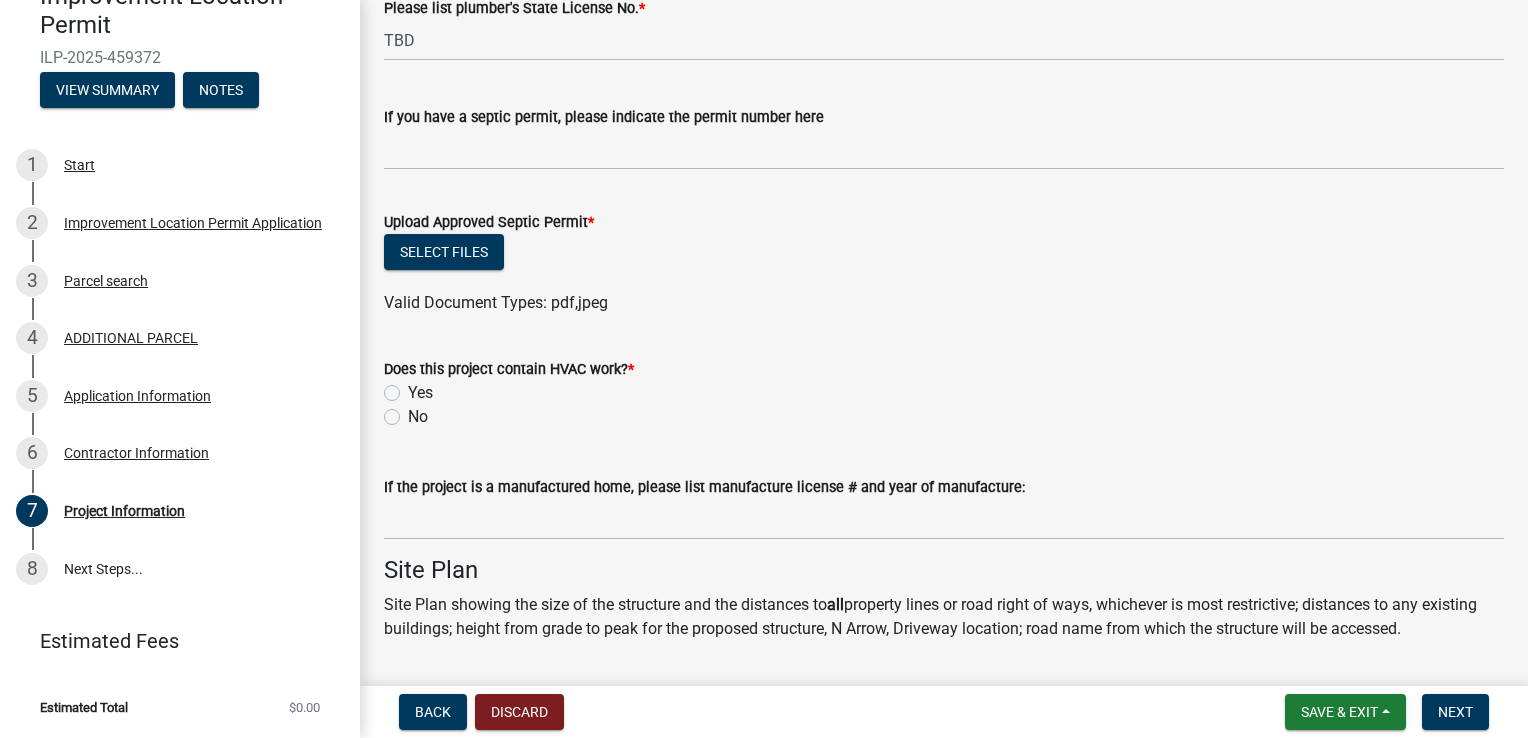 click on "Yes" 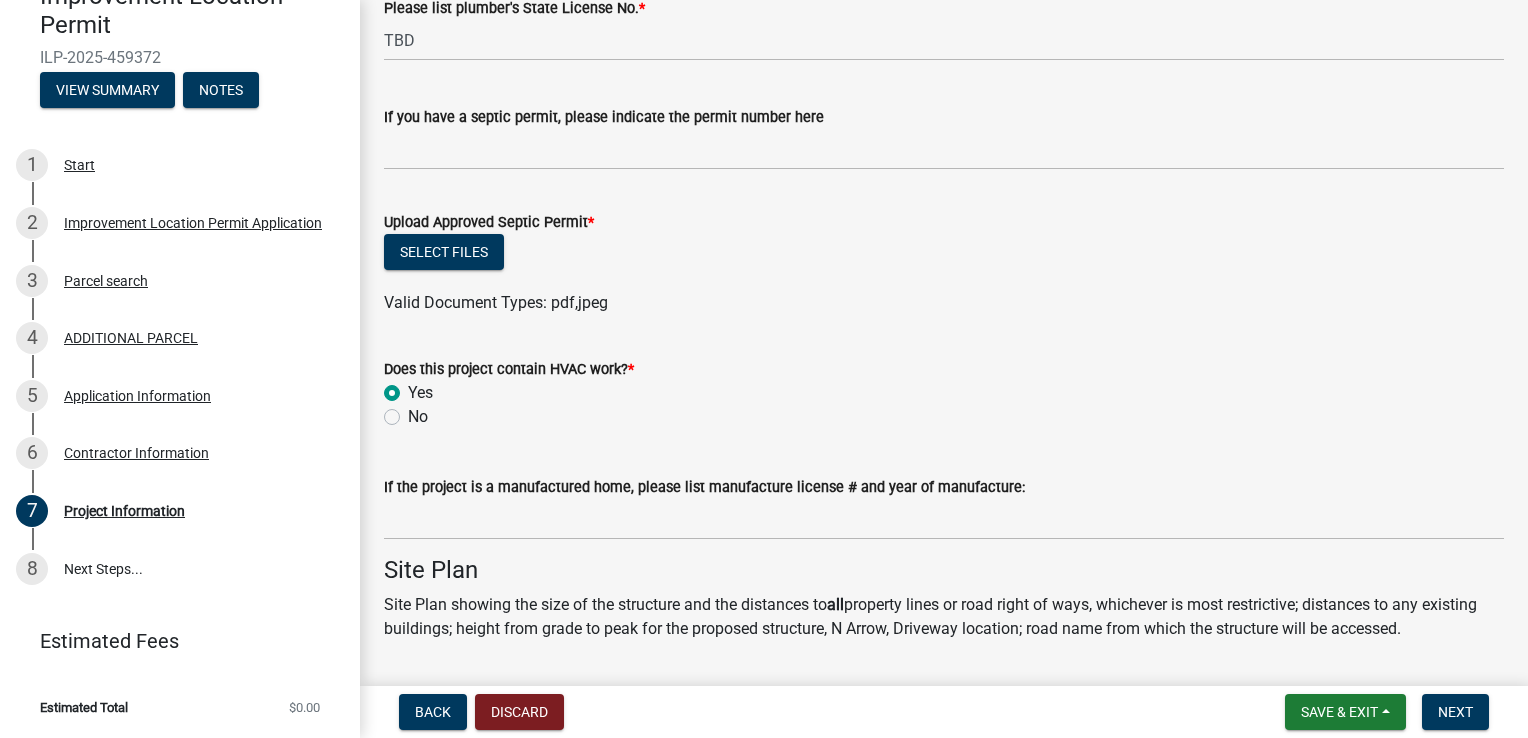 radio on "true" 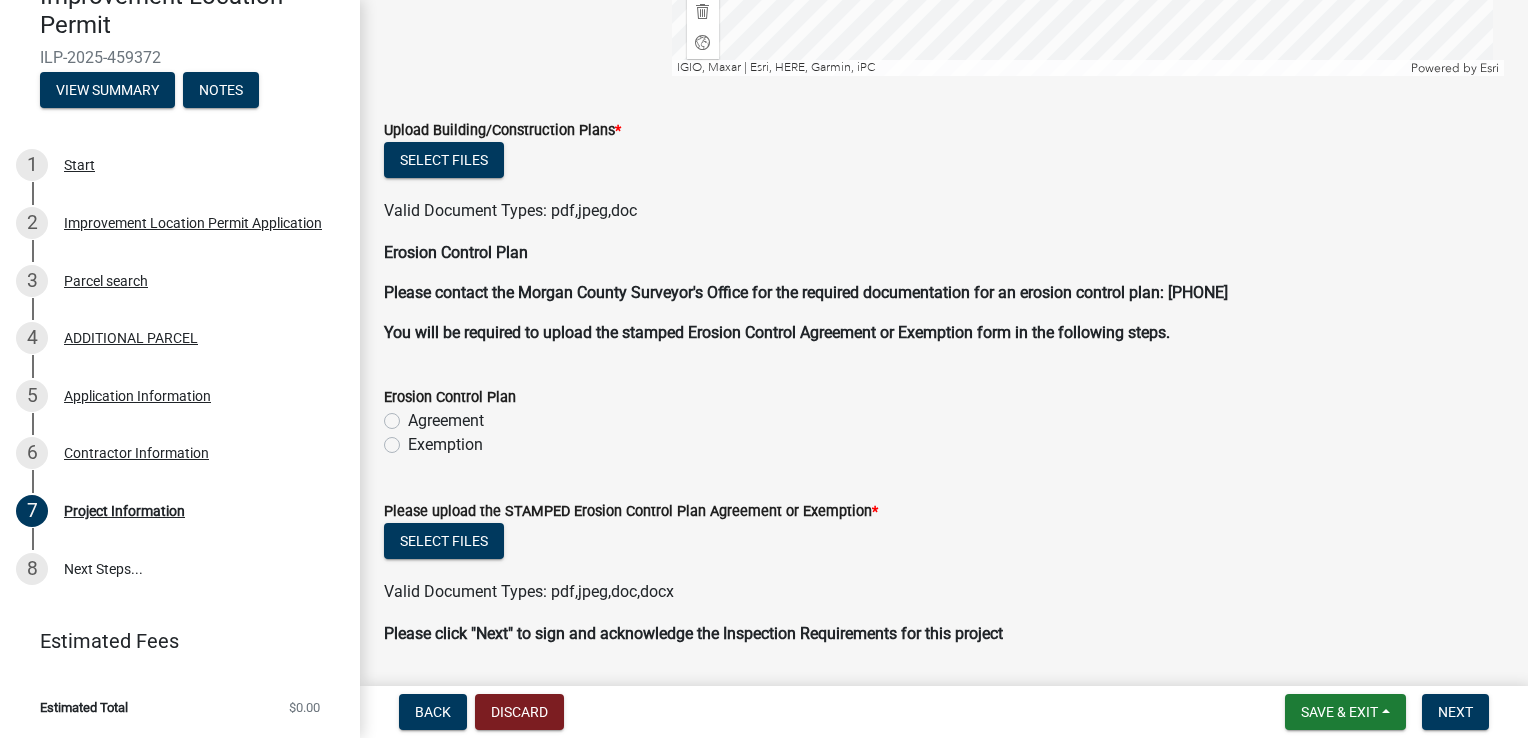 scroll, scrollTop: 4832, scrollLeft: 0, axis: vertical 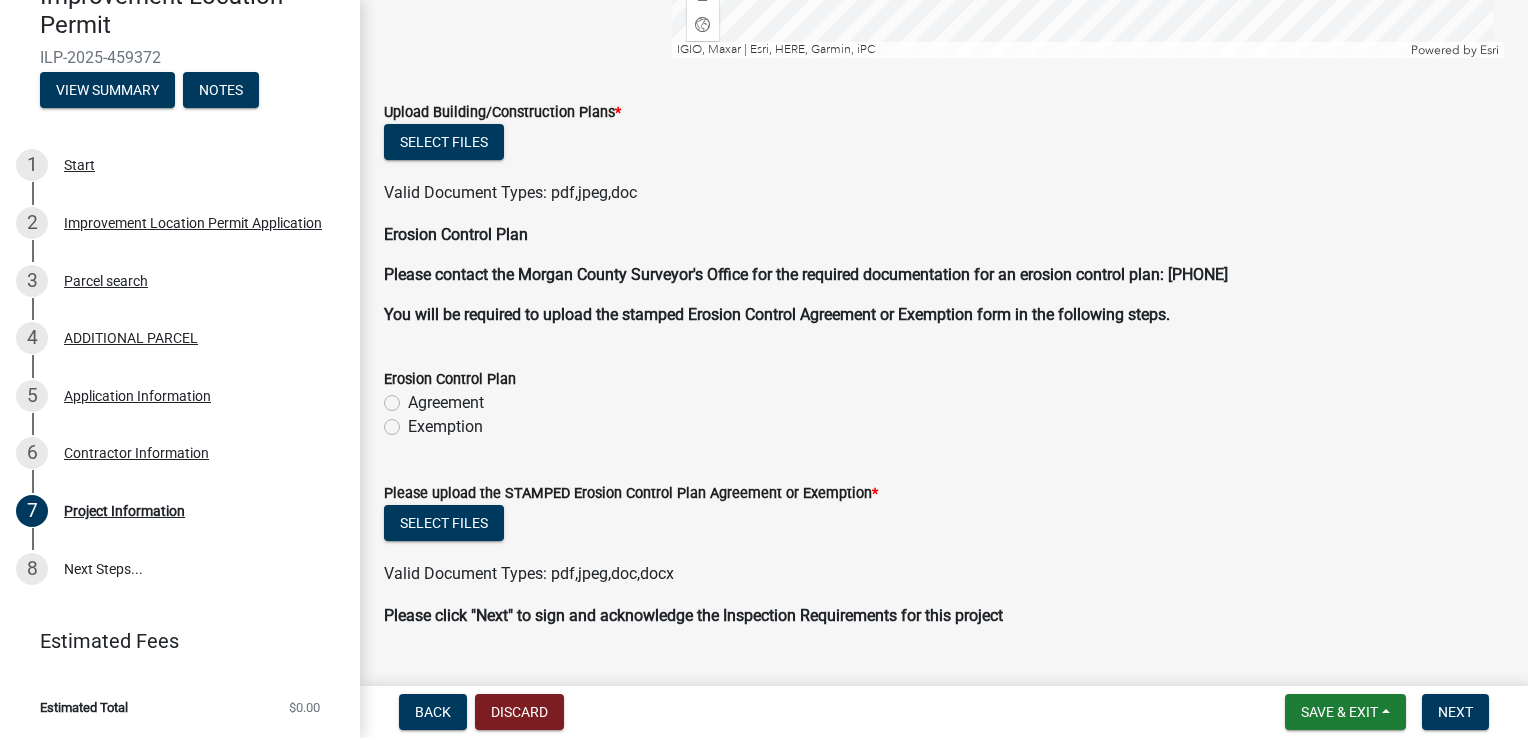 click on "Exemption" 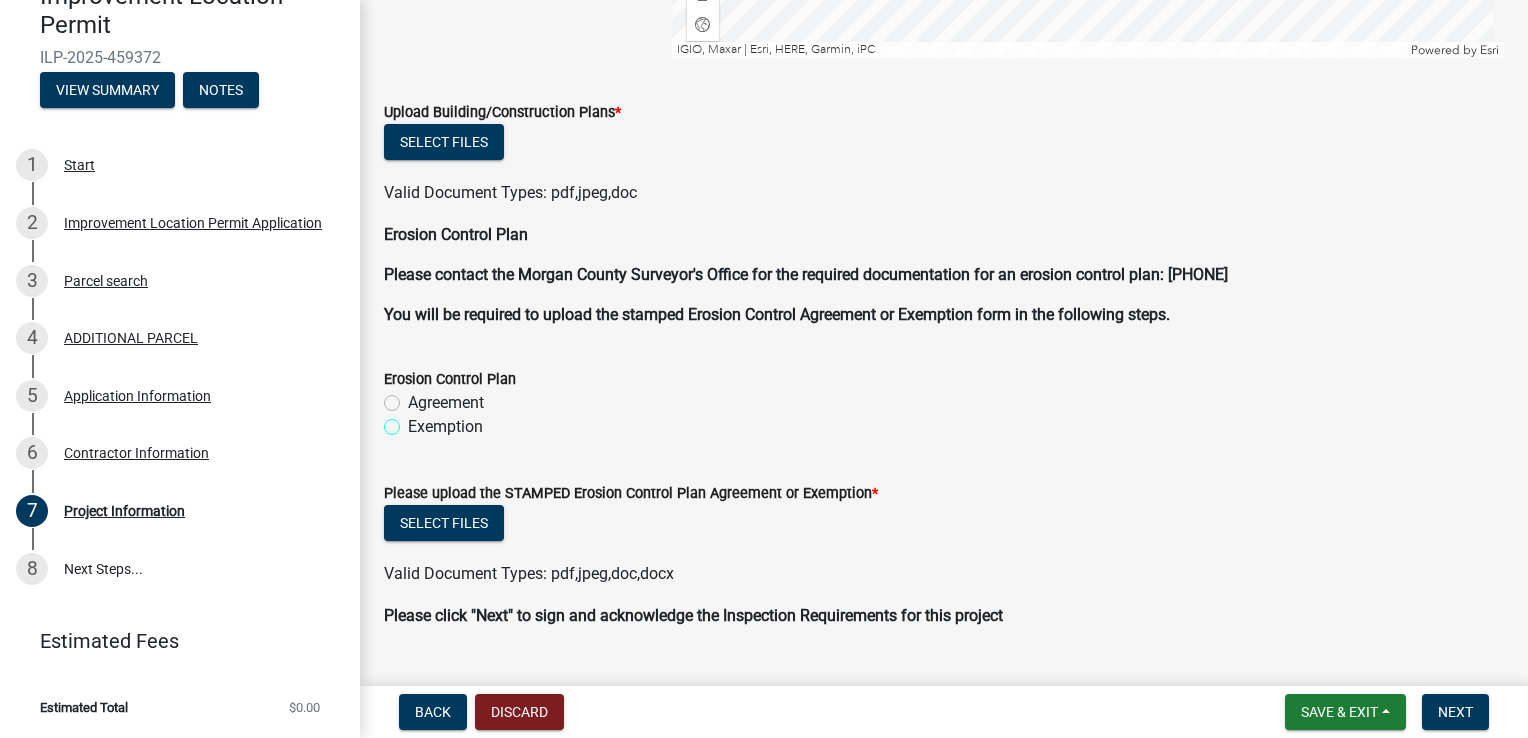 click on "Exemption" at bounding box center (414, 421) 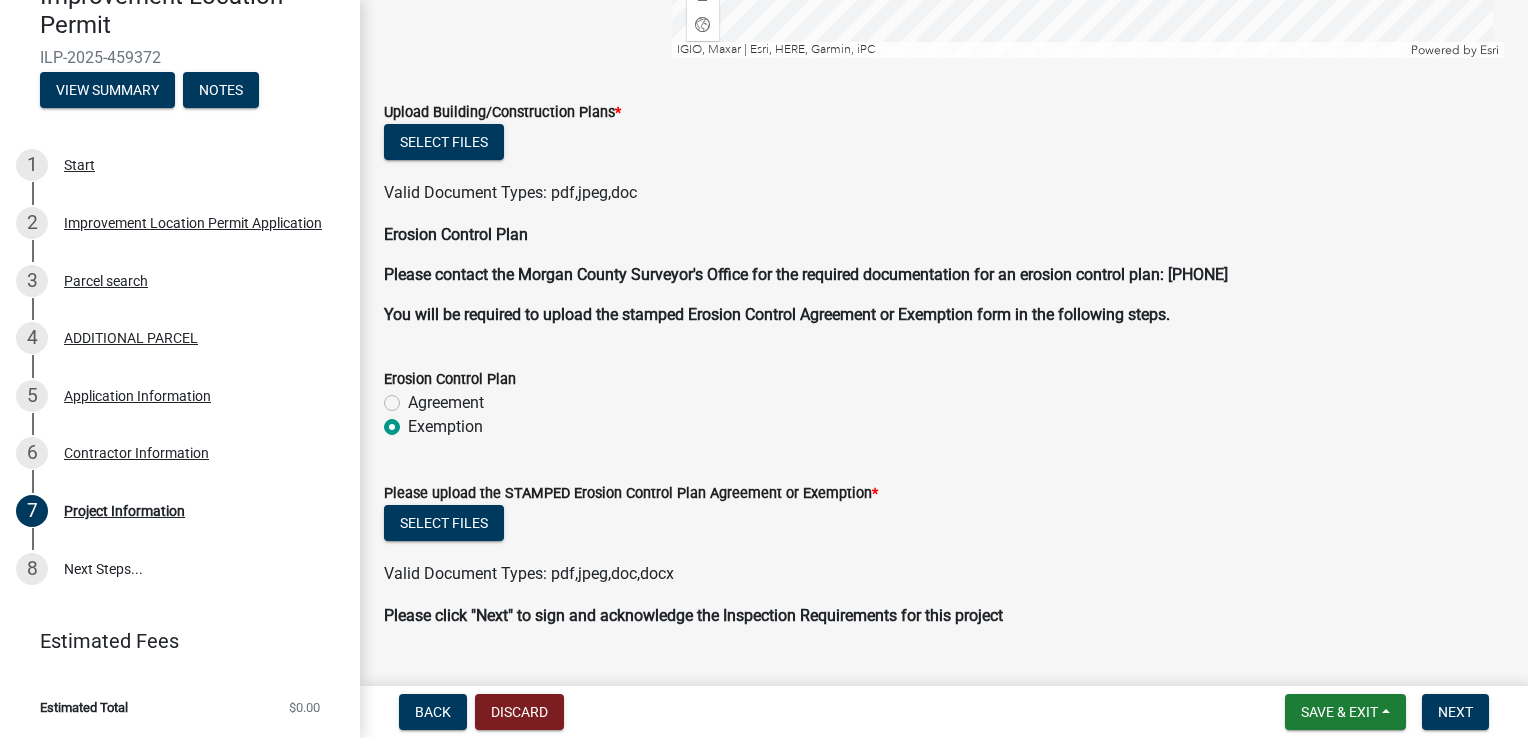 radio on "true" 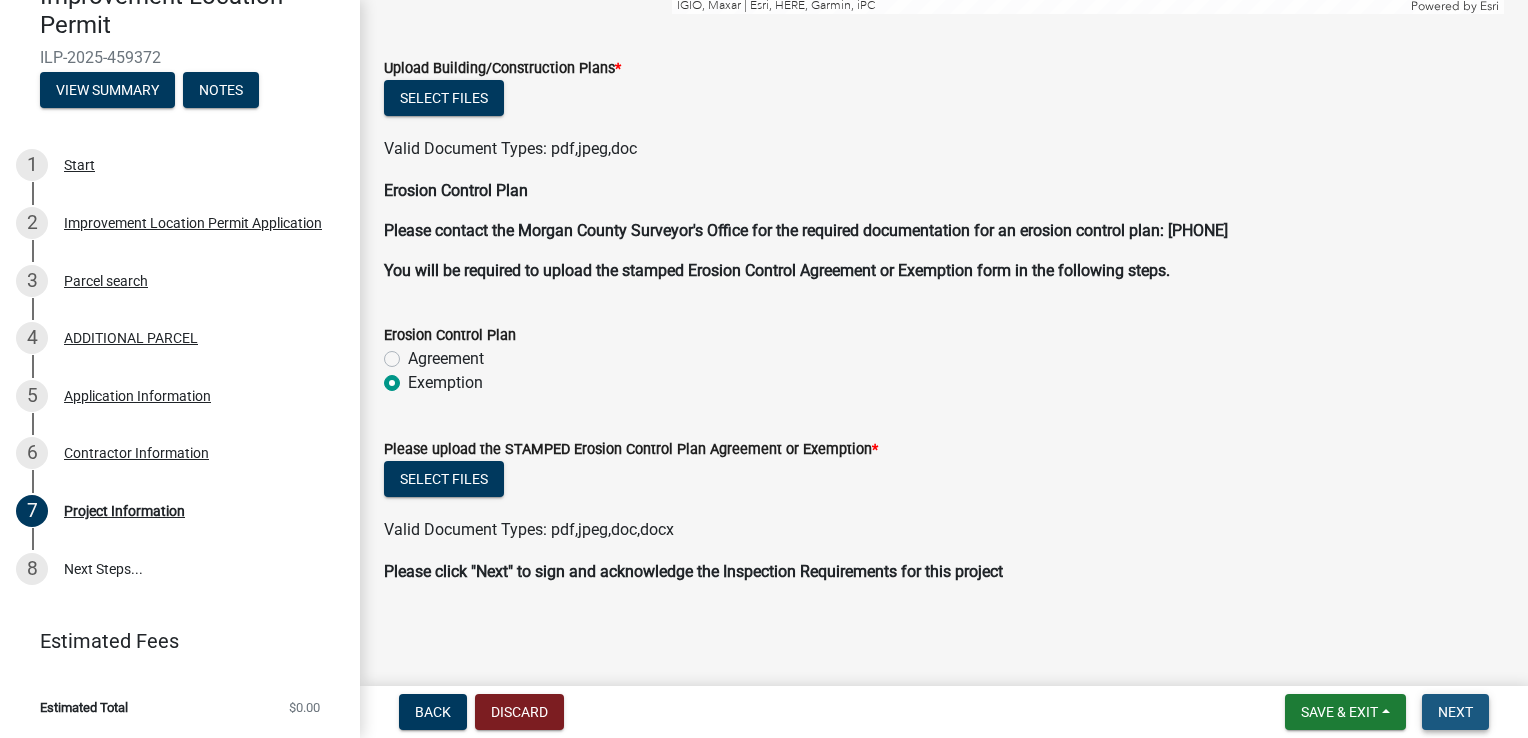 click on "Next" at bounding box center [1455, 712] 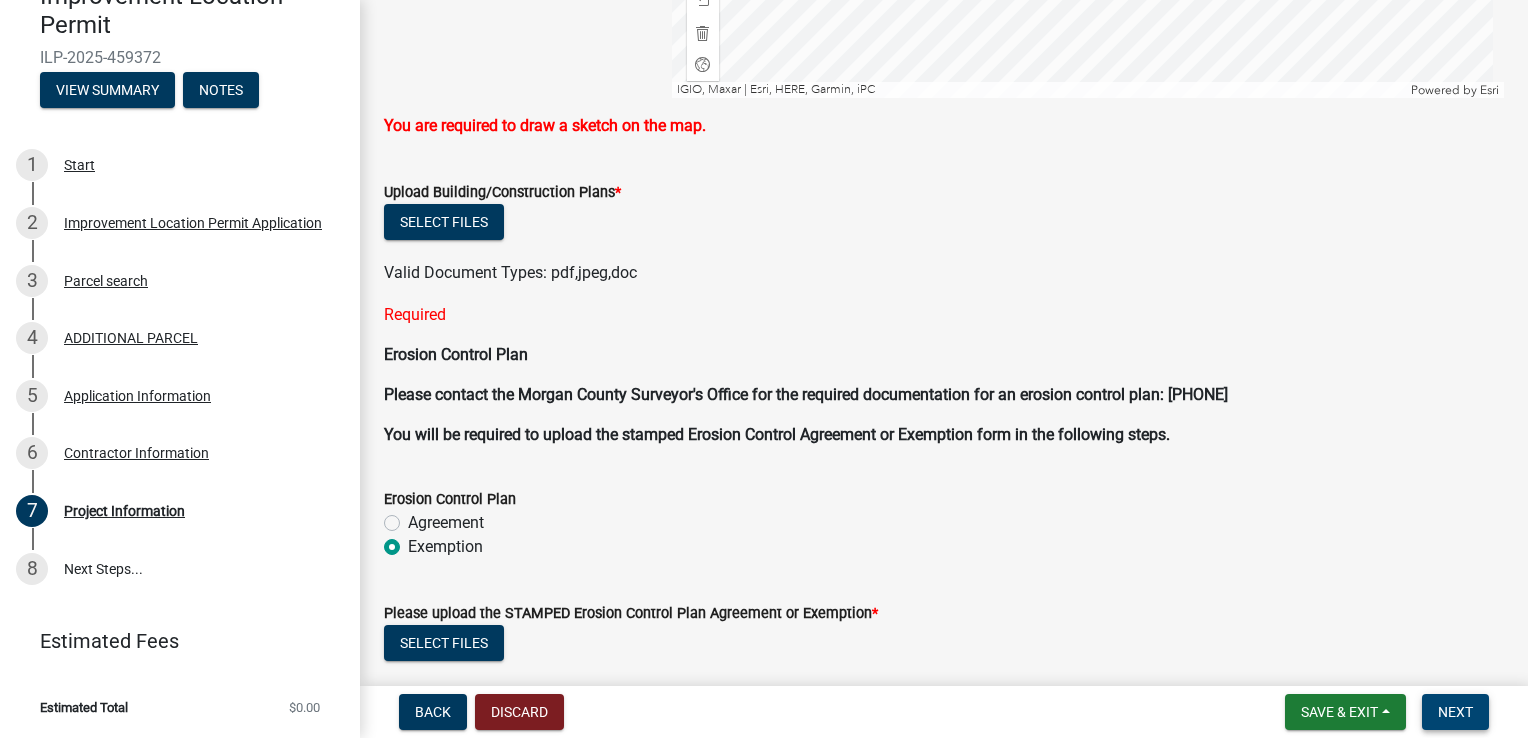 scroll, scrollTop: 4740, scrollLeft: 0, axis: vertical 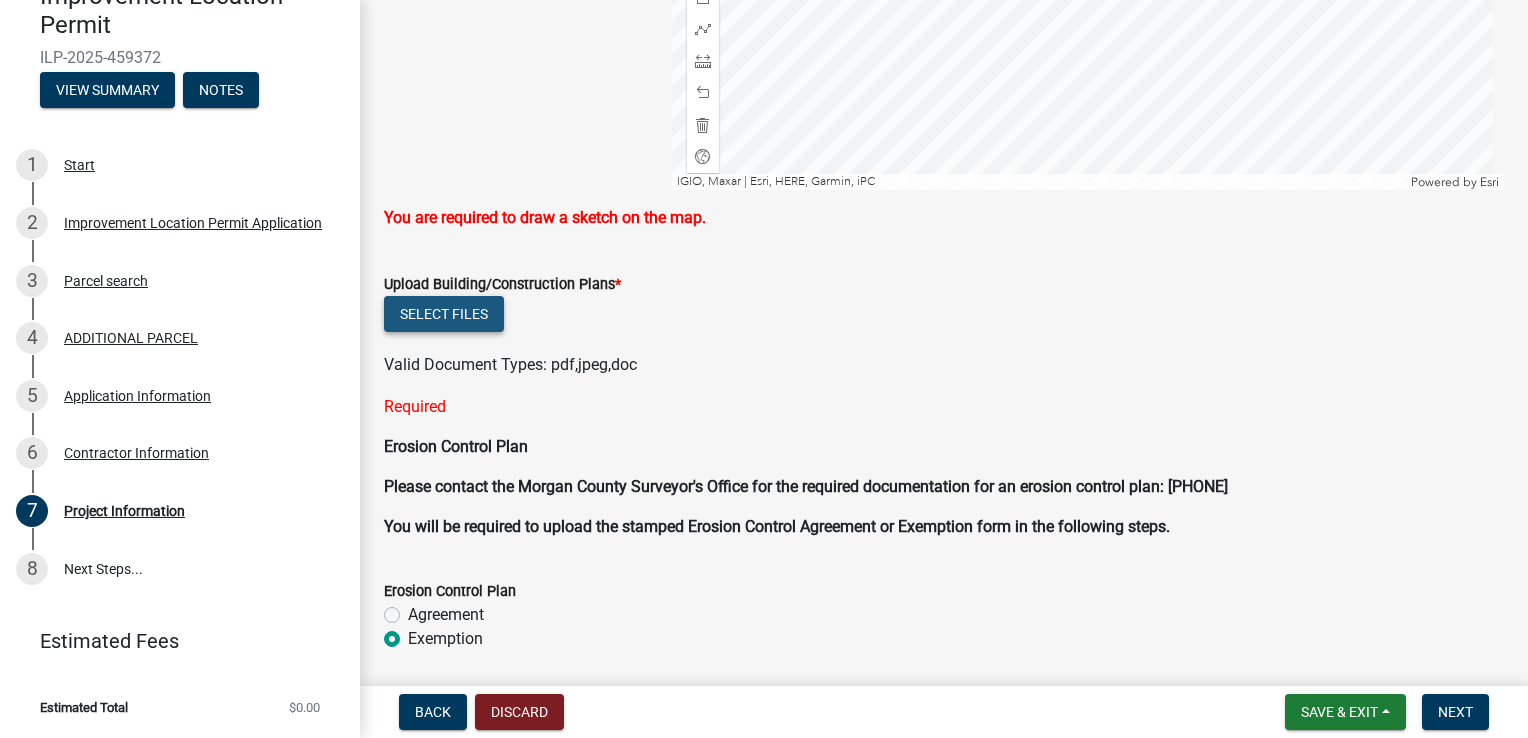 click on "Select files" 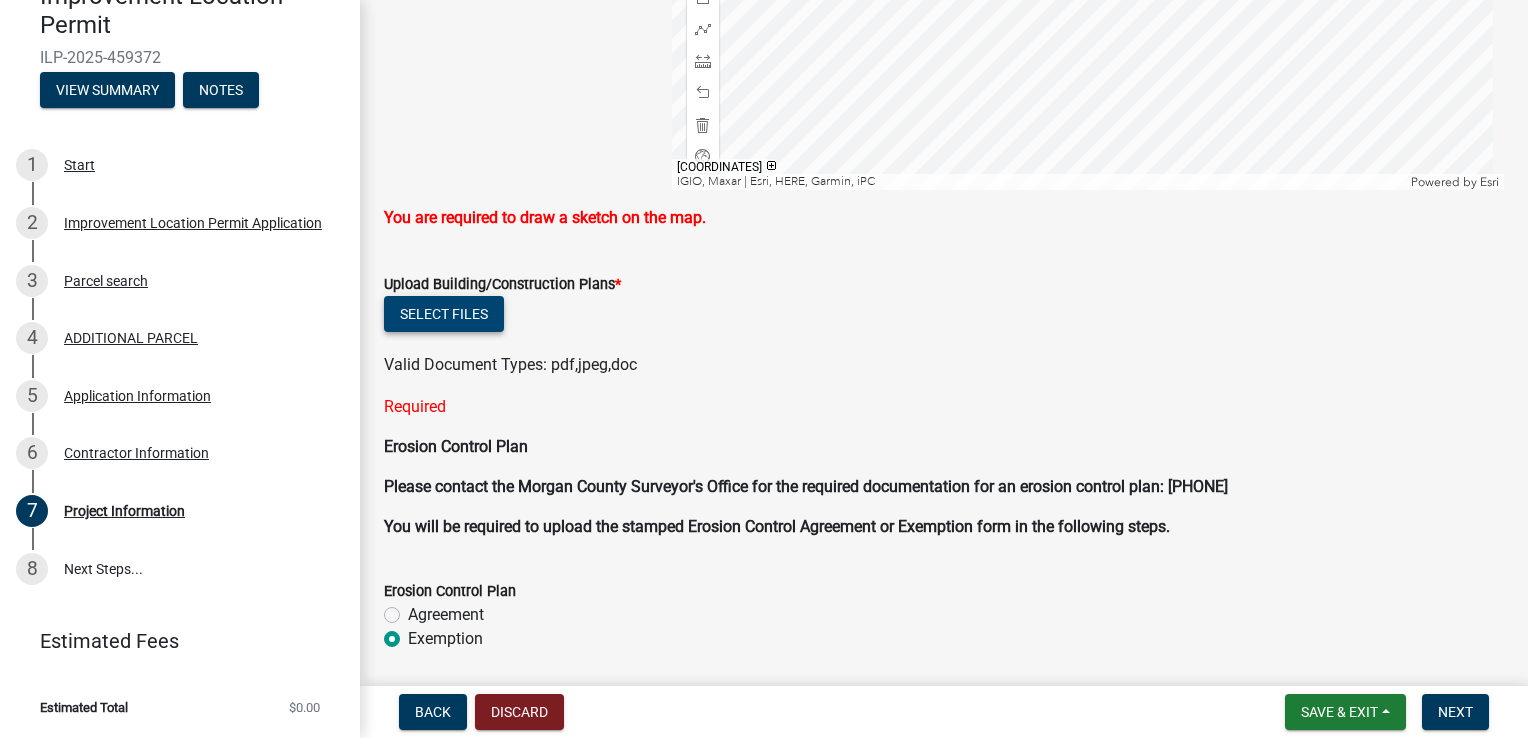 type 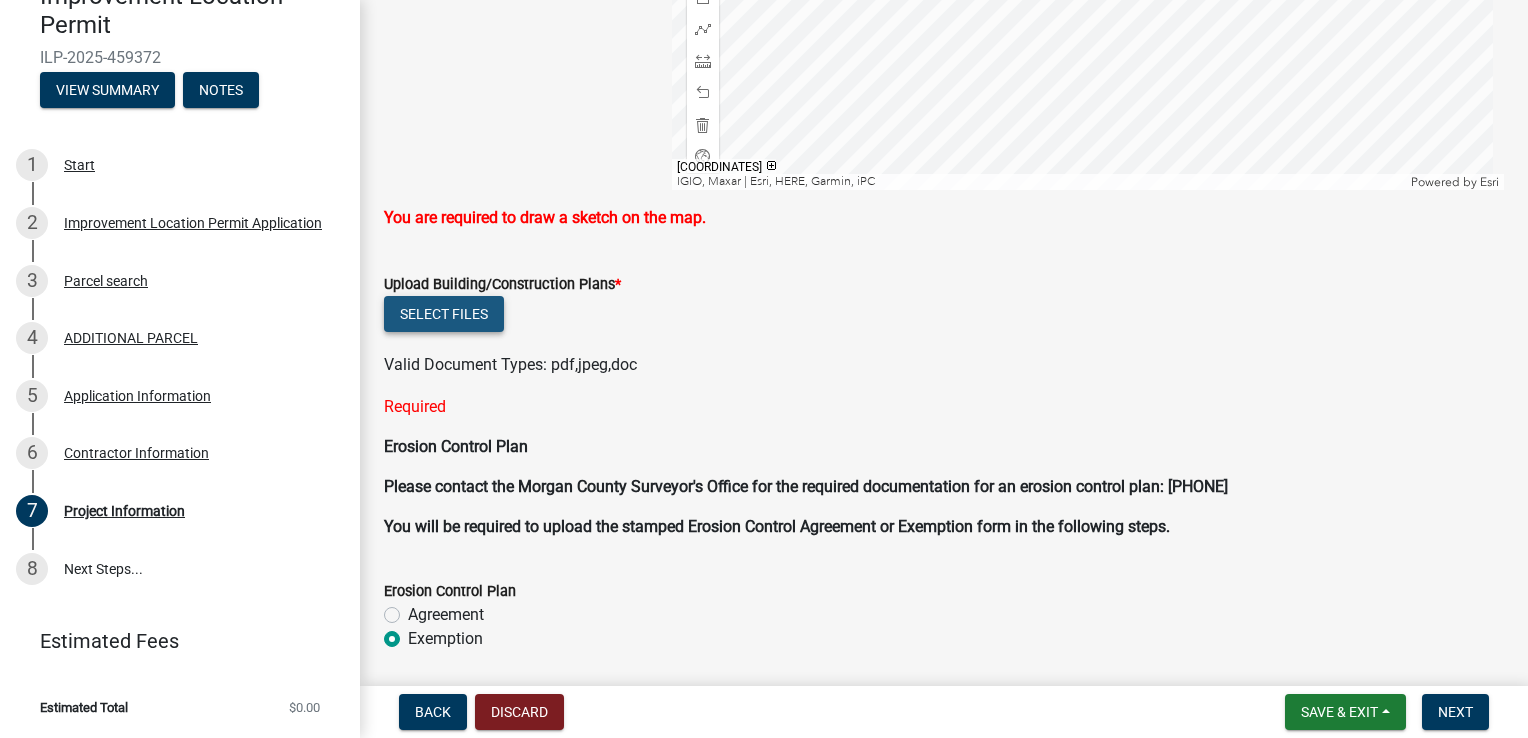 click on "Select files" 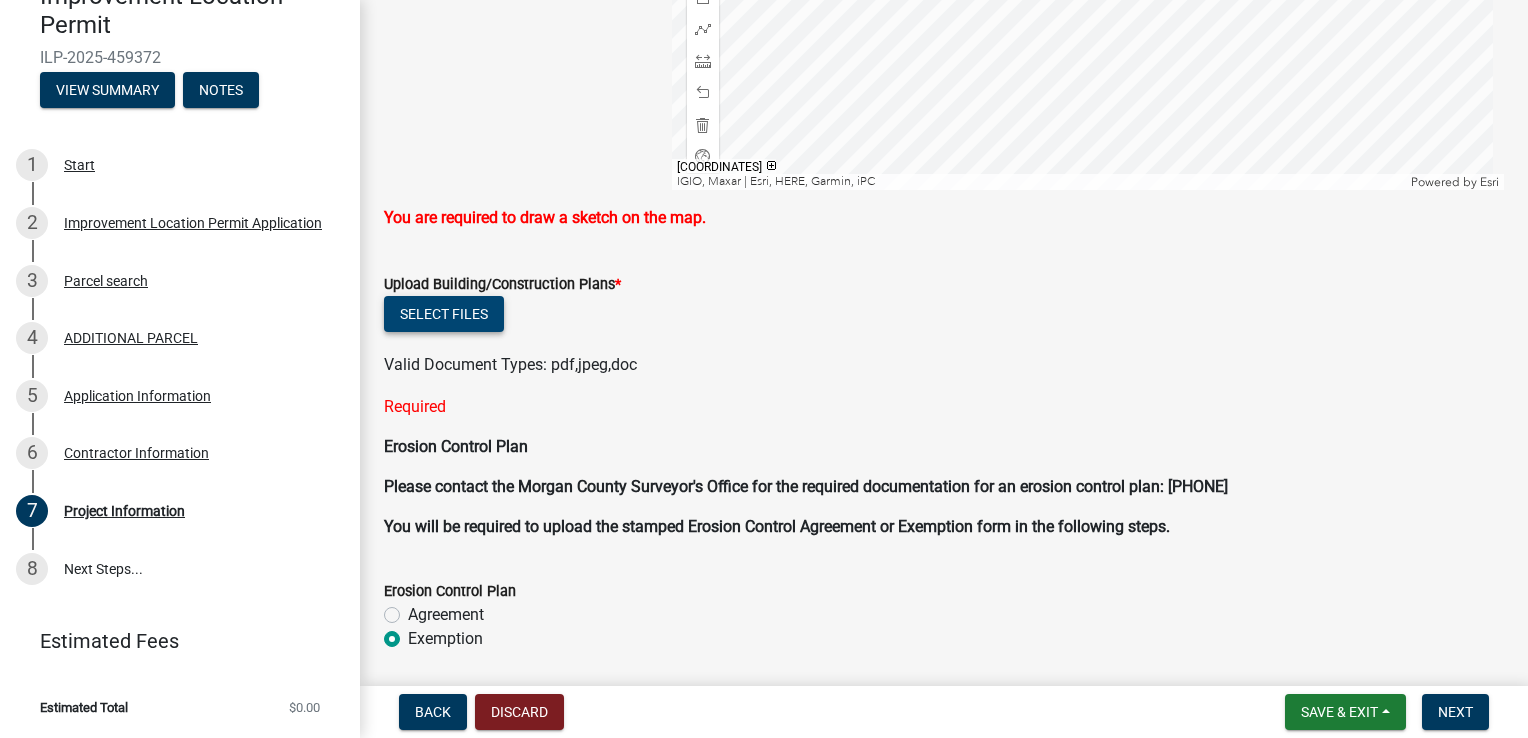 click on "Select files" 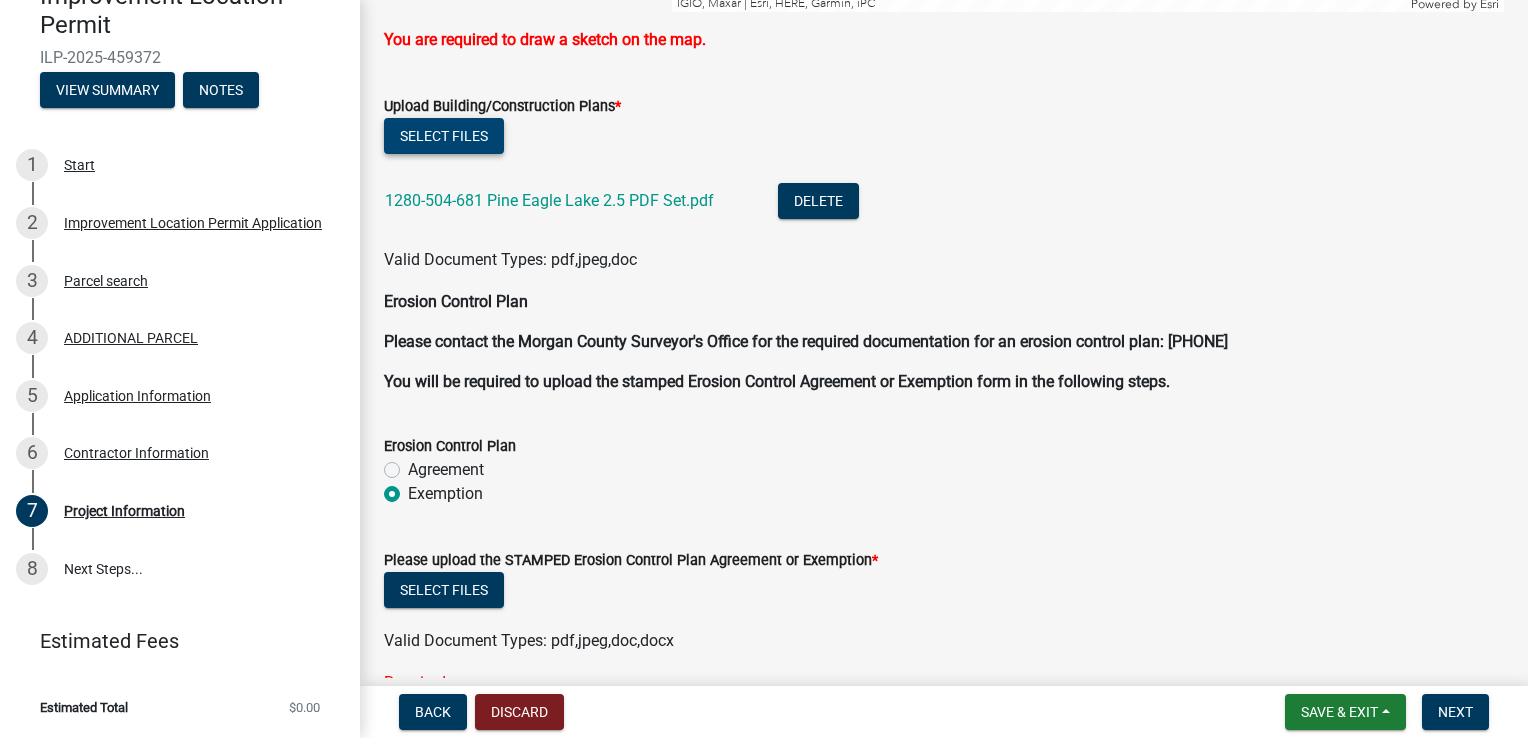 scroll, scrollTop: 4994, scrollLeft: 0, axis: vertical 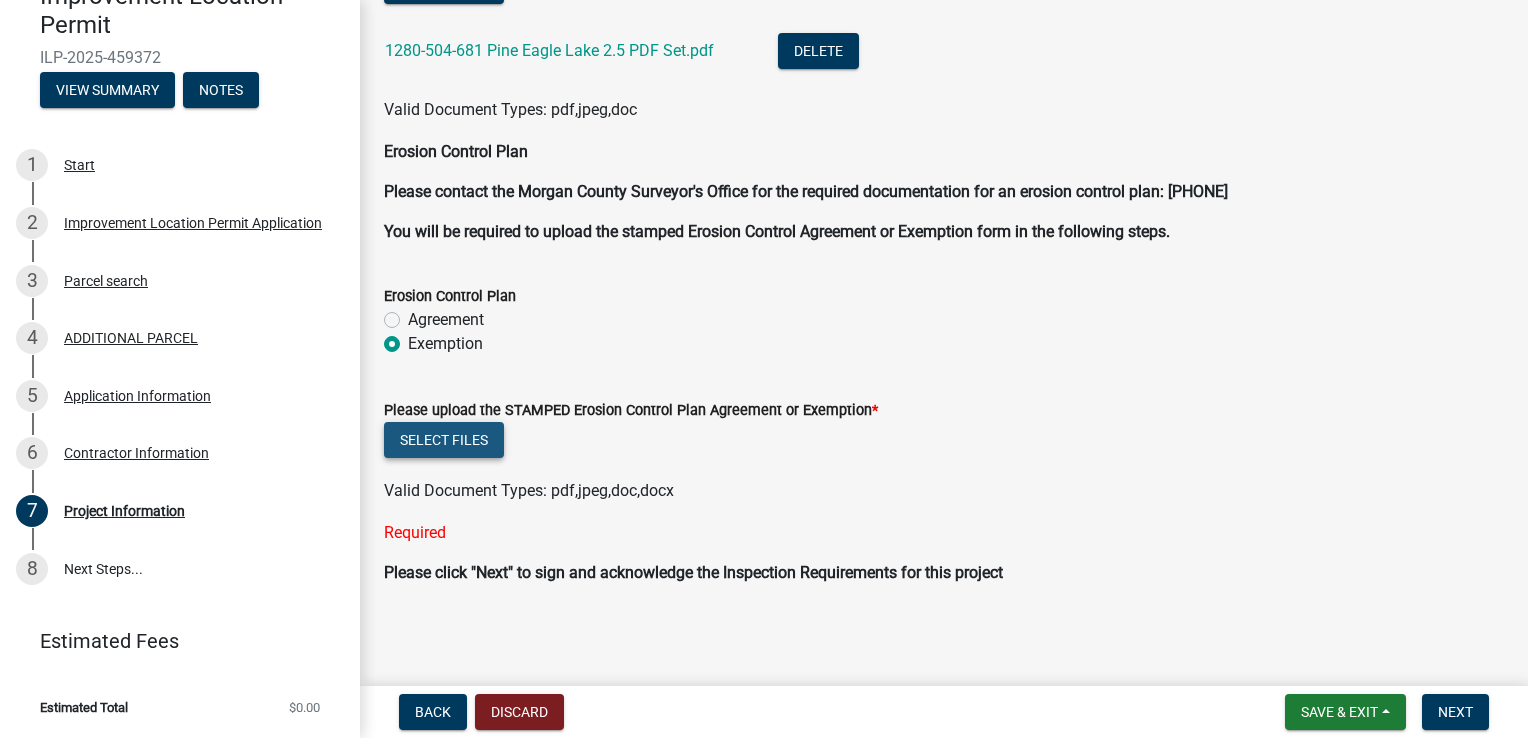 click on "Select files" 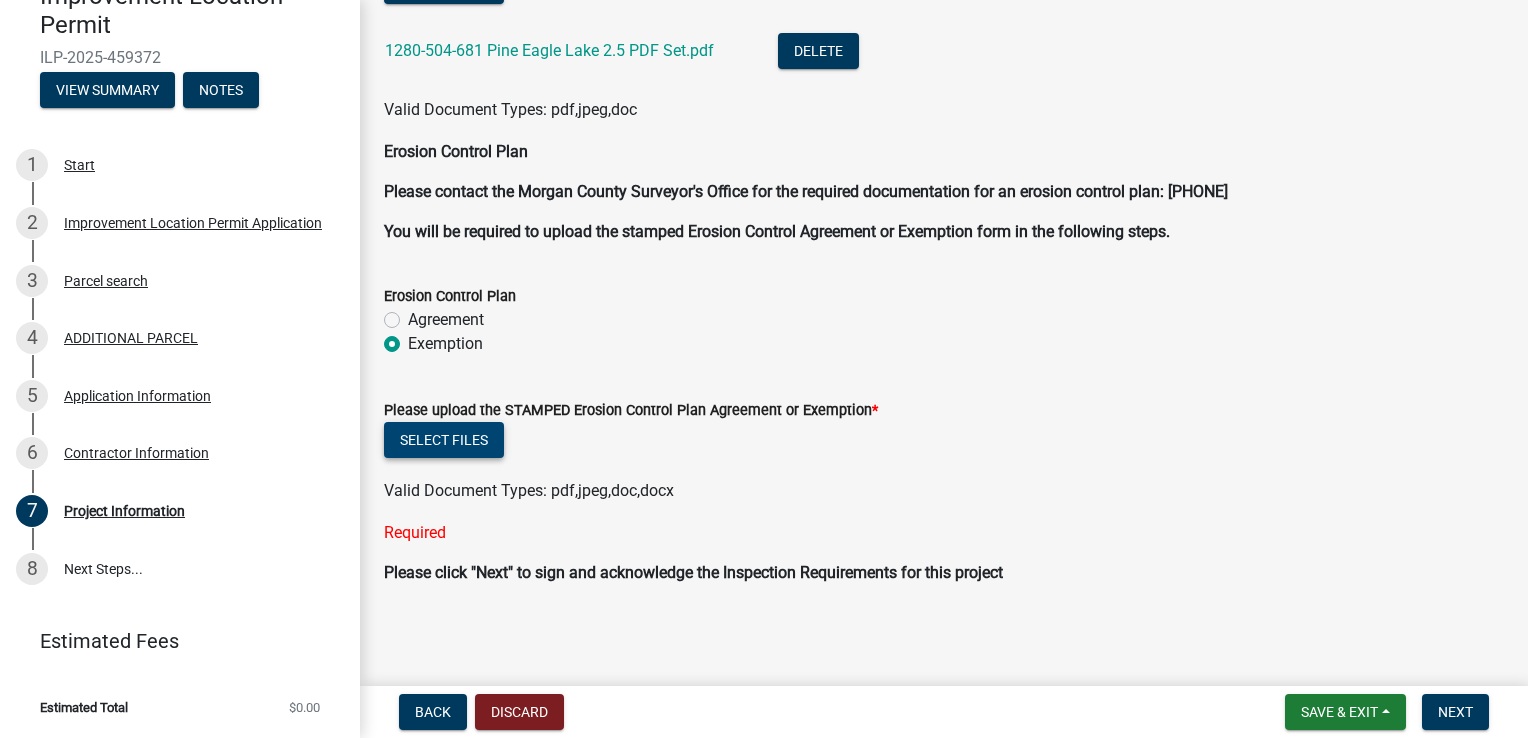 type 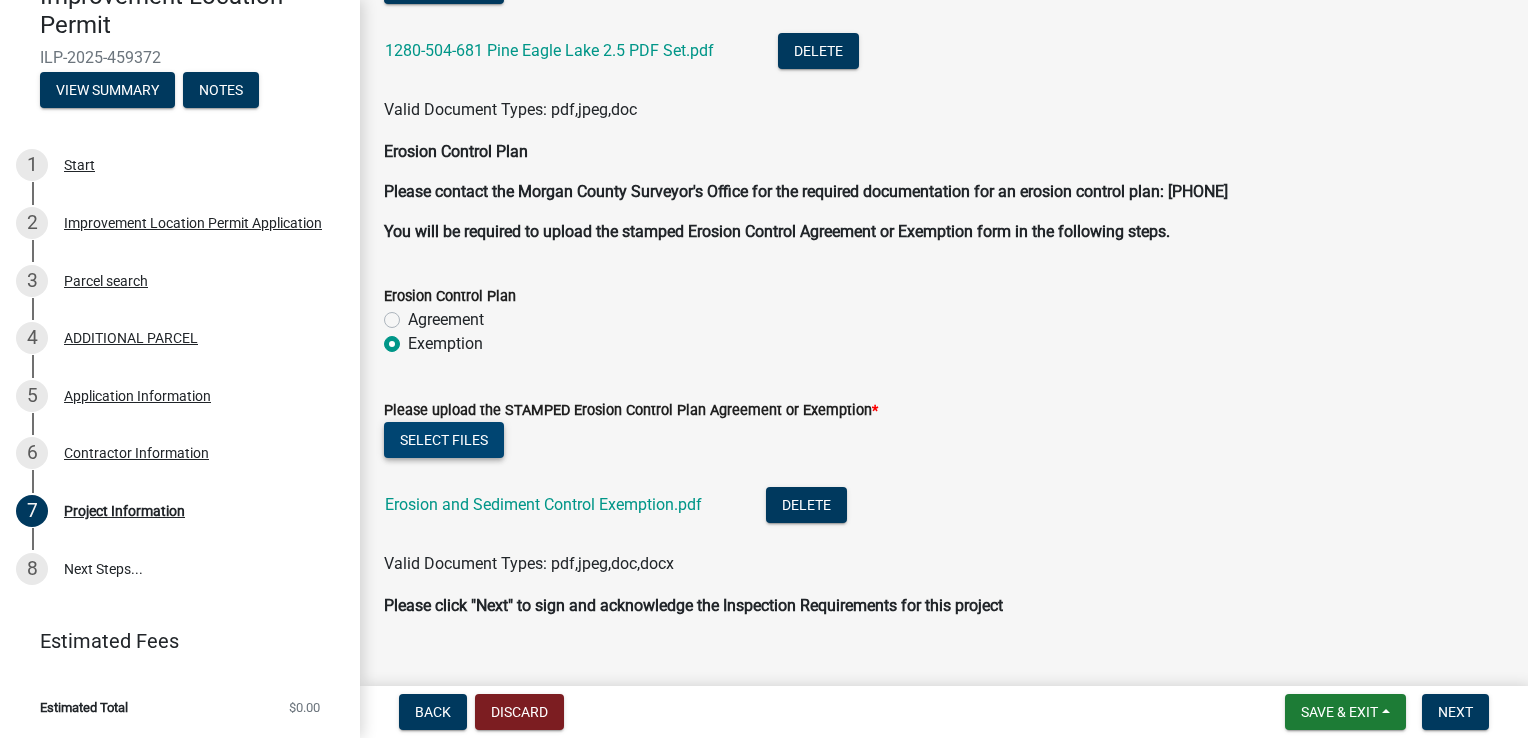 scroll, scrollTop: 5101, scrollLeft: 0, axis: vertical 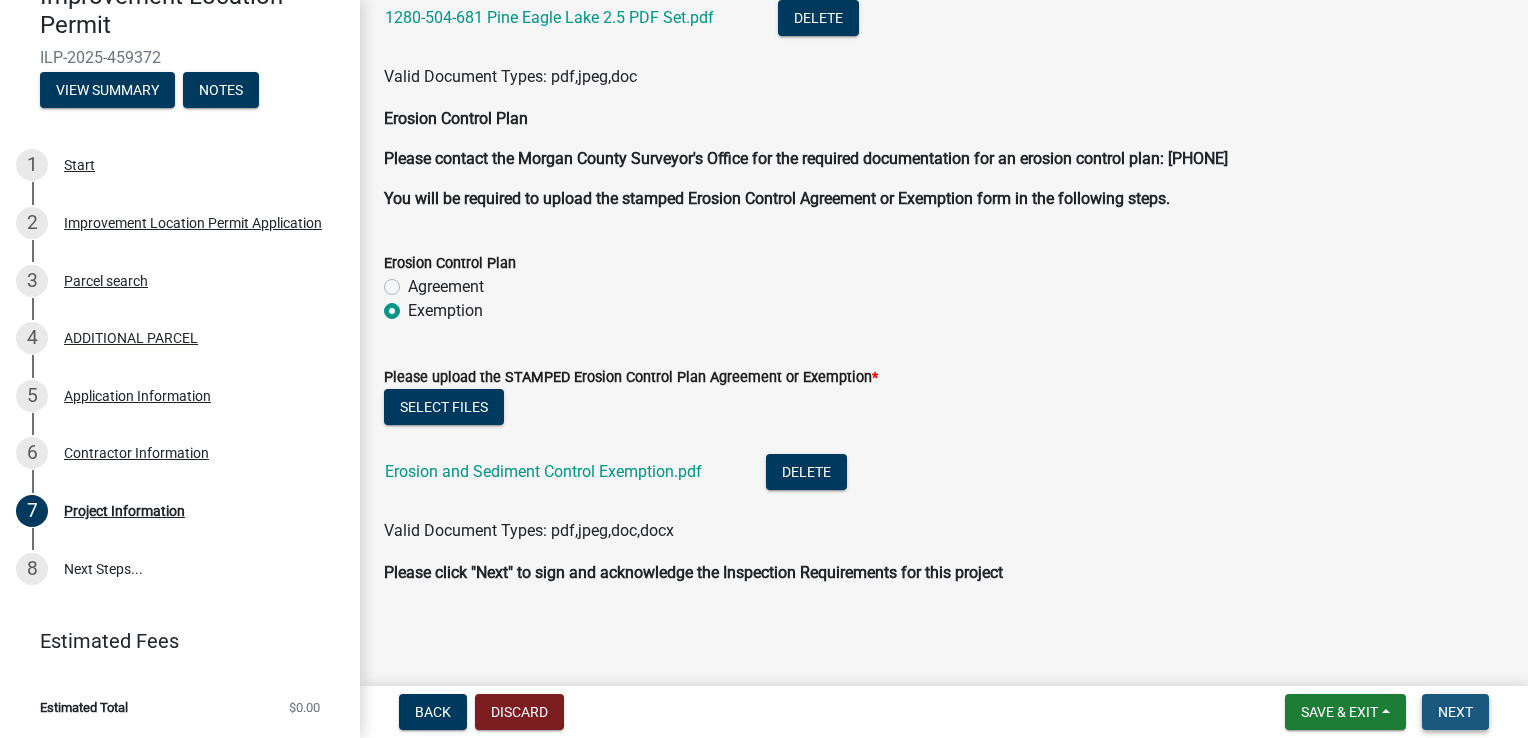 click on "Next" at bounding box center [1455, 712] 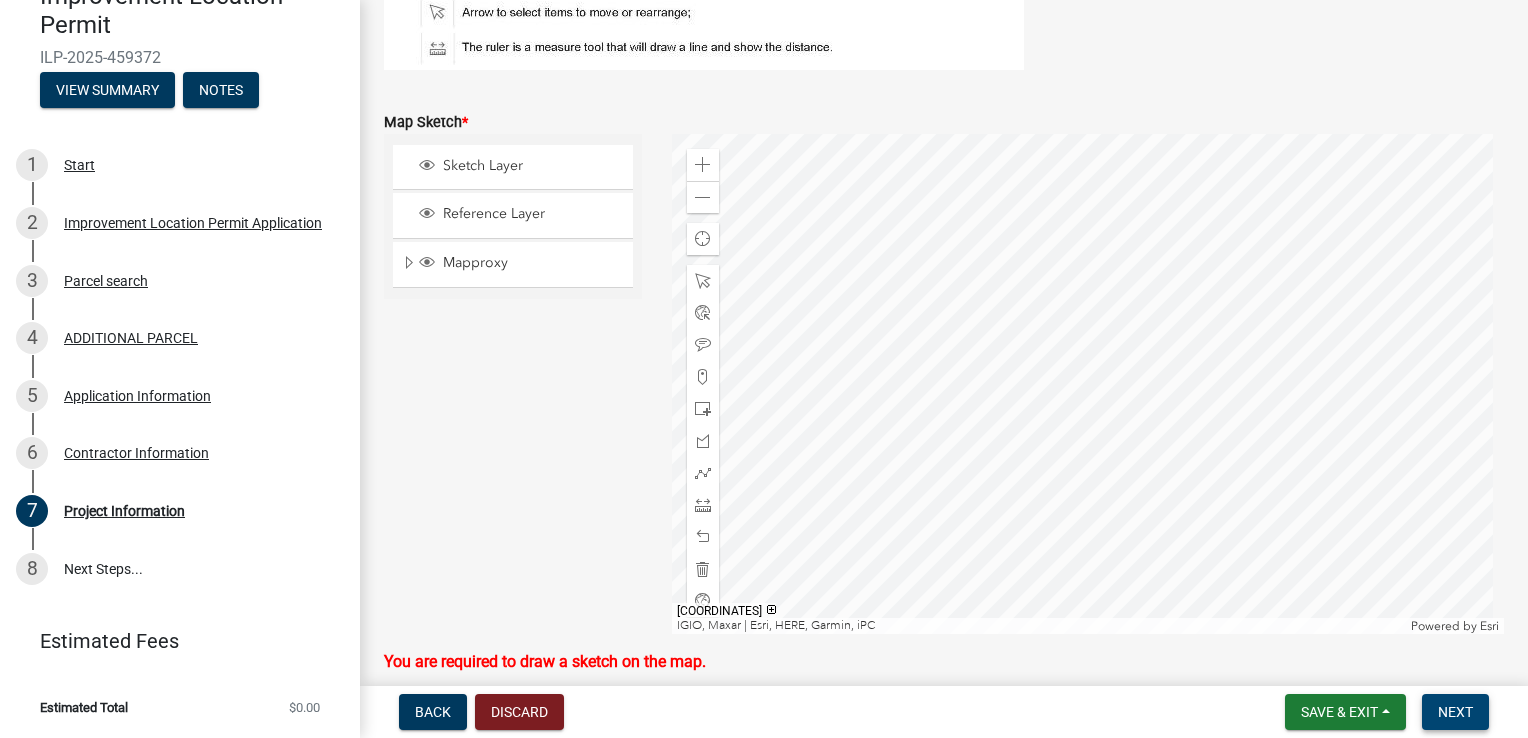 scroll, scrollTop: 4129, scrollLeft: 0, axis: vertical 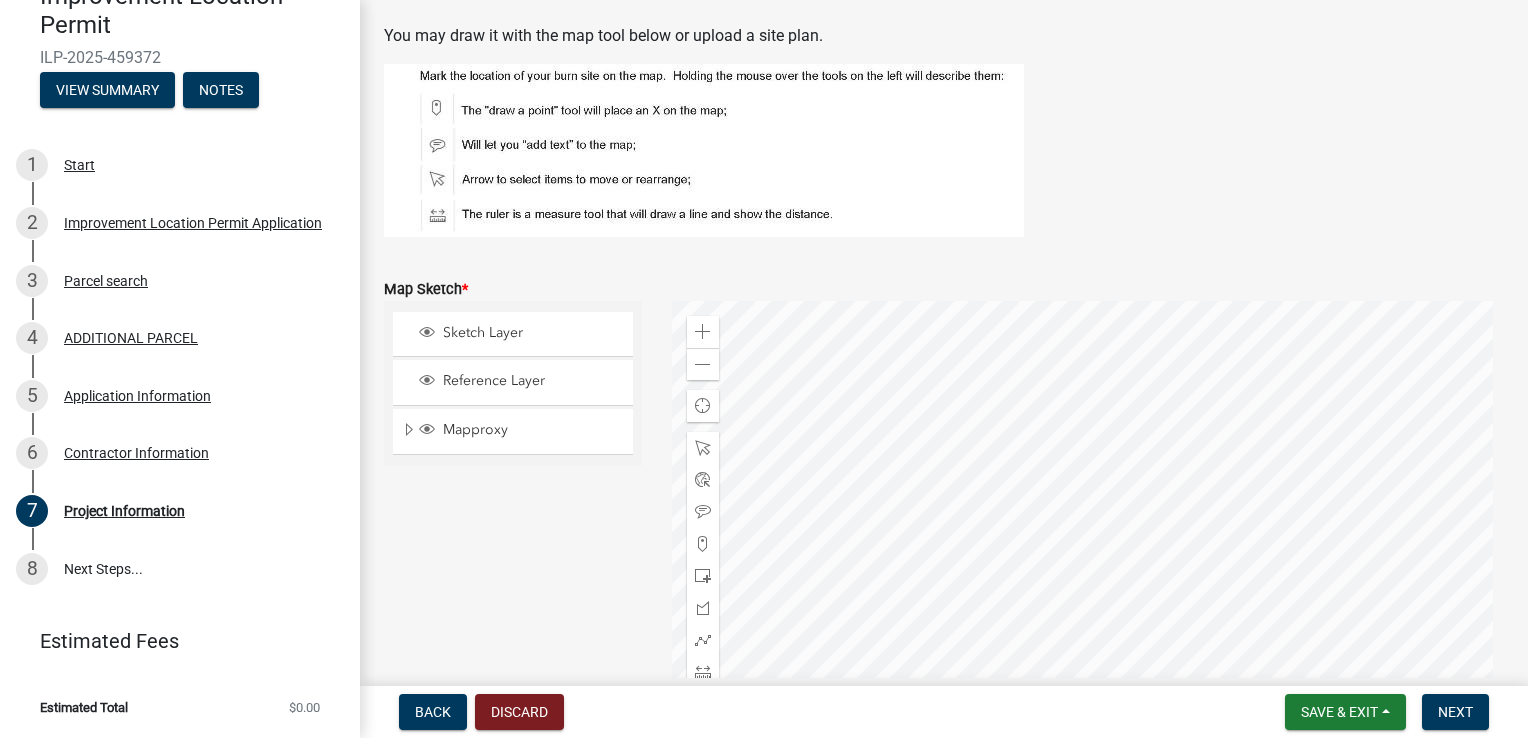 click on "Sketch Layer" 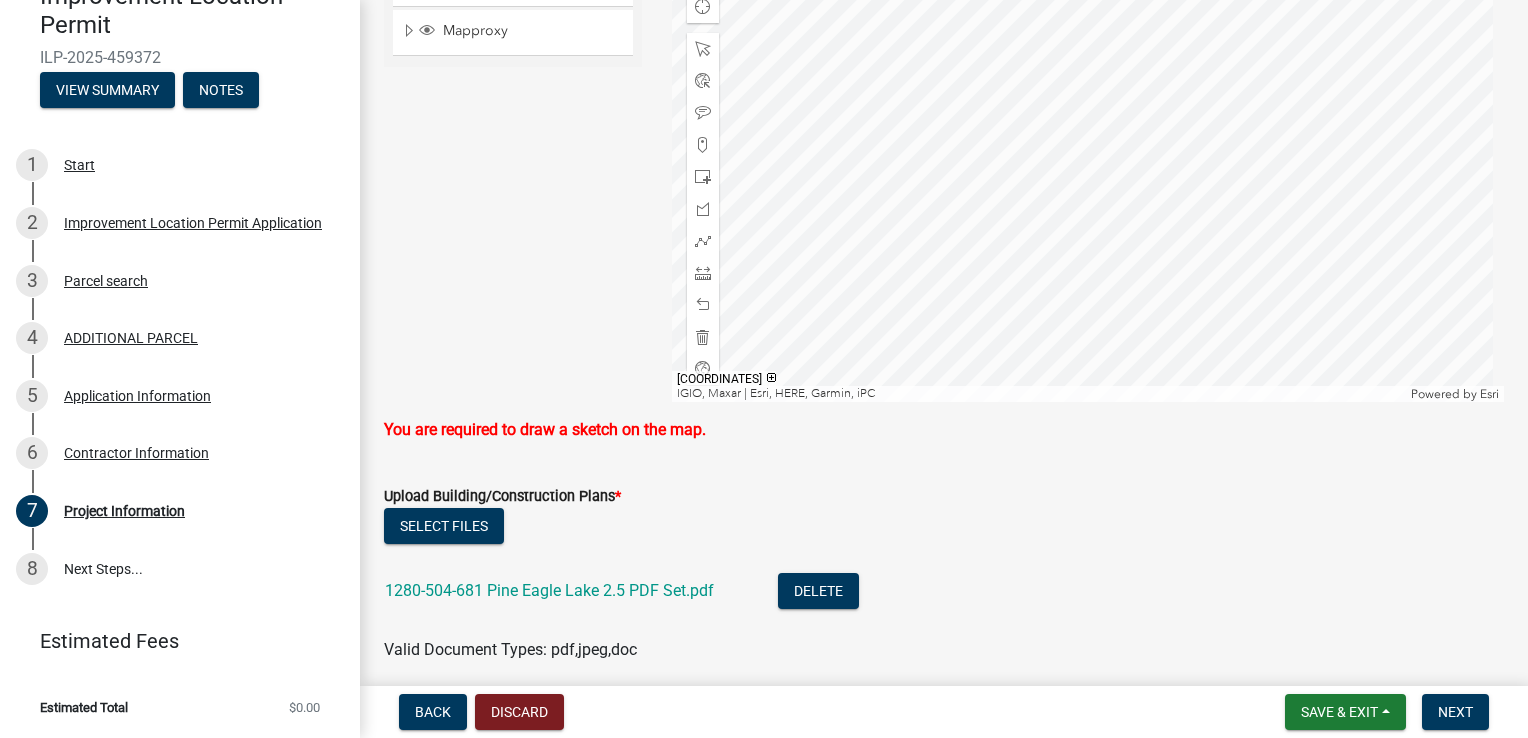 scroll, scrollTop: 4474, scrollLeft: 0, axis: vertical 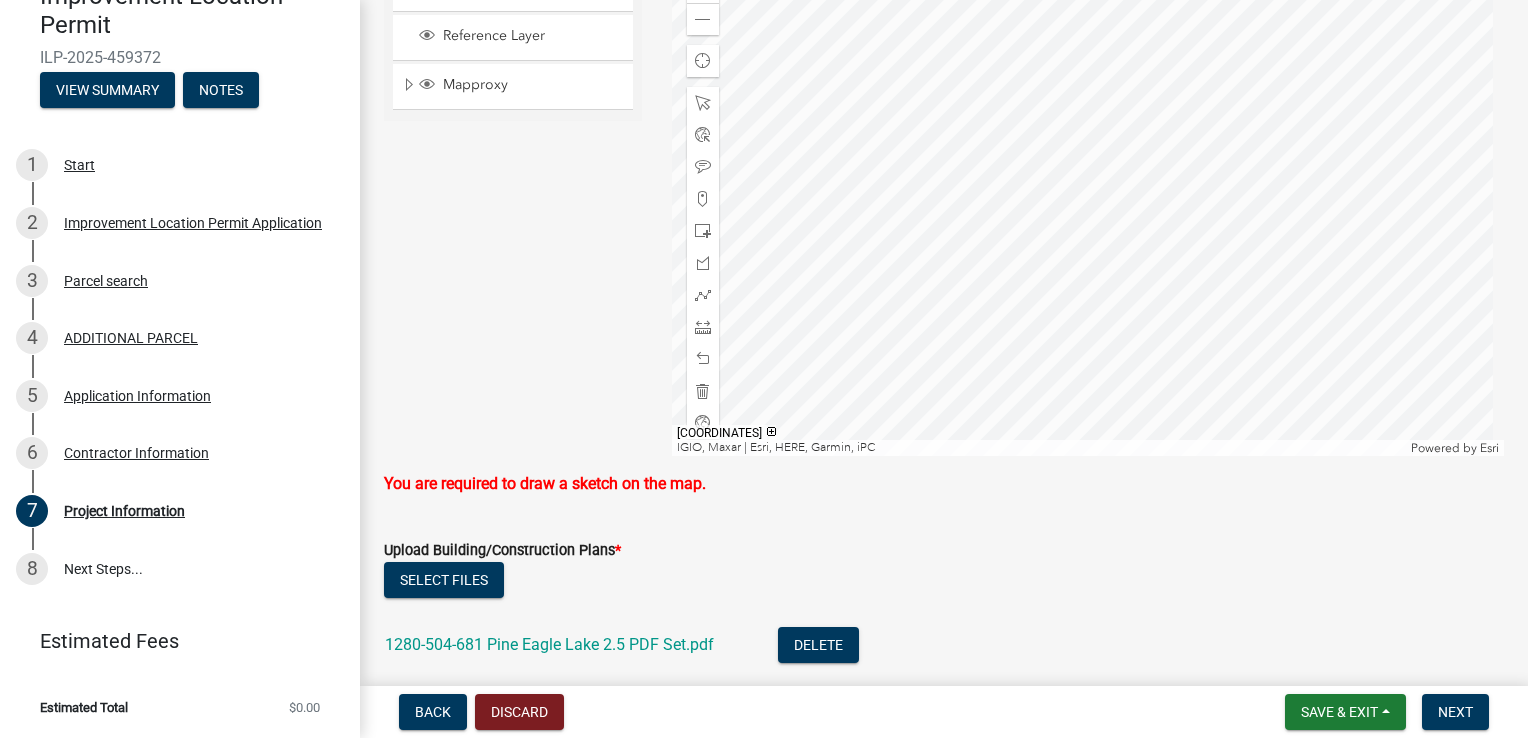 click 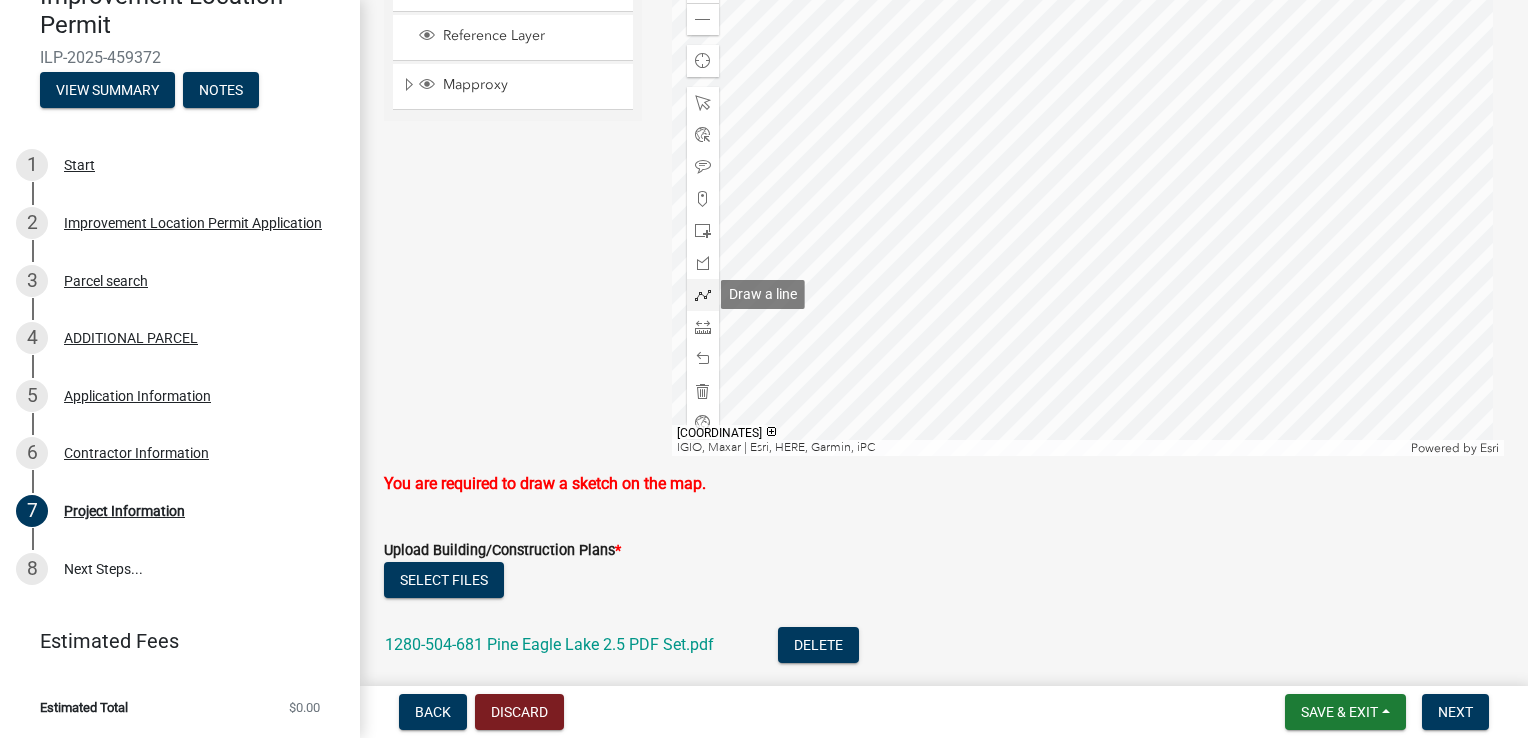 click 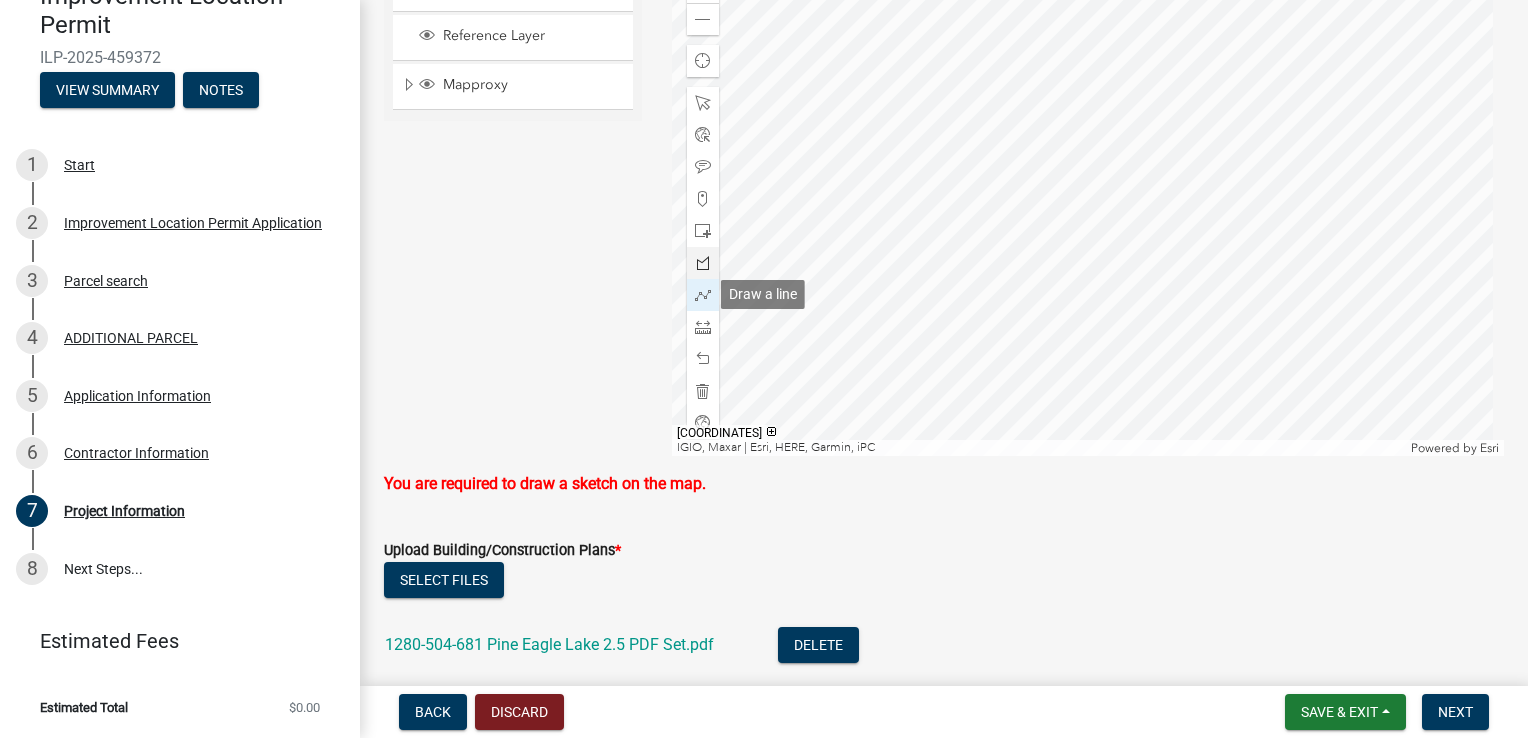 scroll, scrollTop: 4430, scrollLeft: 0, axis: vertical 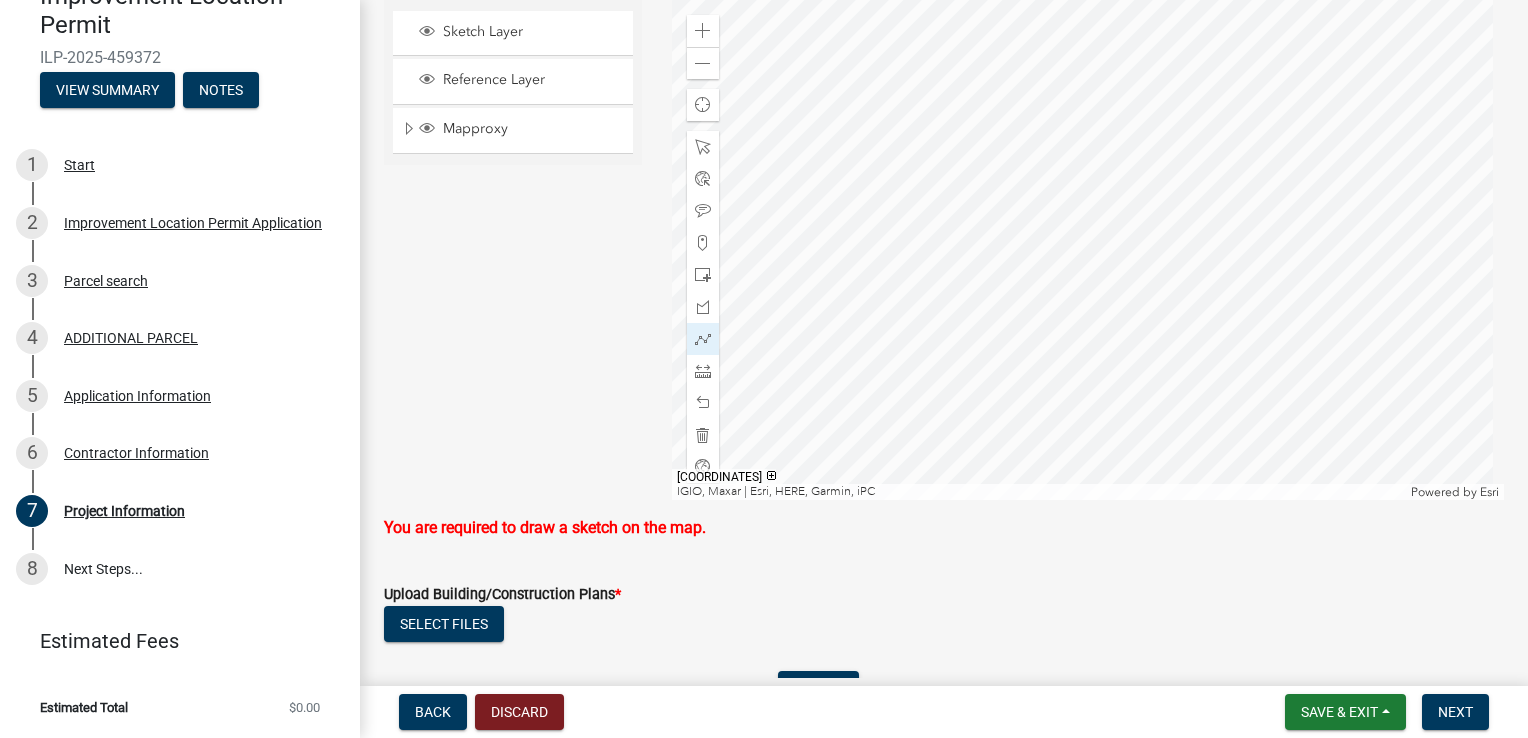 click 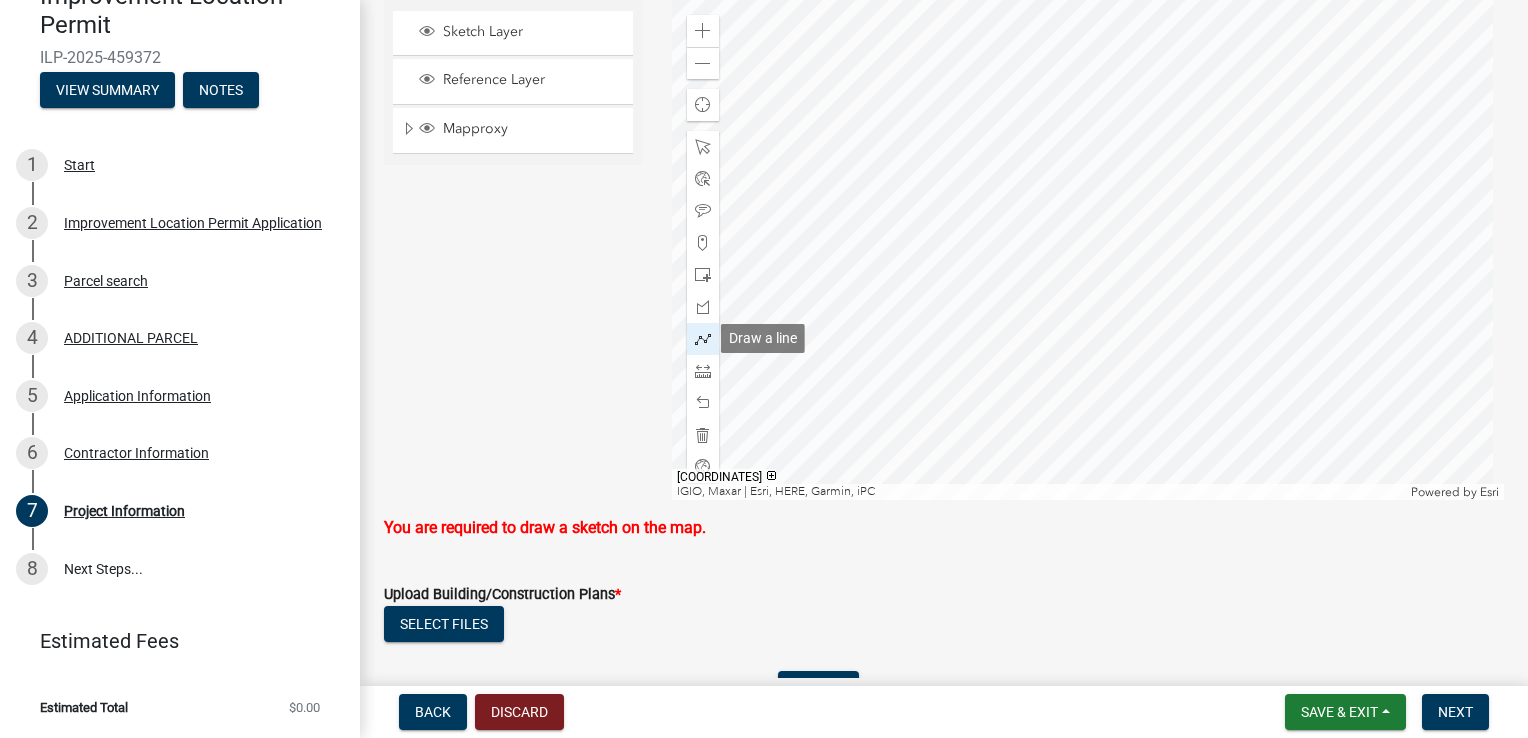 click 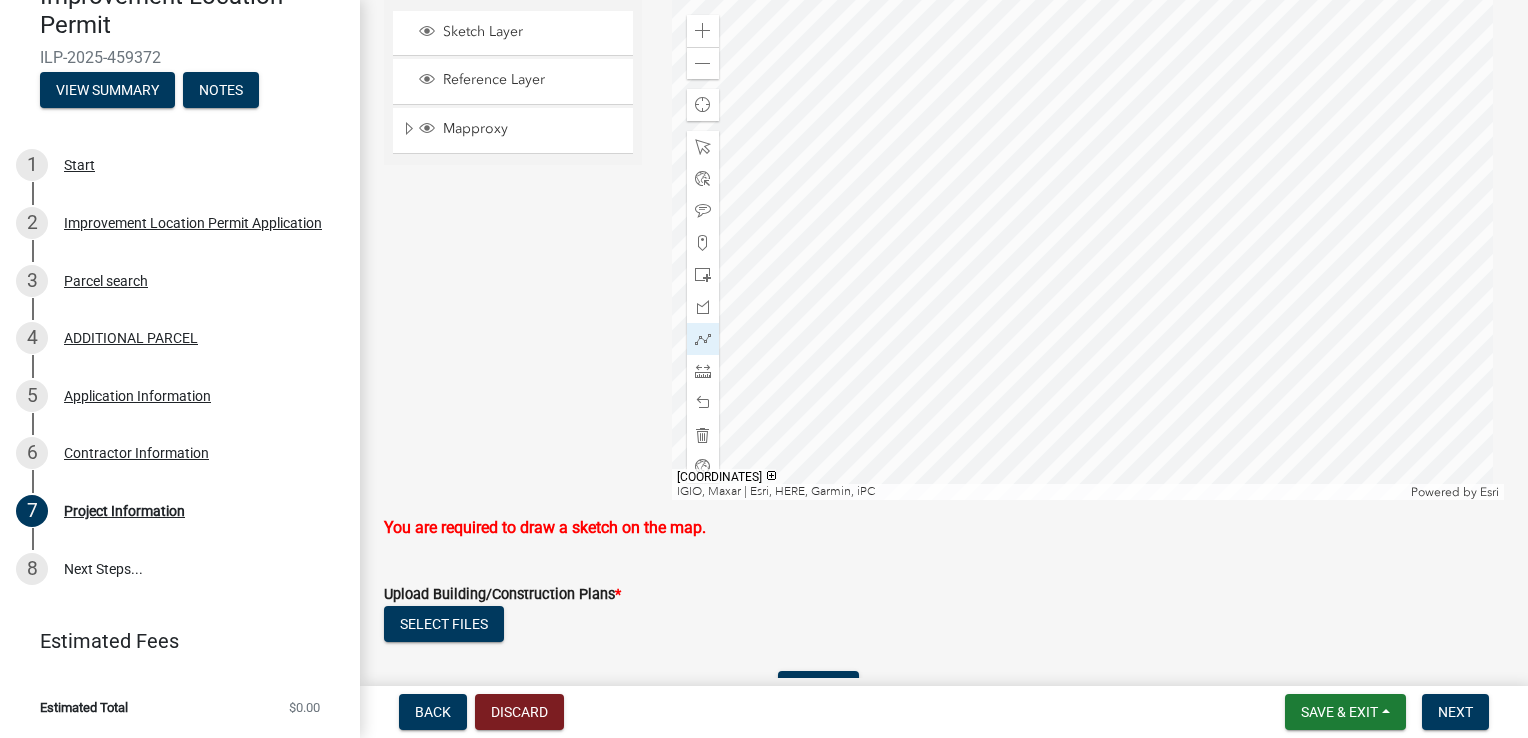 click 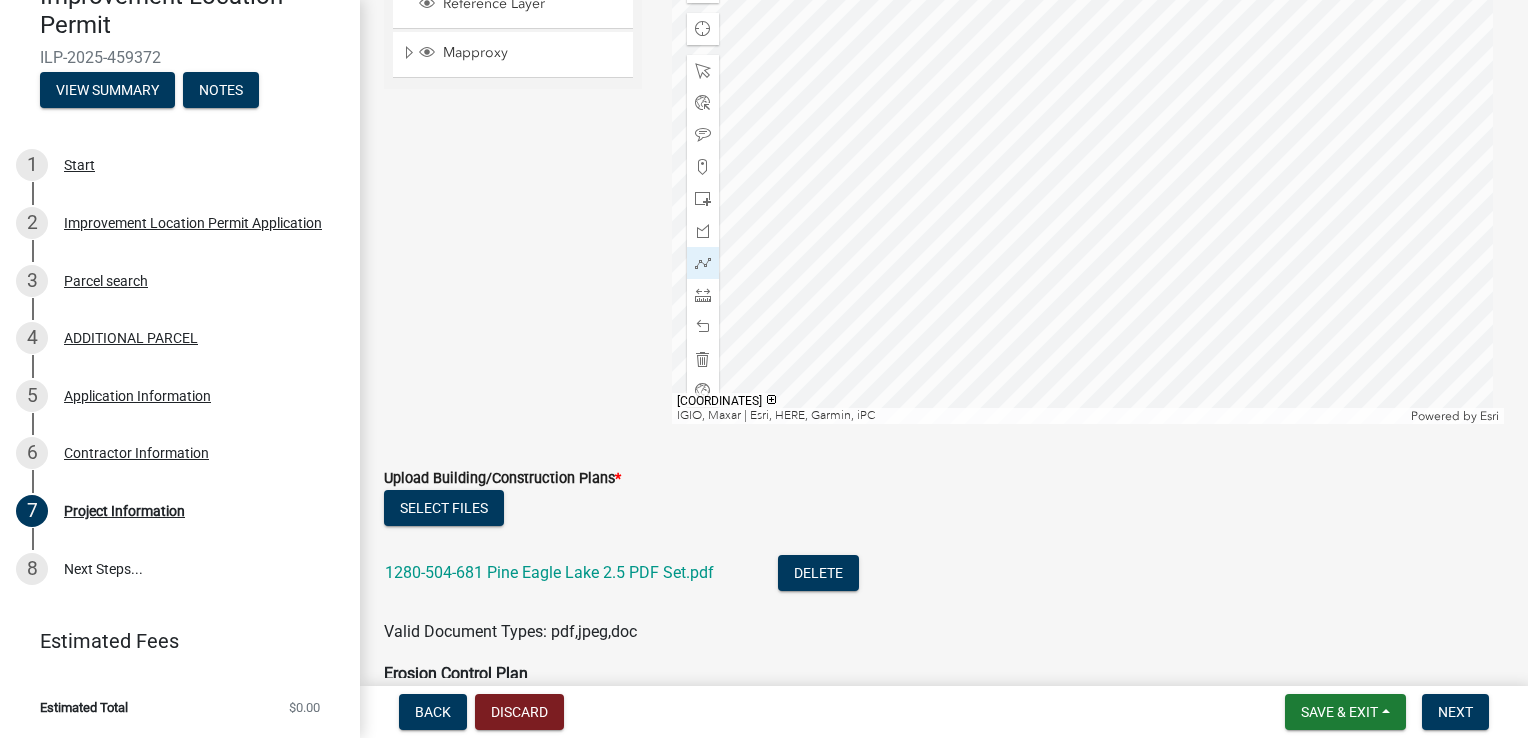 scroll, scrollTop: 4530, scrollLeft: 0, axis: vertical 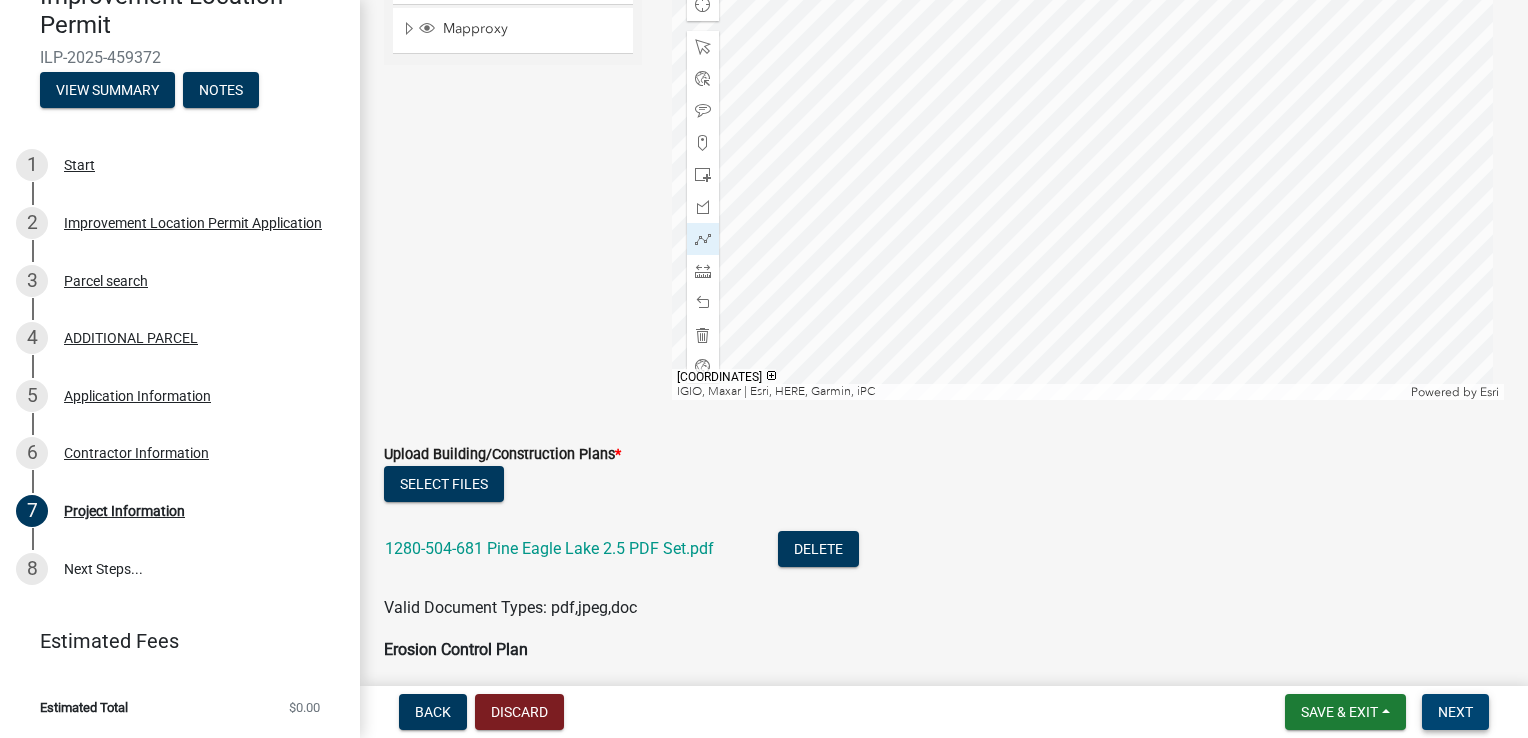 click on "Next" at bounding box center [1455, 712] 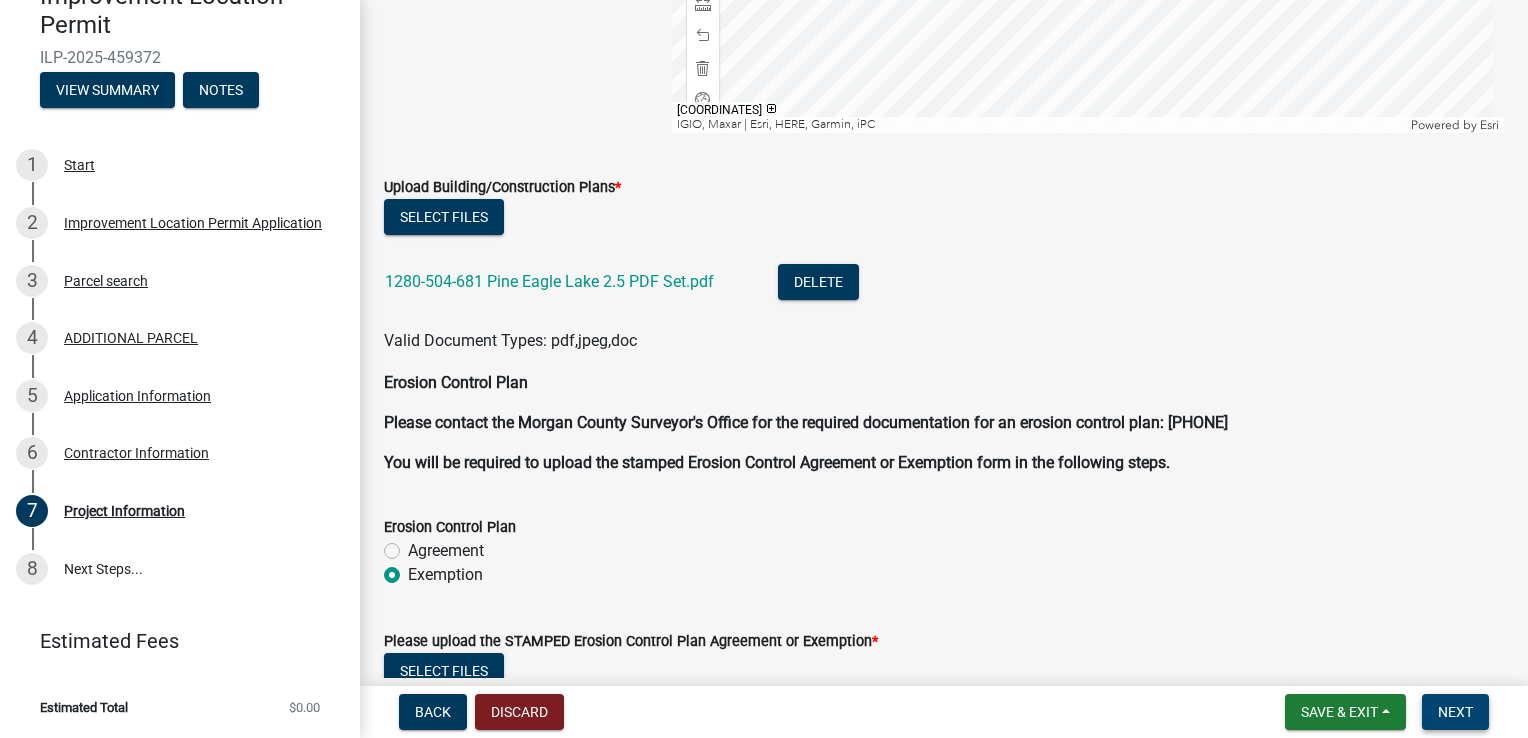 scroll, scrollTop: 5061, scrollLeft: 0, axis: vertical 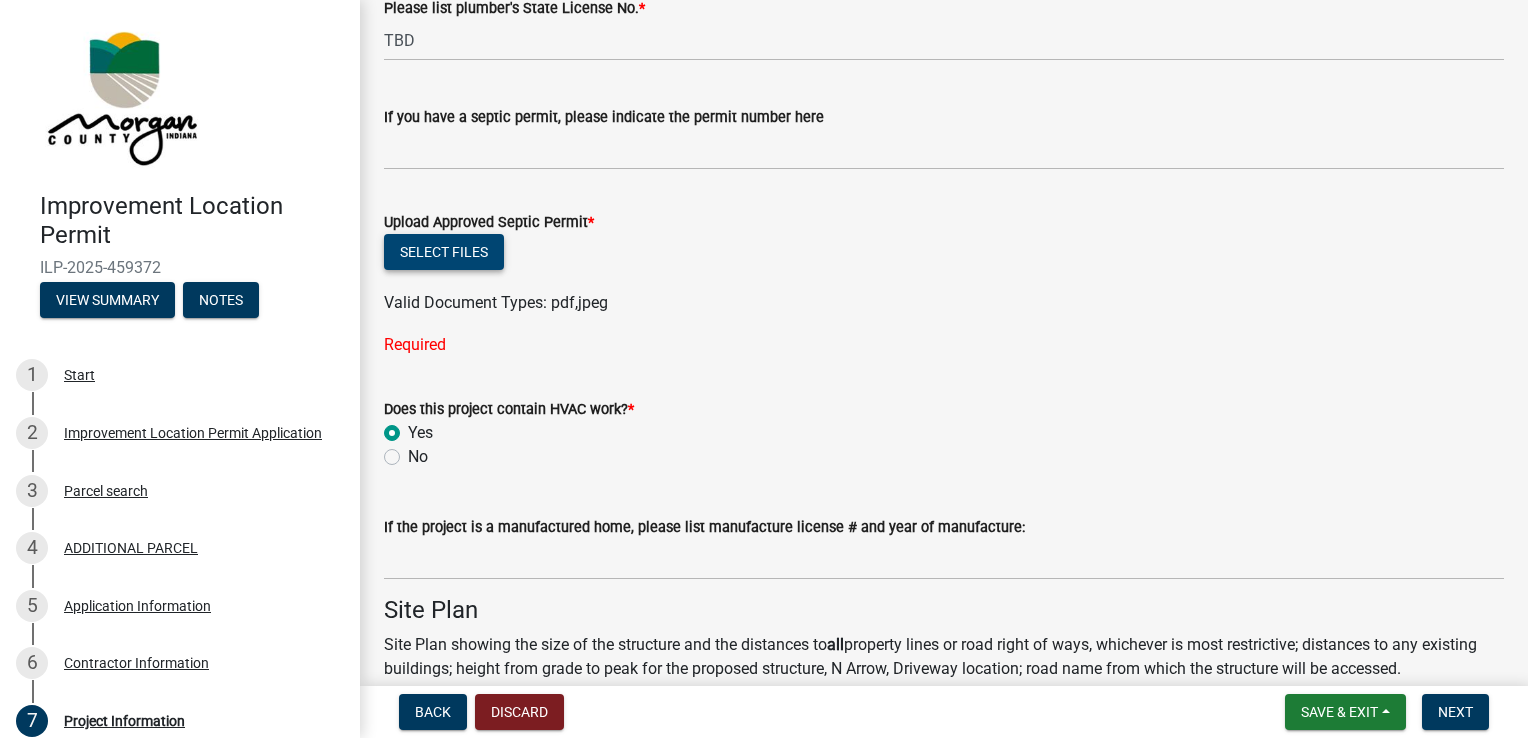 click on "Select files" 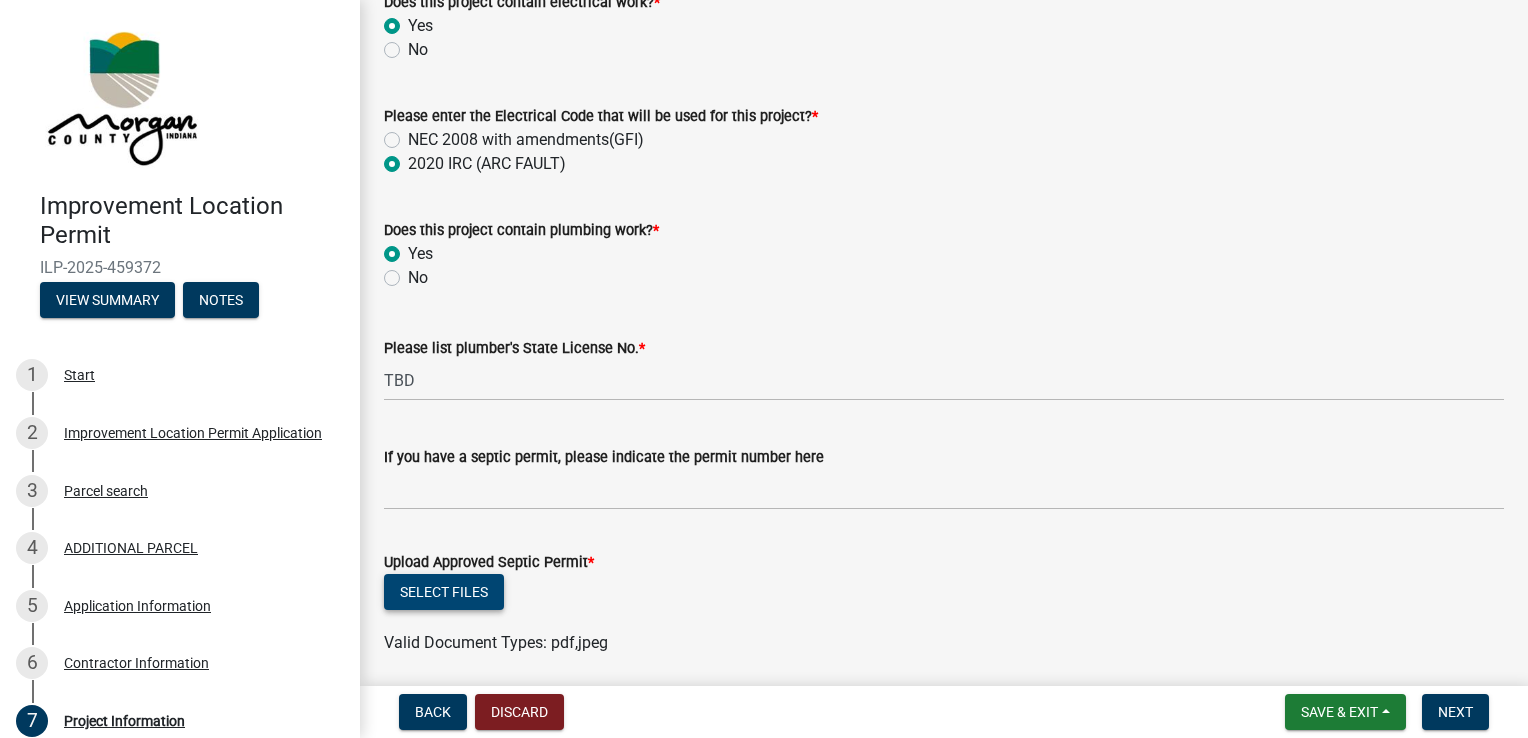 scroll, scrollTop: 3081, scrollLeft: 0, axis: vertical 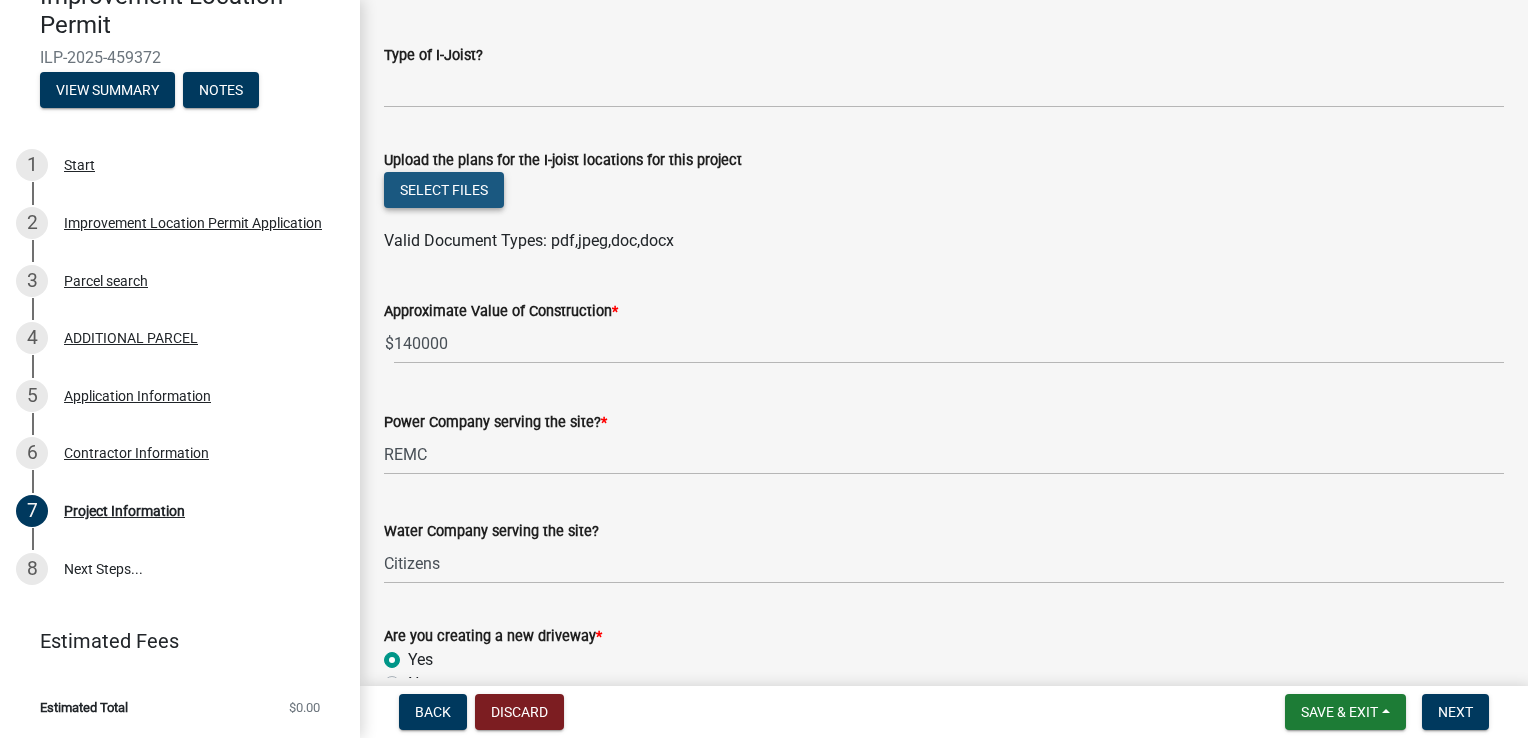 click on "Select files" 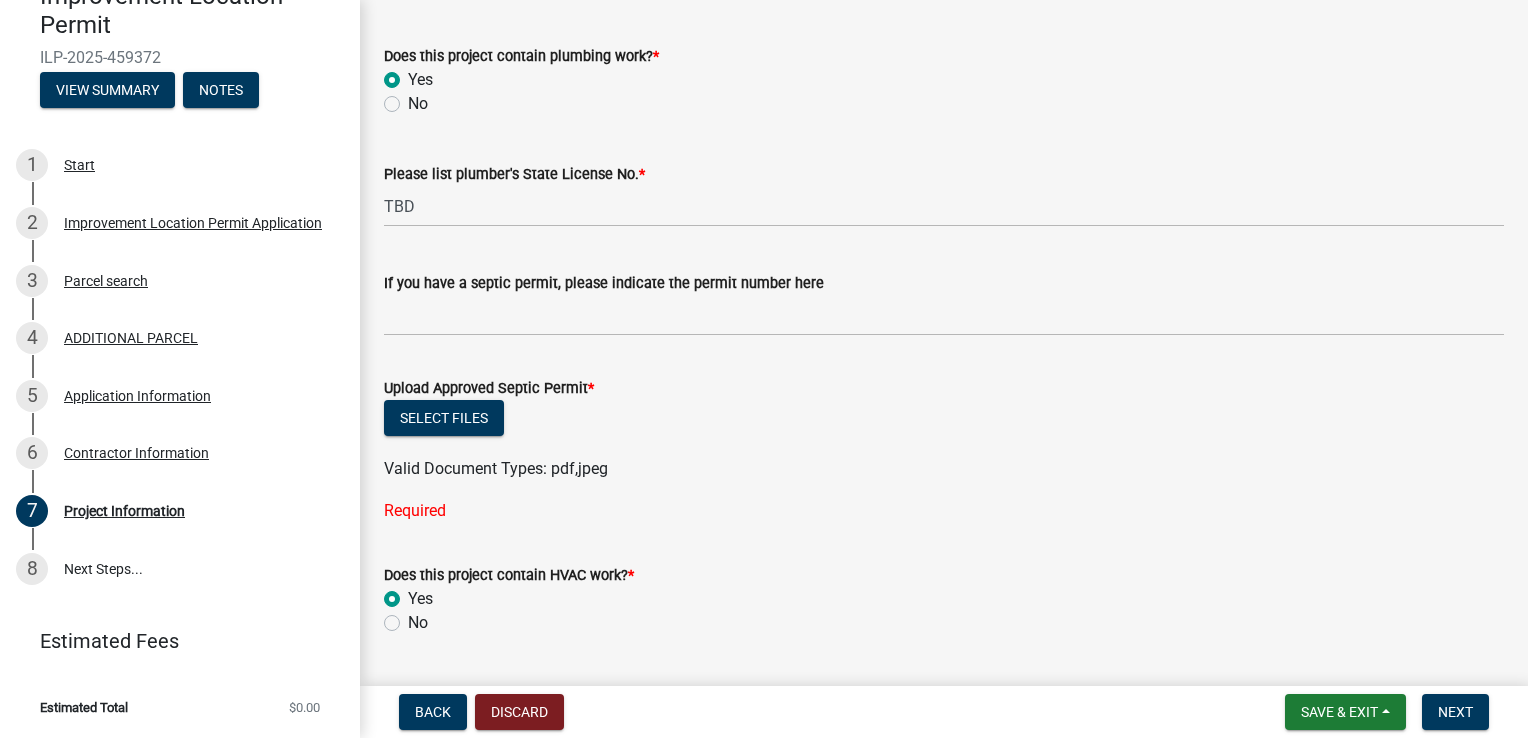 scroll, scrollTop: 3248, scrollLeft: 0, axis: vertical 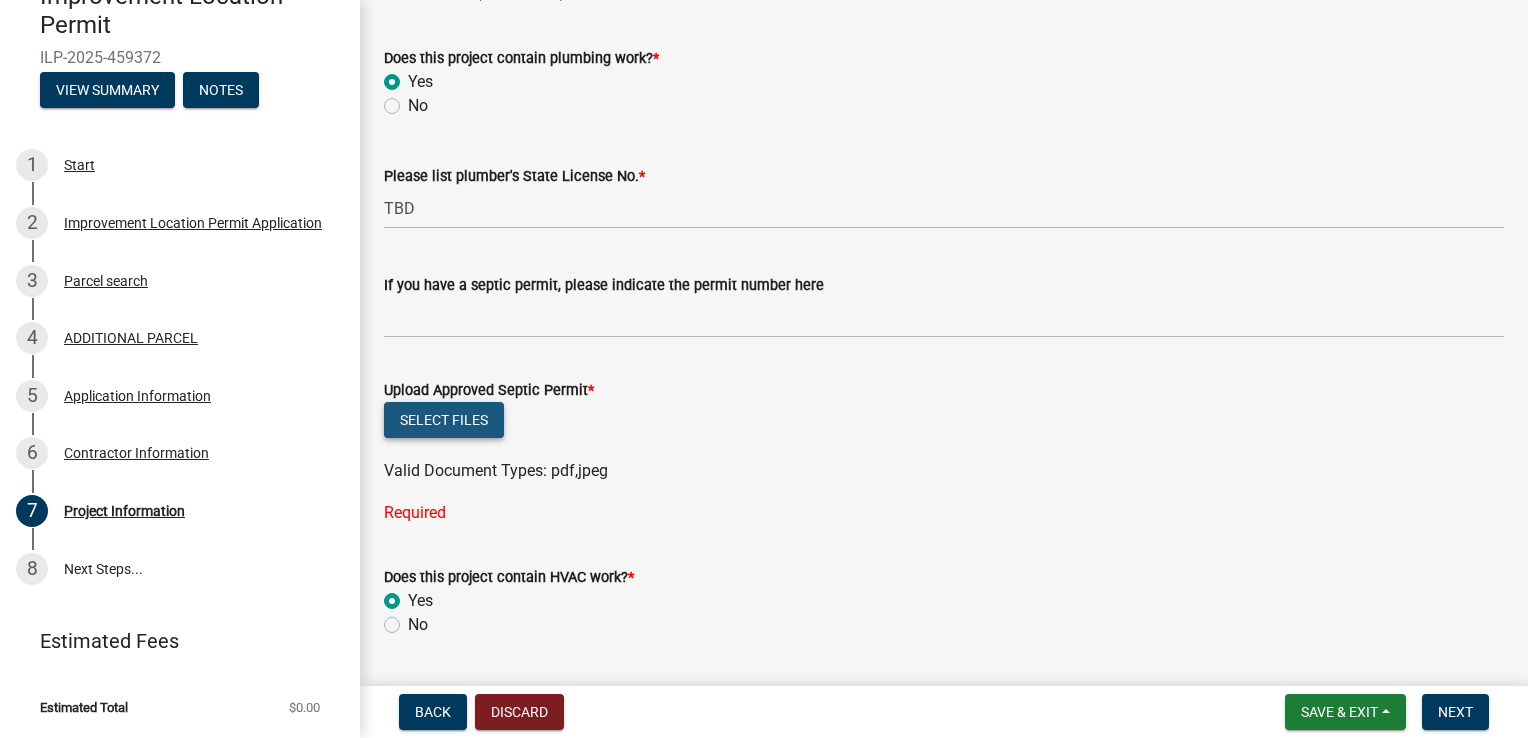 click on "Select files" 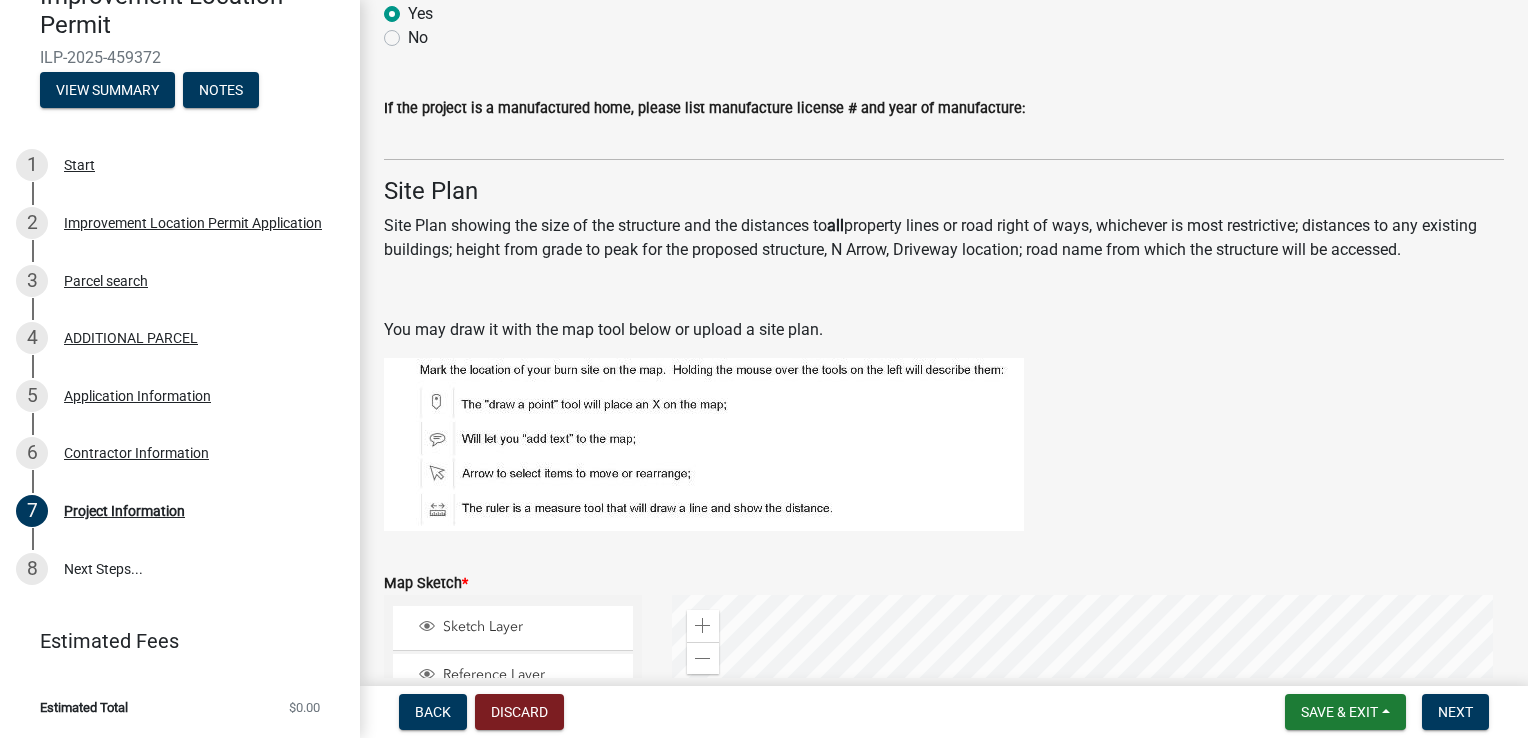 scroll, scrollTop: 3892, scrollLeft: 0, axis: vertical 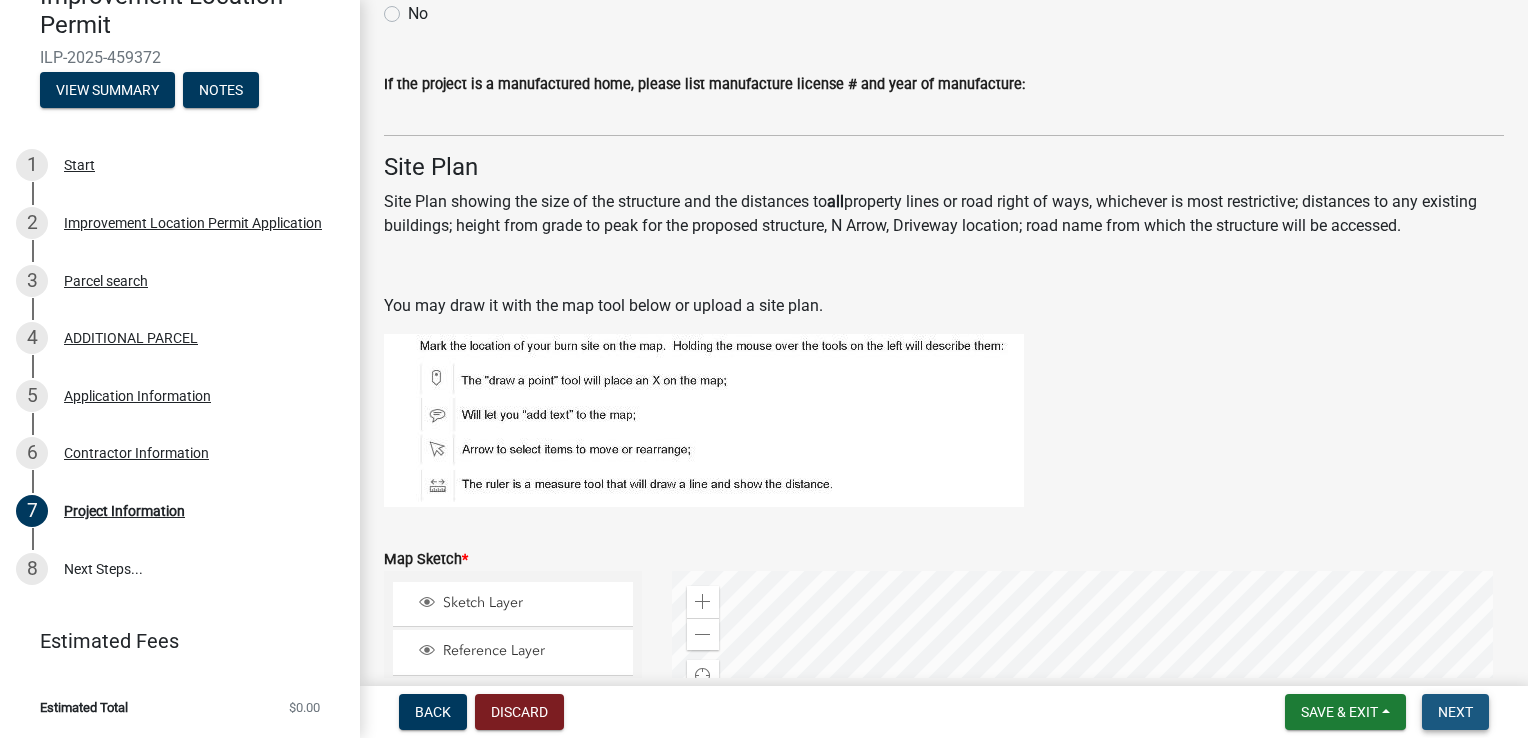 click on "Next" at bounding box center (1455, 712) 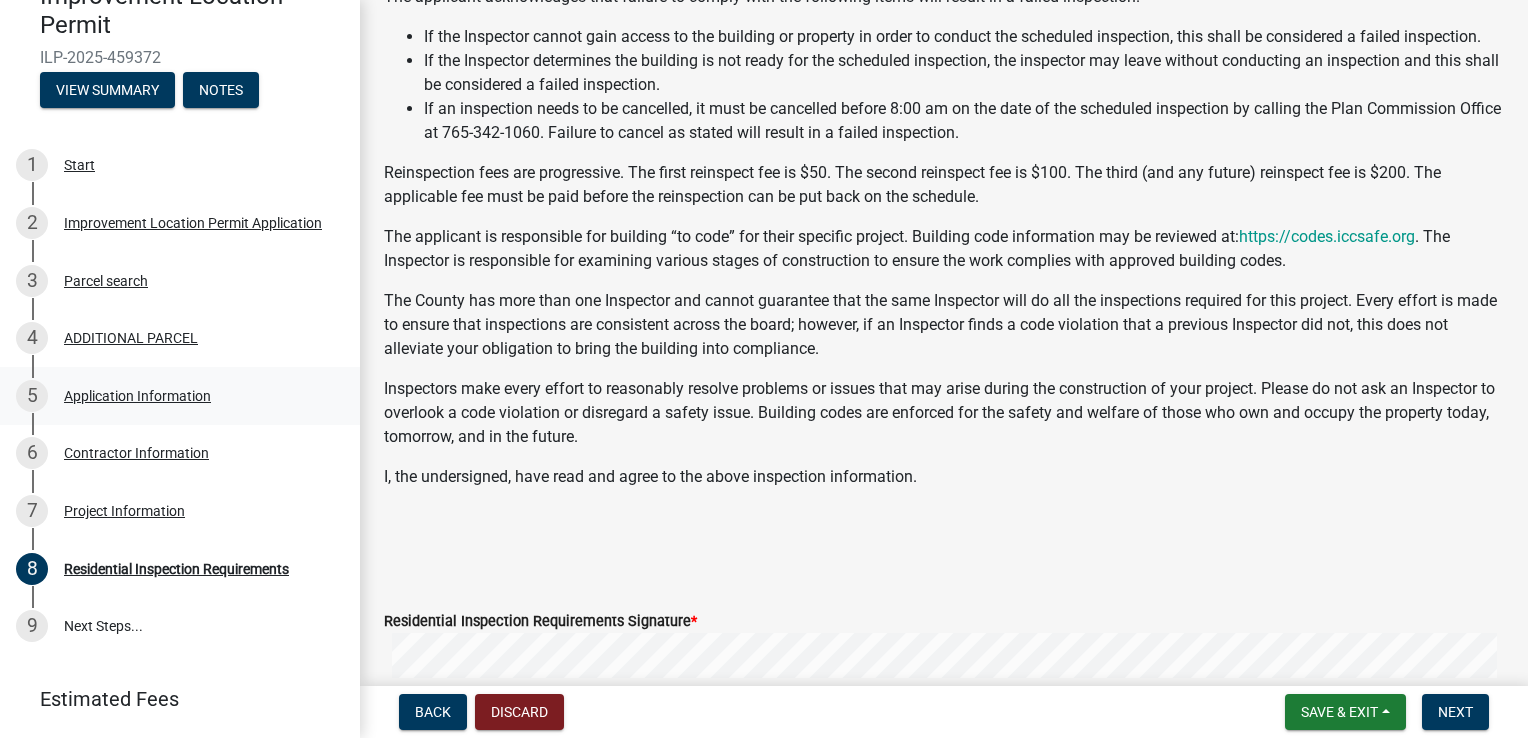 scroll, scrollTop: 164, scrollLeft: 0, axis: vertical 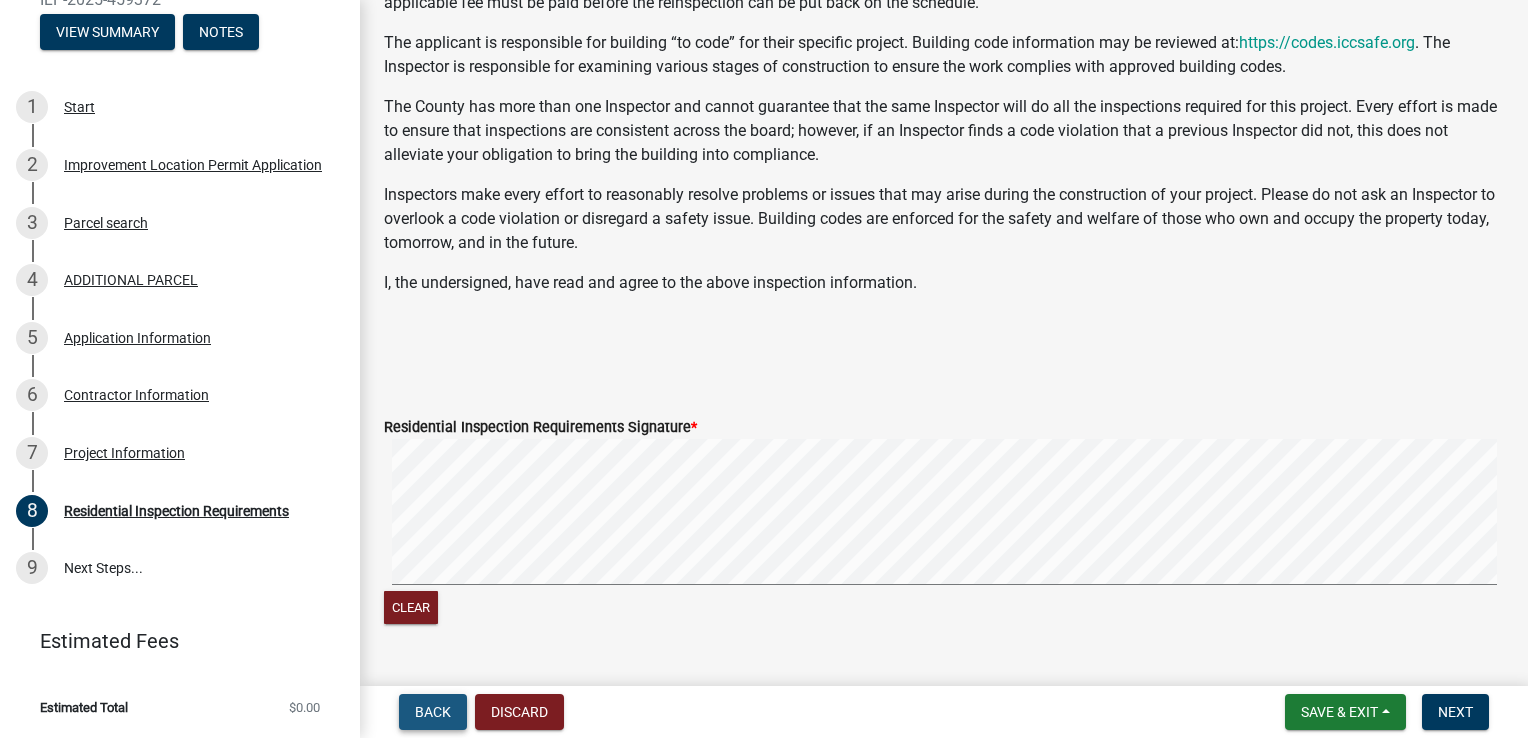 click on "Back" at bounding box center (433, 712) 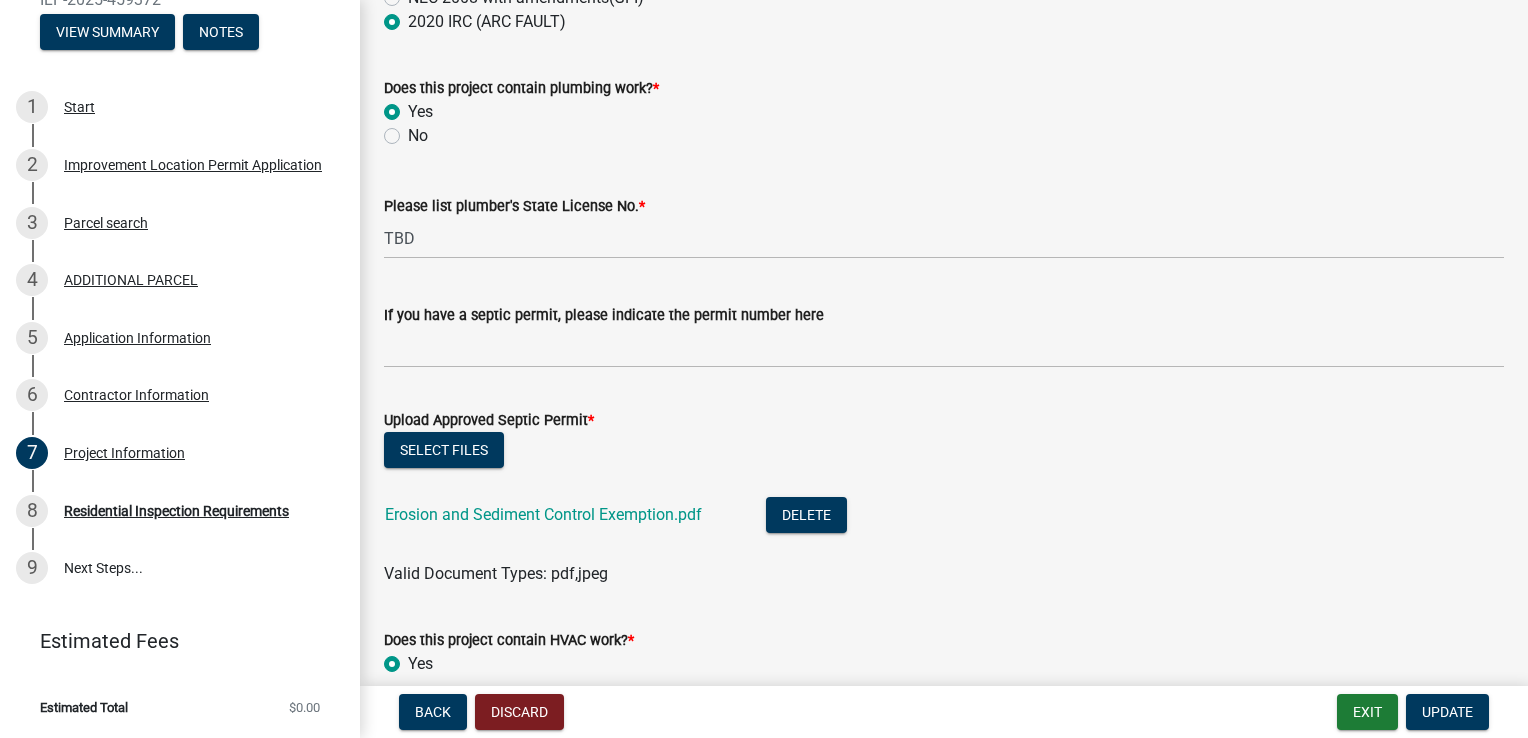 scroll, scrollTop: 3216, scrollLeft: 0, axis: vertical 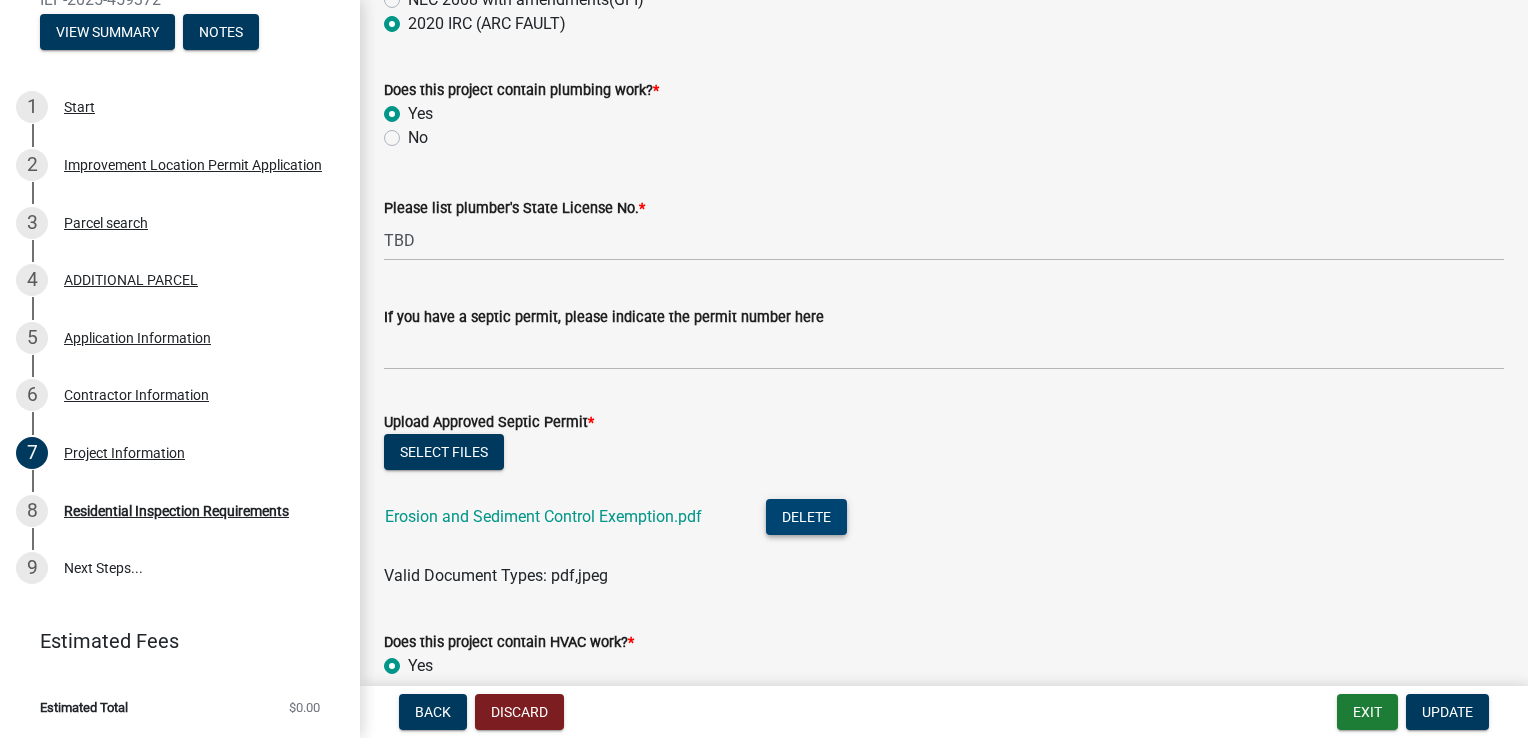 click on "Delete" at bounding box center (806, 517) 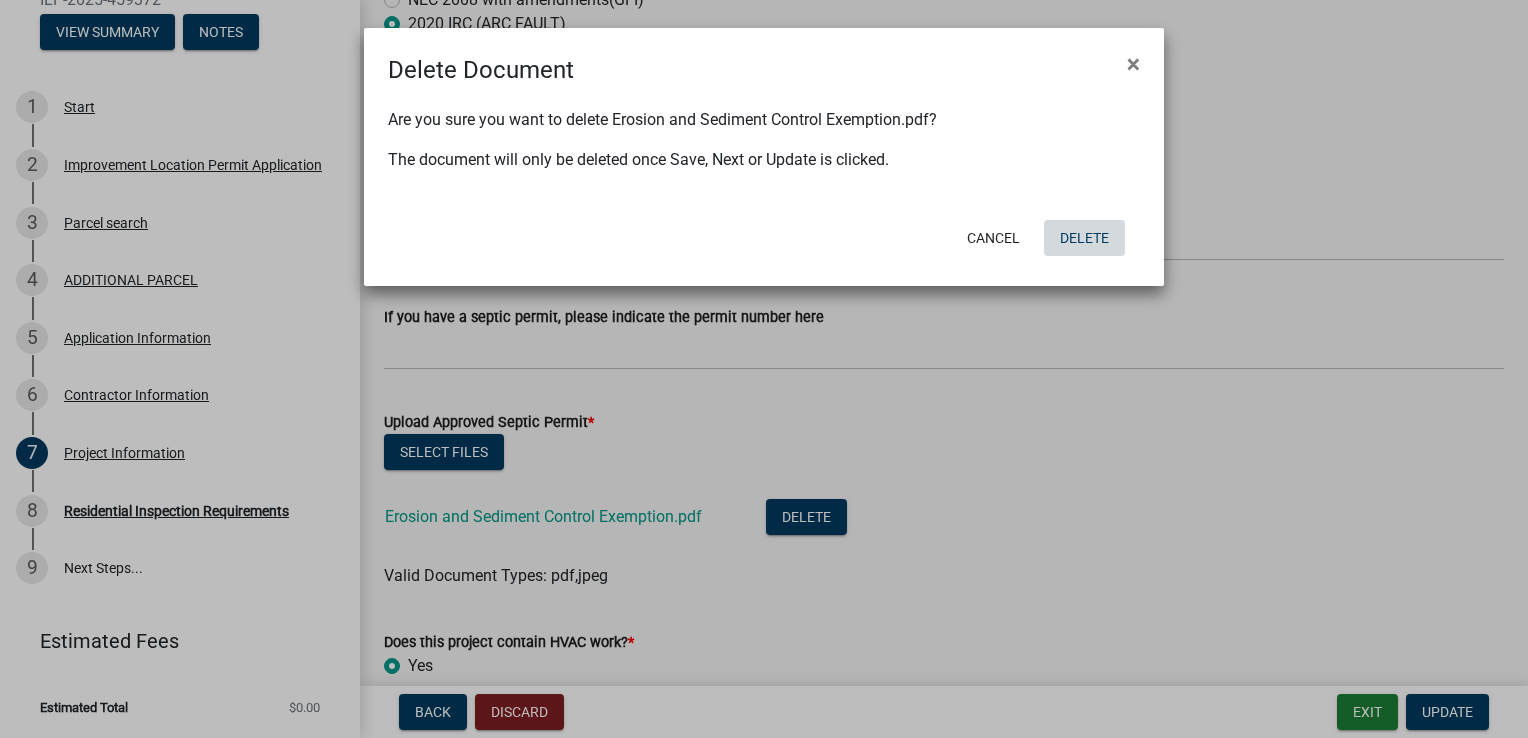 click on "Delete" 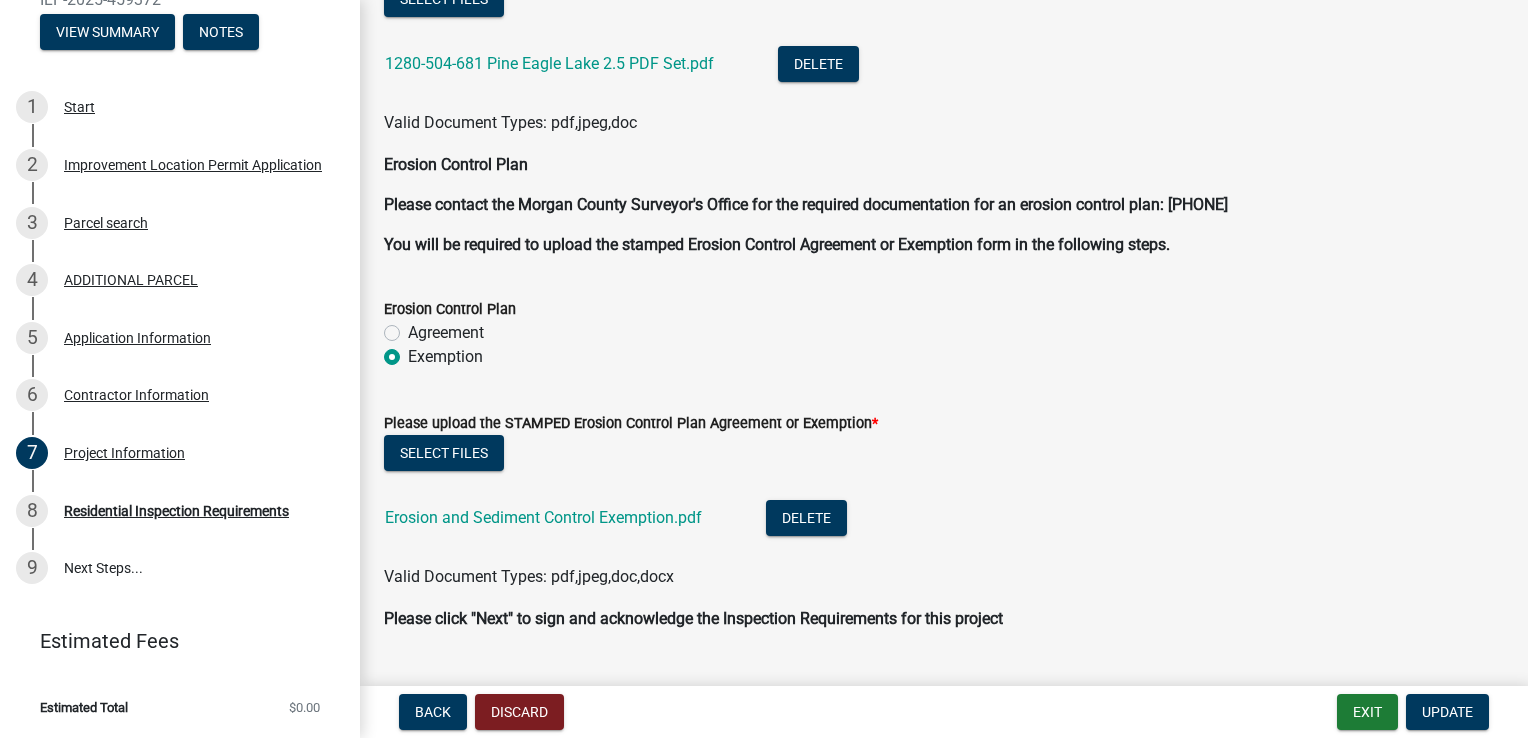 scroll, scrollTop: 5021, scrollLeft: 0, axis: vertical 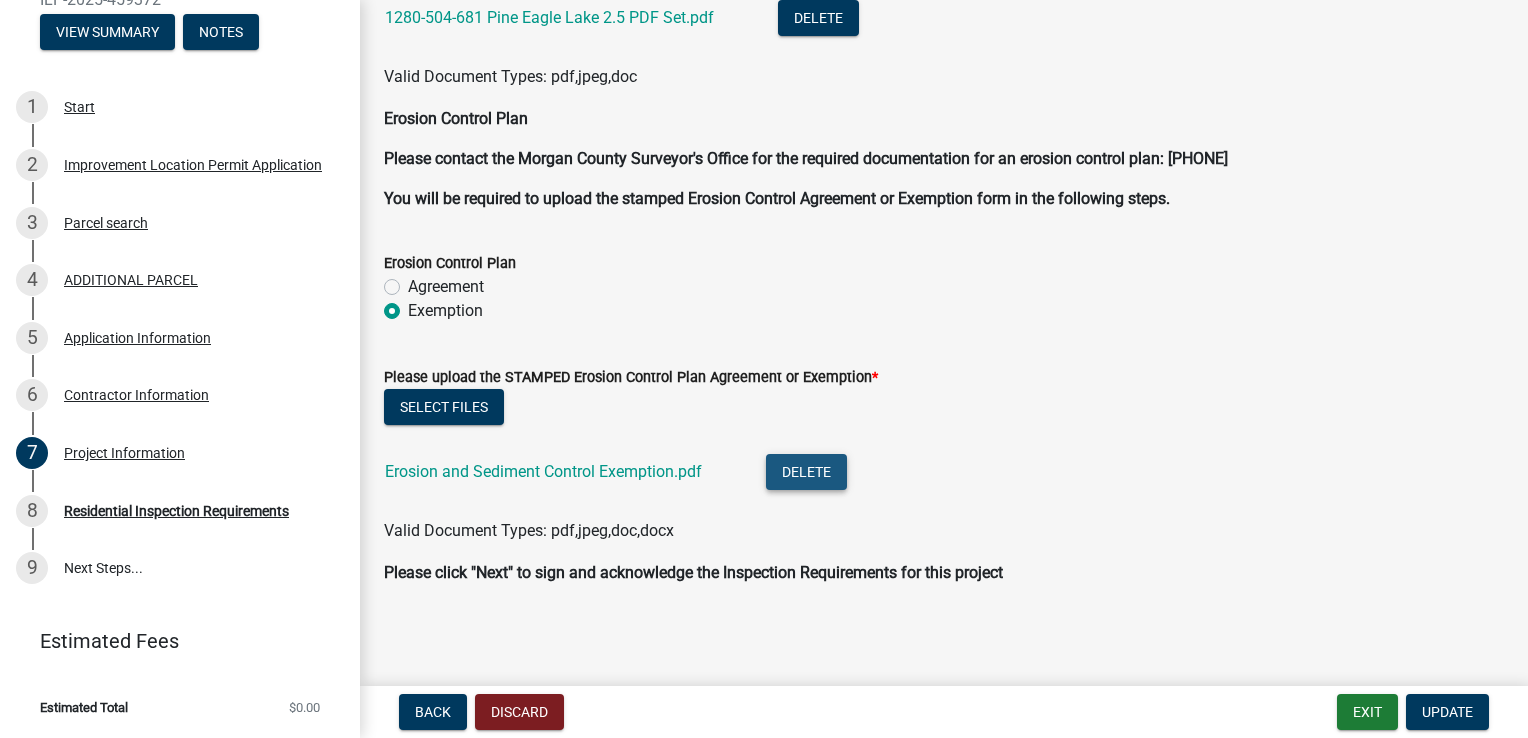 click on "Delete" at bounding box center (806, 472) 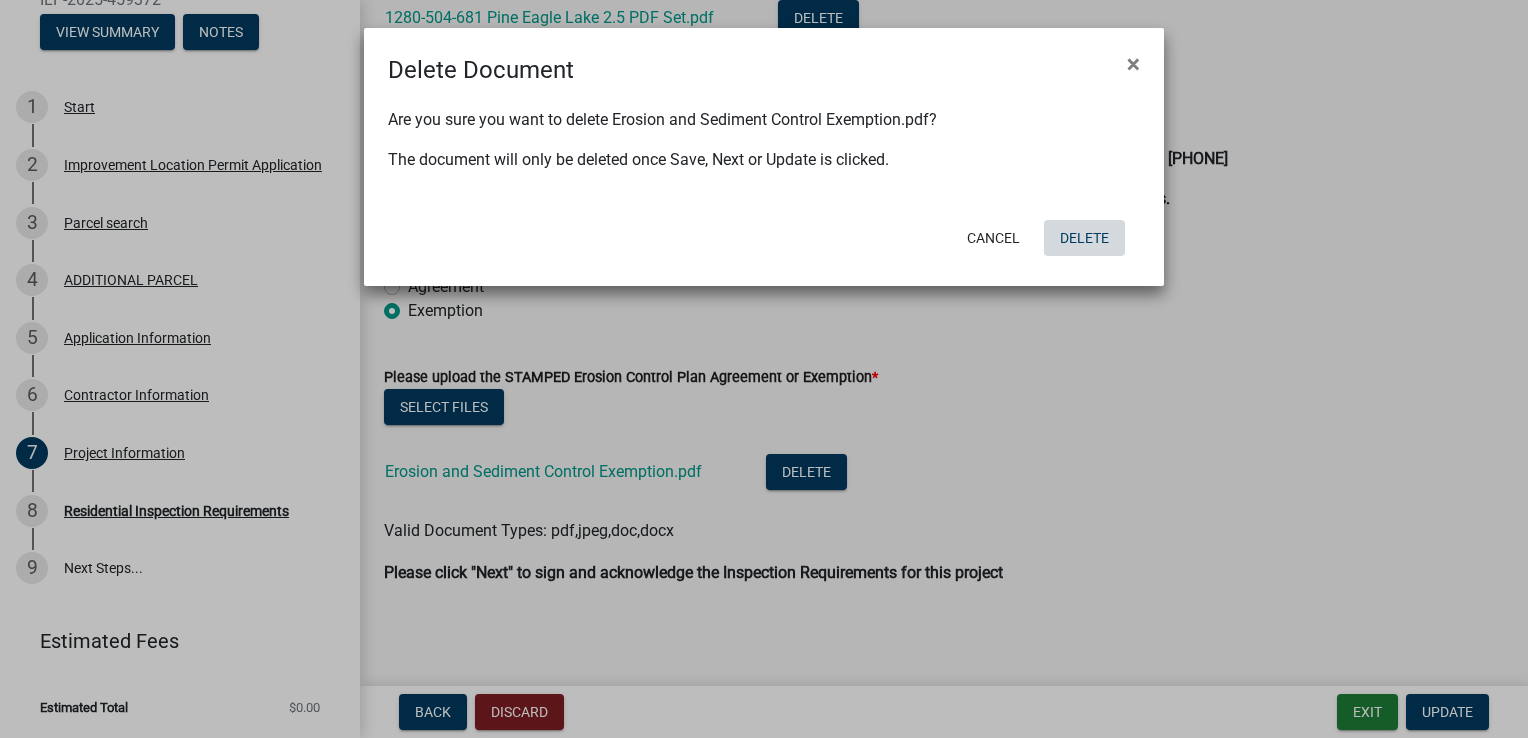 click on "Delete" 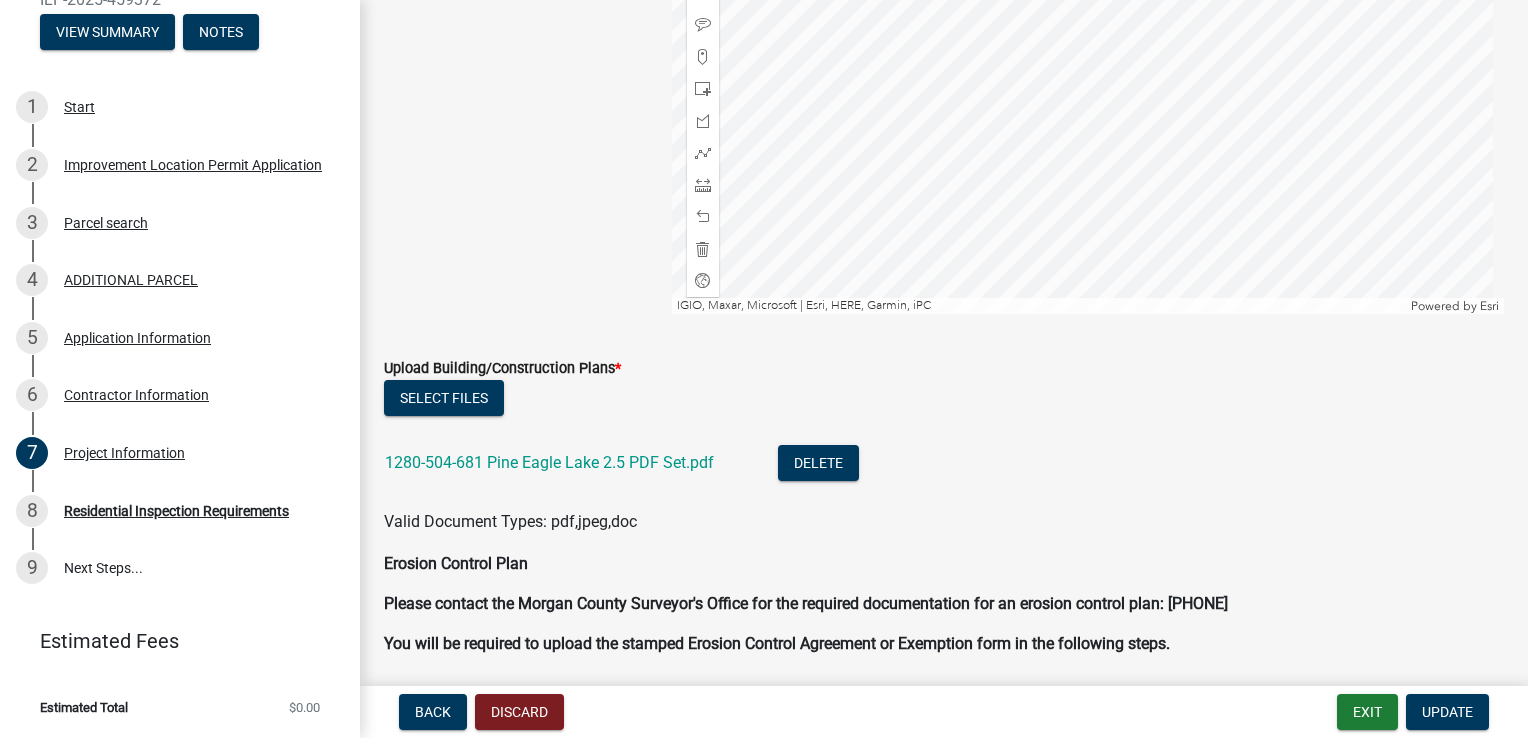 scroll, scrollTop: 4564, scrollLeft: 0, axis: vertical 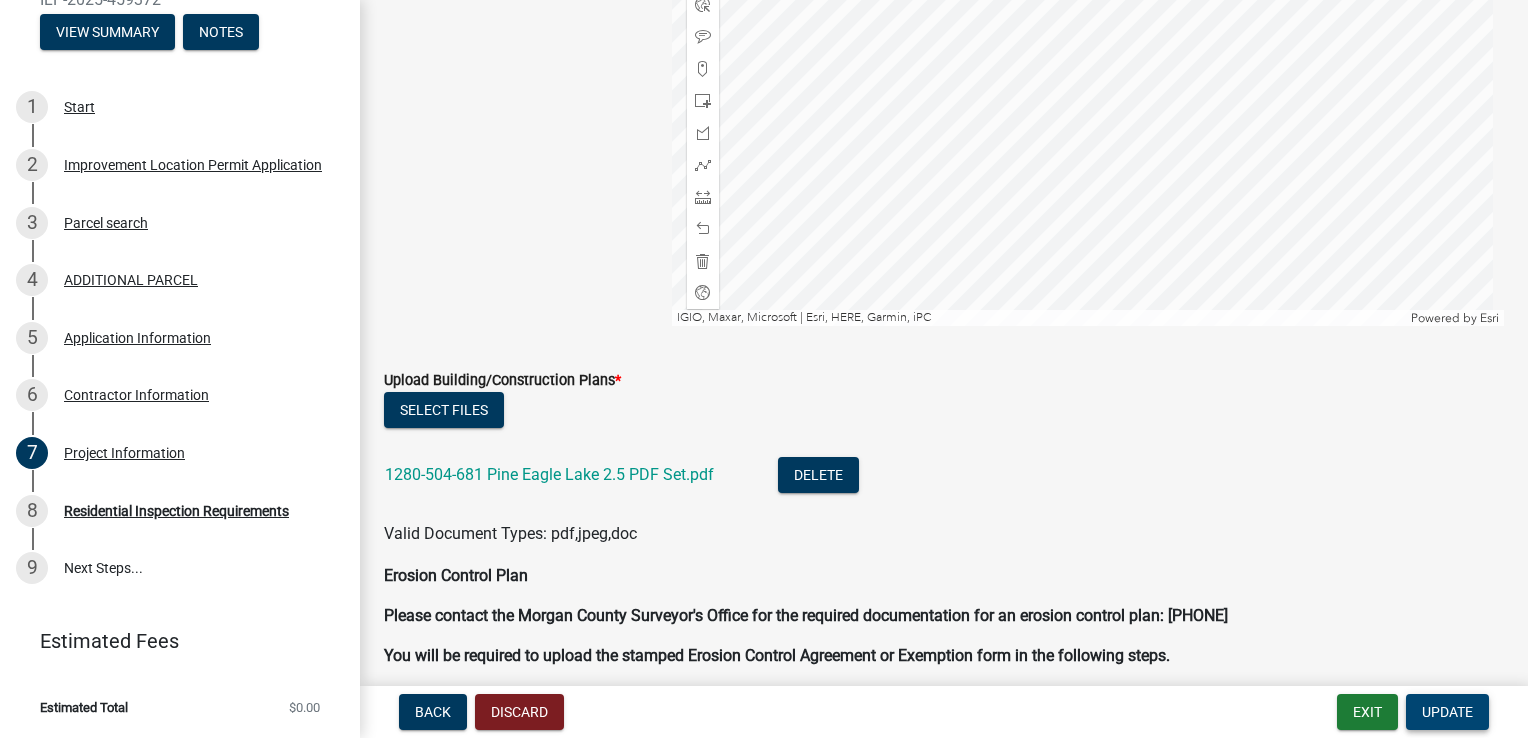 click on "Update" at bounding box center (1447, 712) 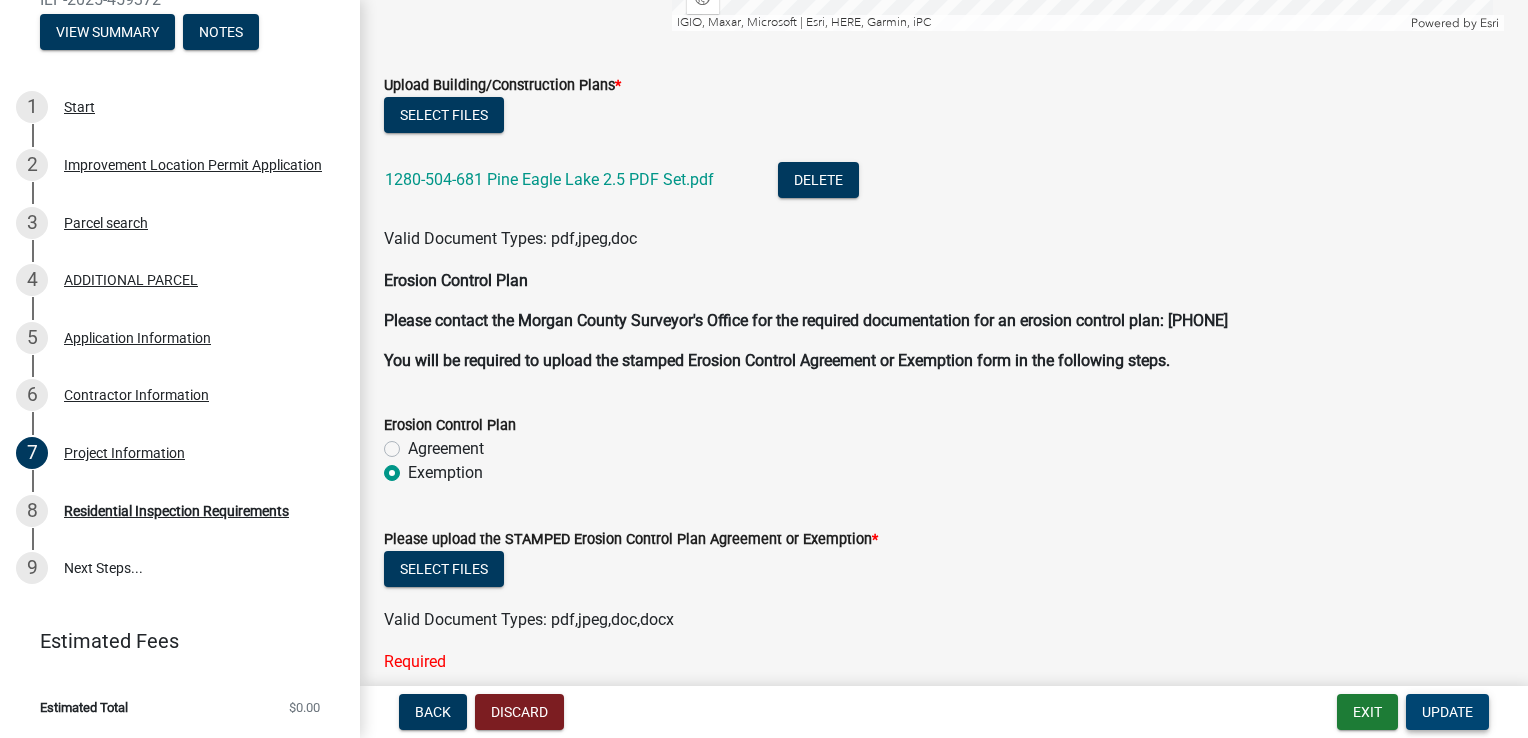 scroll, scrollTop: 5028, scrollLeft: 0, axis: vertical 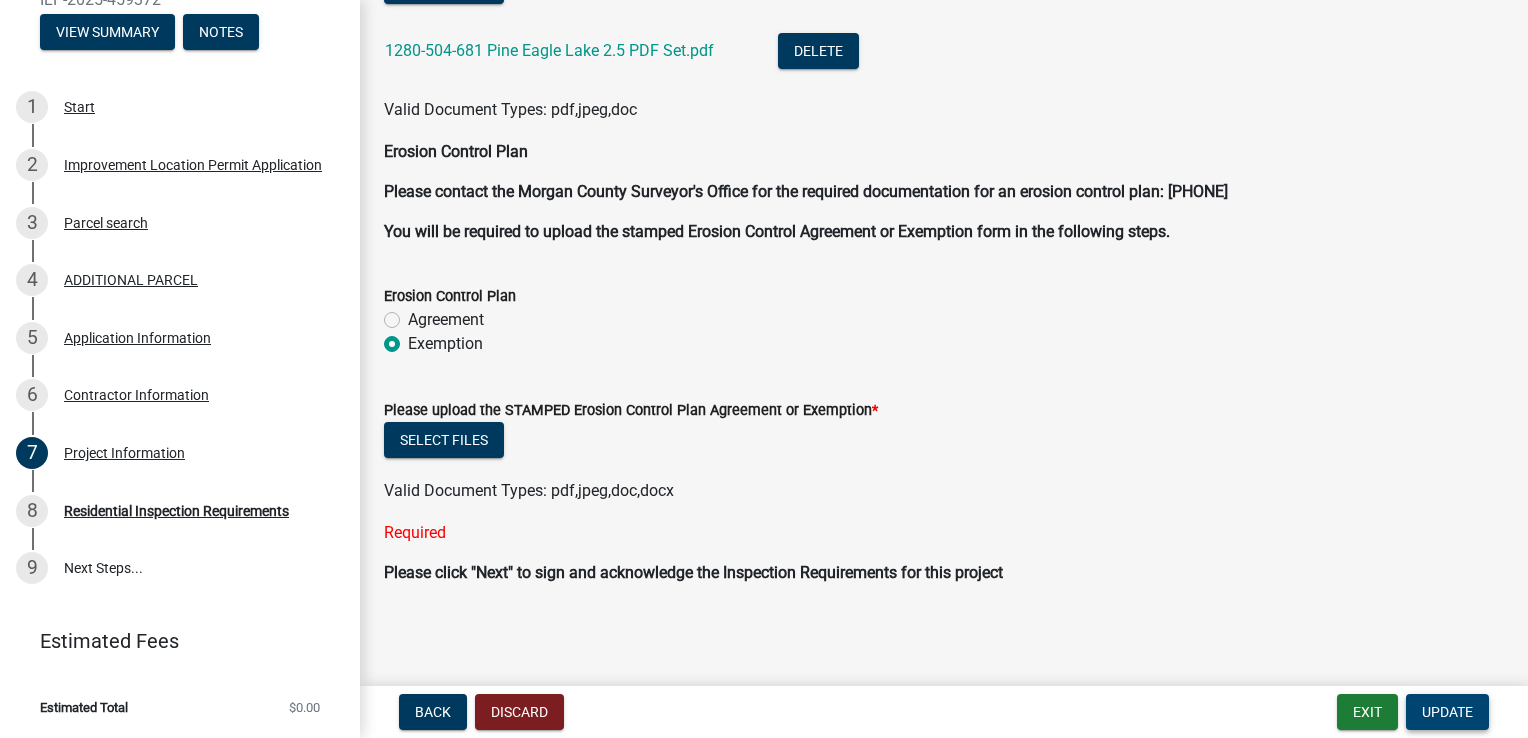 click on "Update" at bounding box center (1447, 712) 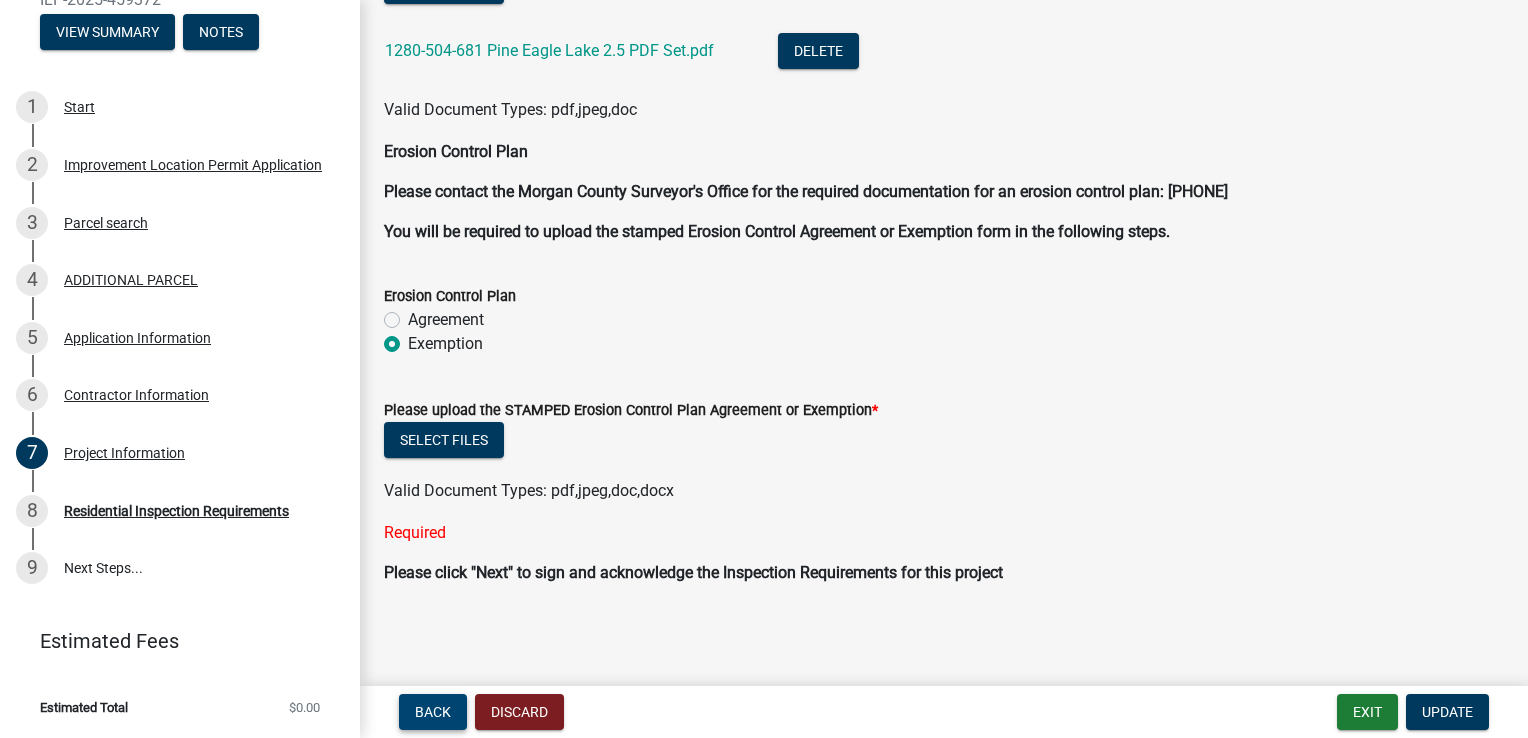 click on "Back" at bounding box center [433, 712] 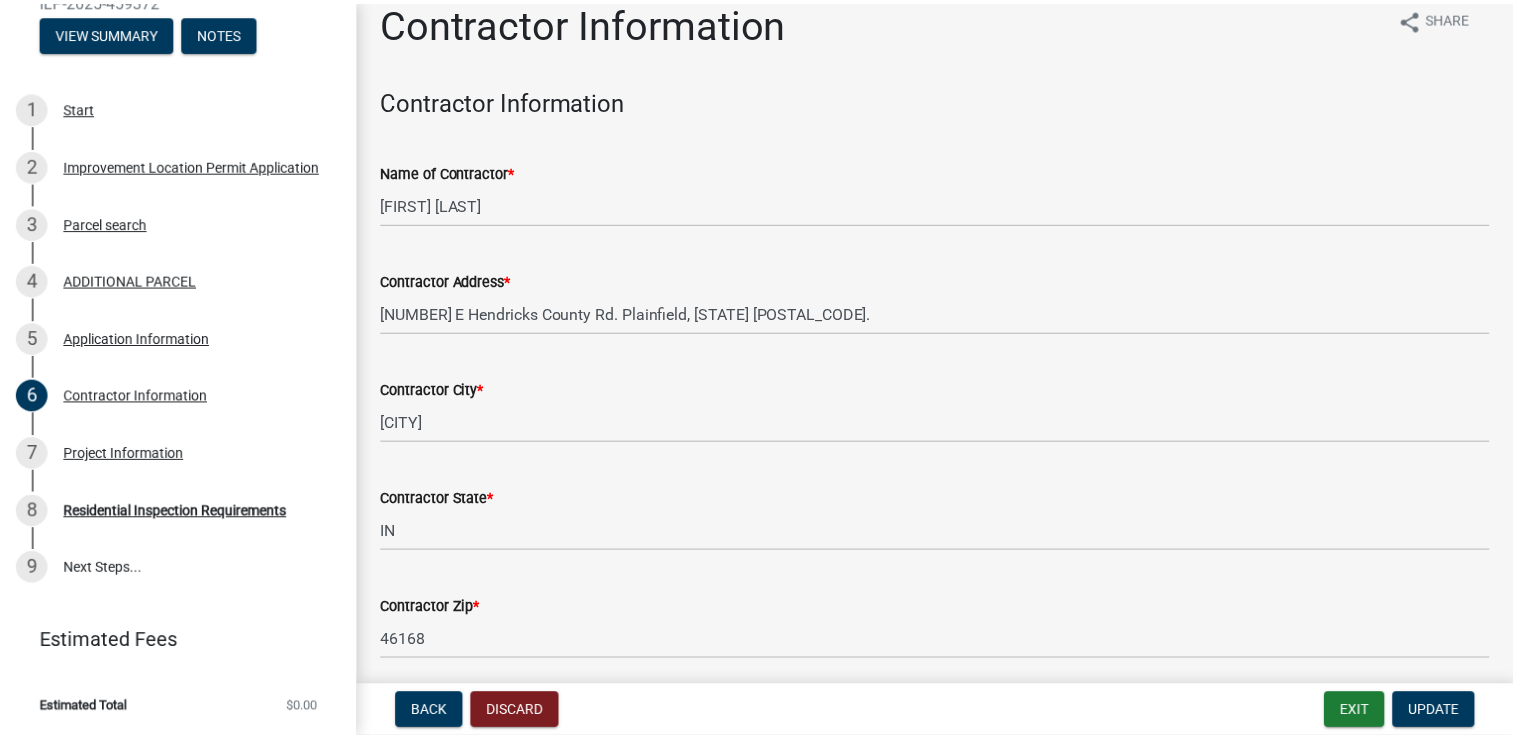scroll, scrollTop: 0, scrollLeft: 0, axis: both 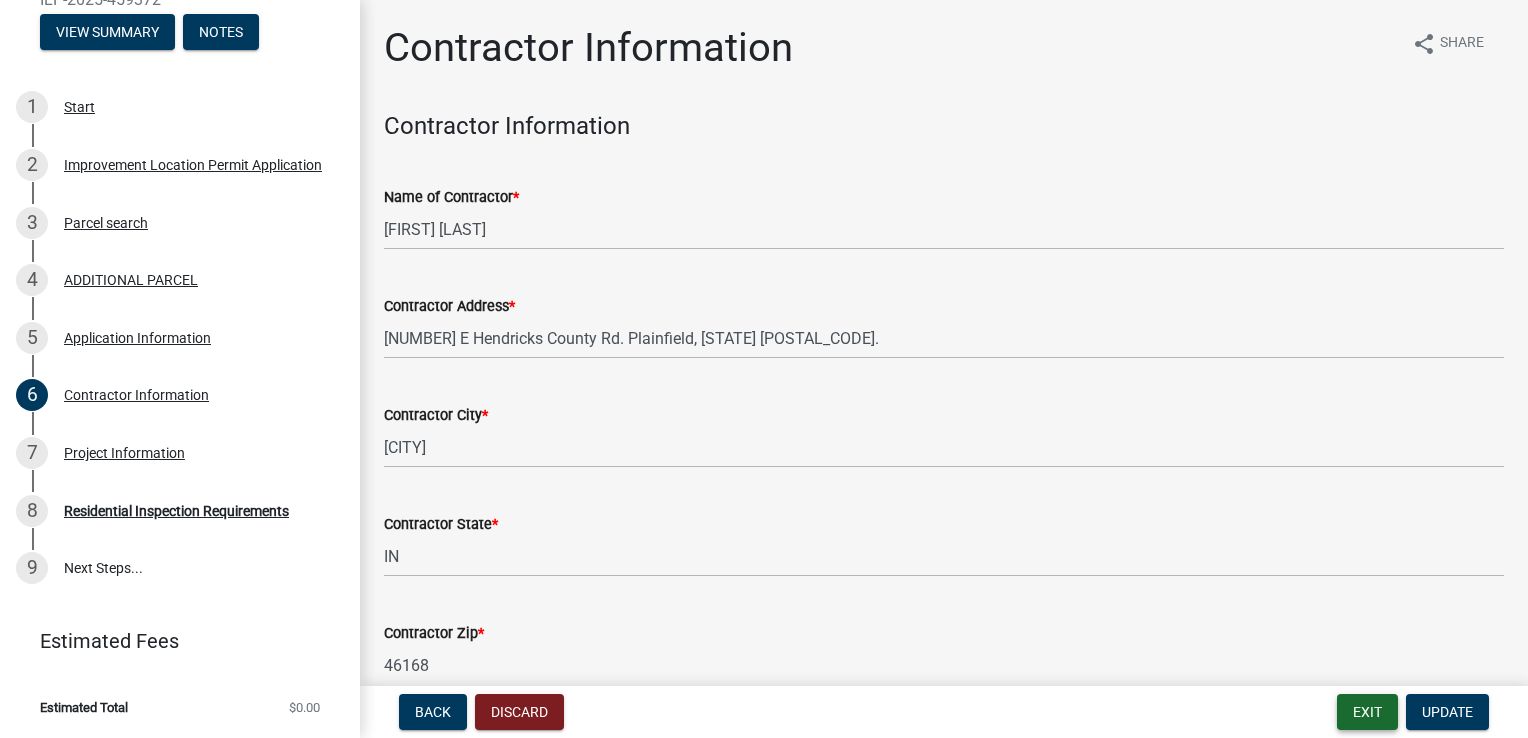 click on "Exit" at bounding box center [1367, 712] 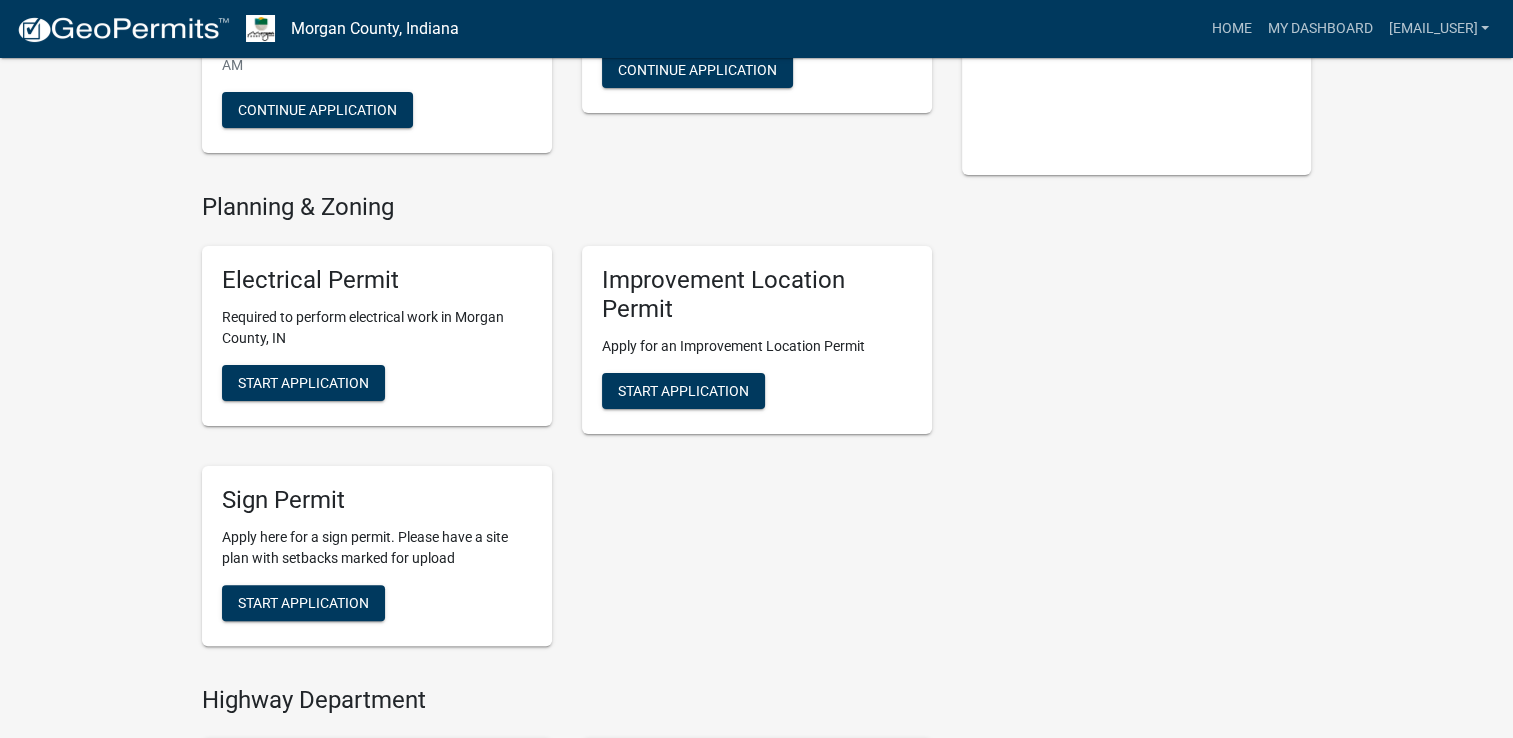 scroll, scrollTop: 378, scrollLeft: 0, axis: vertical 